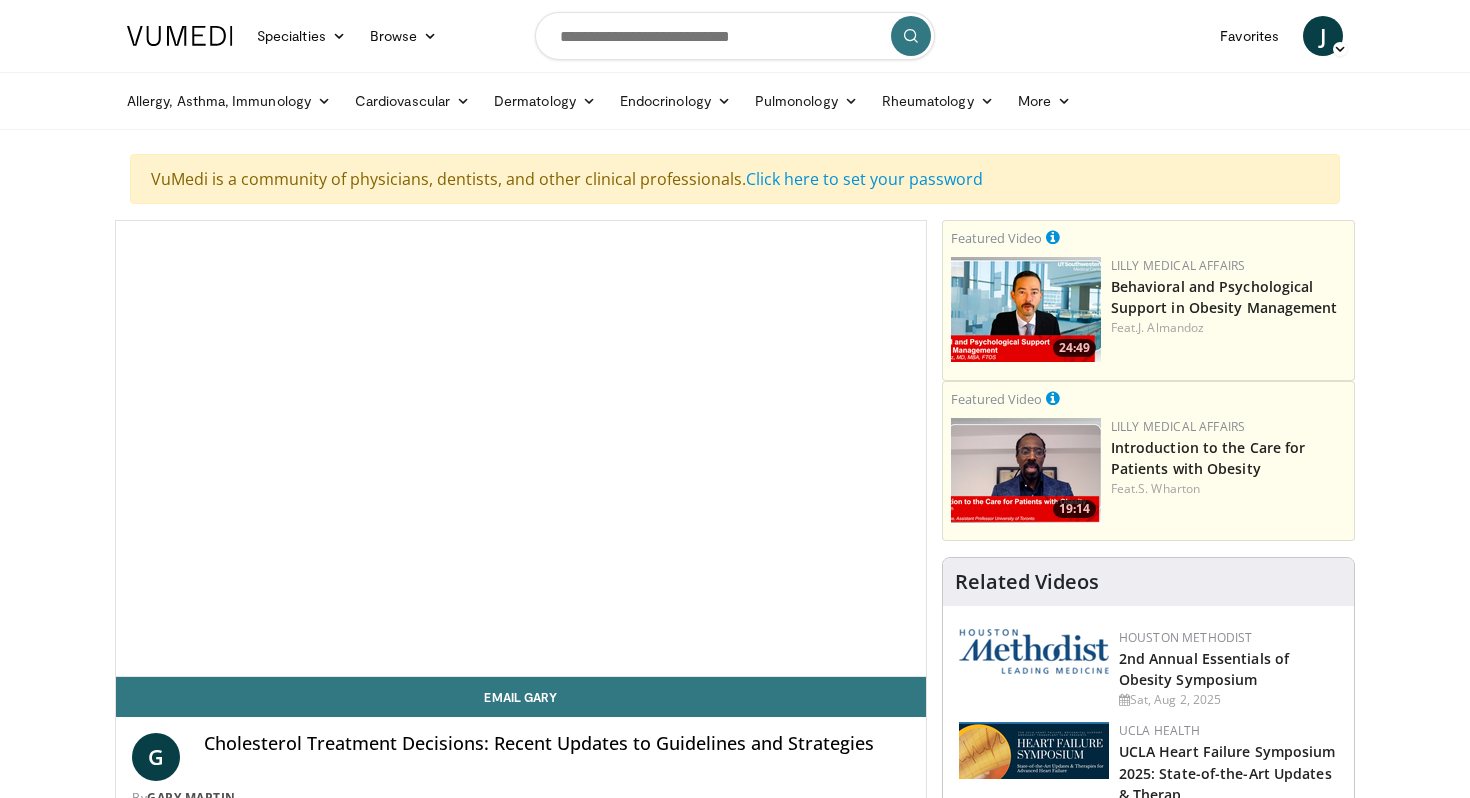 scroll, scrollTop: 0, scrollLeft: 0, axis: both 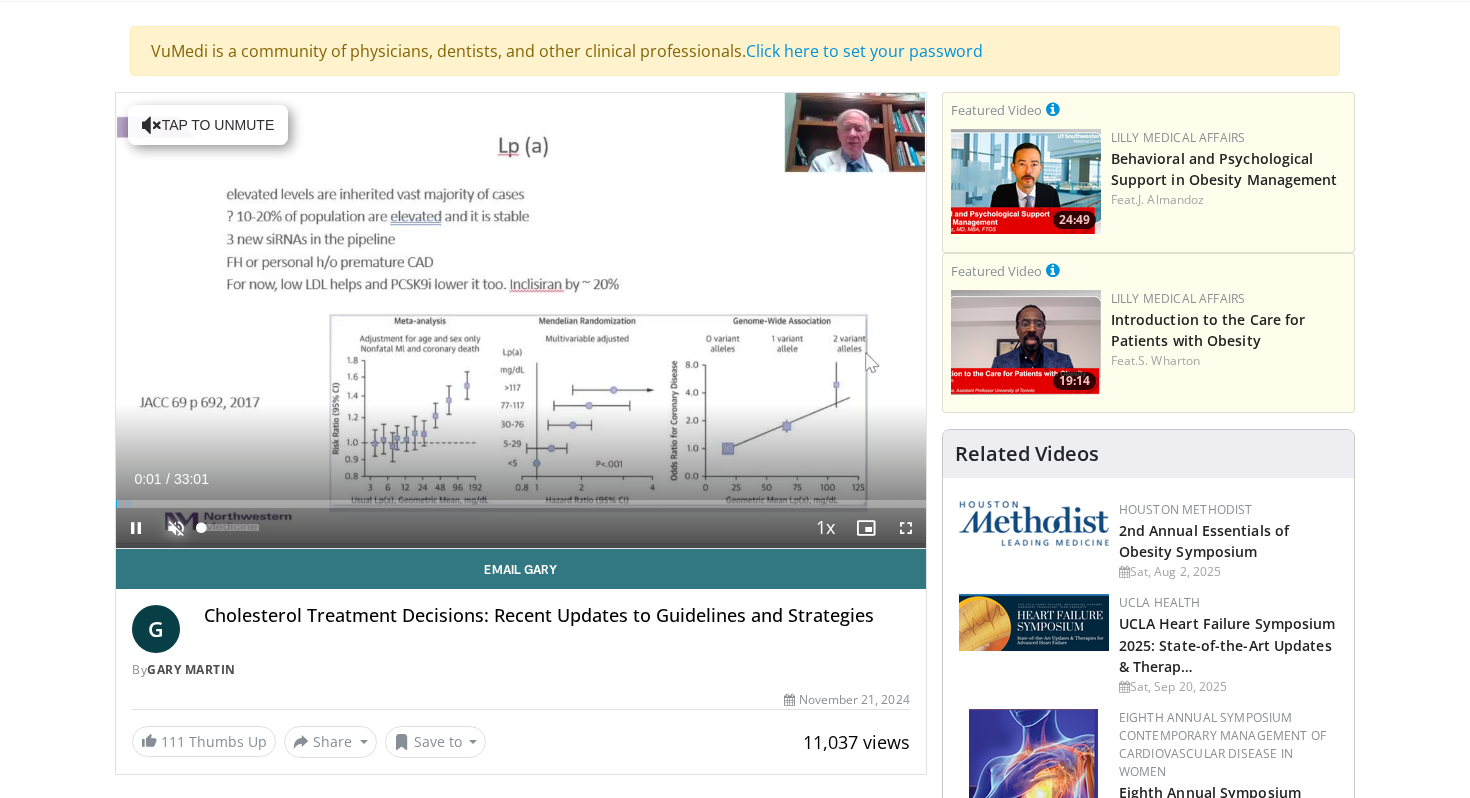 click at bounding box center (176, 528) 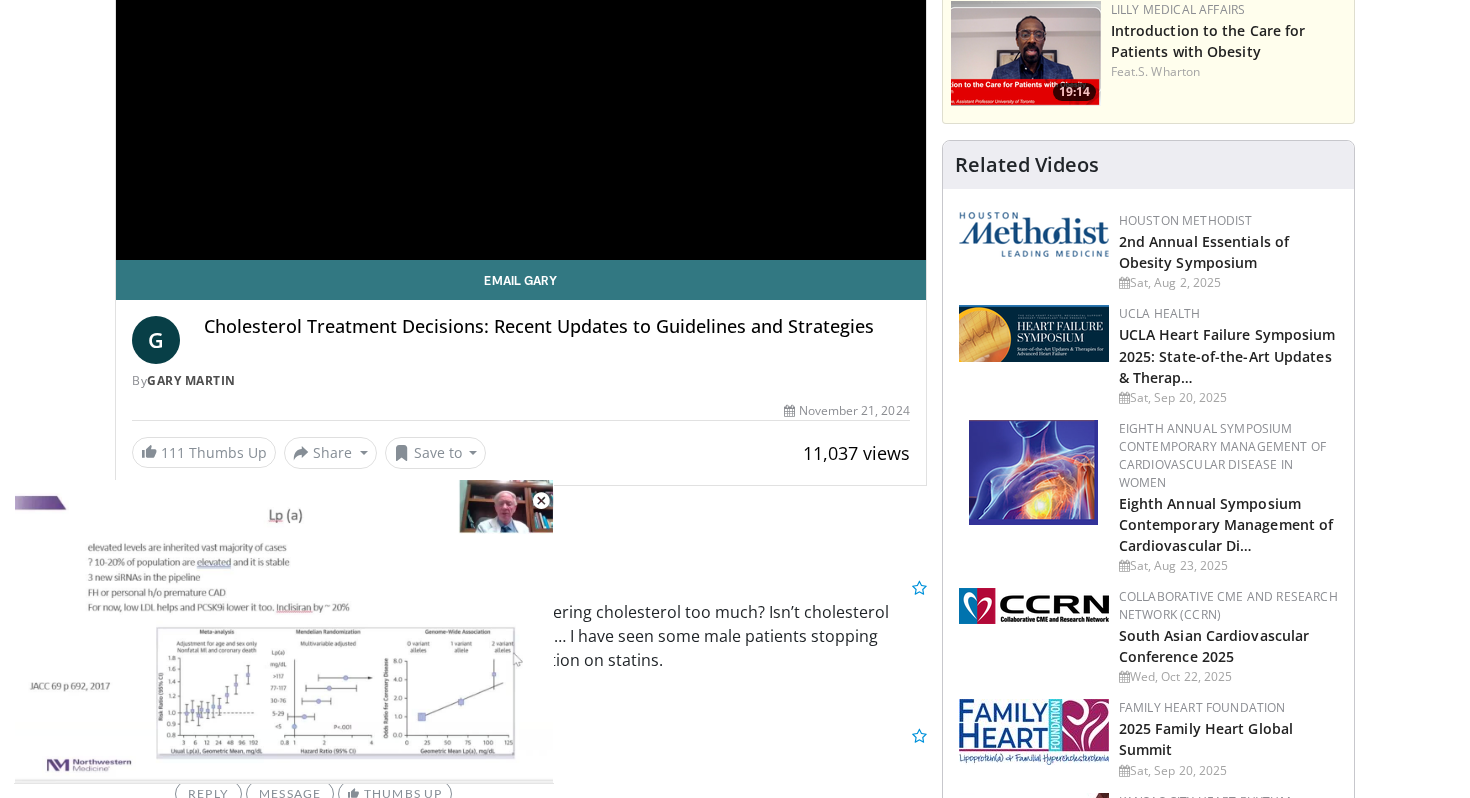 scroll, scrollTop: 446, scrollLeft: 0, axis: vertical 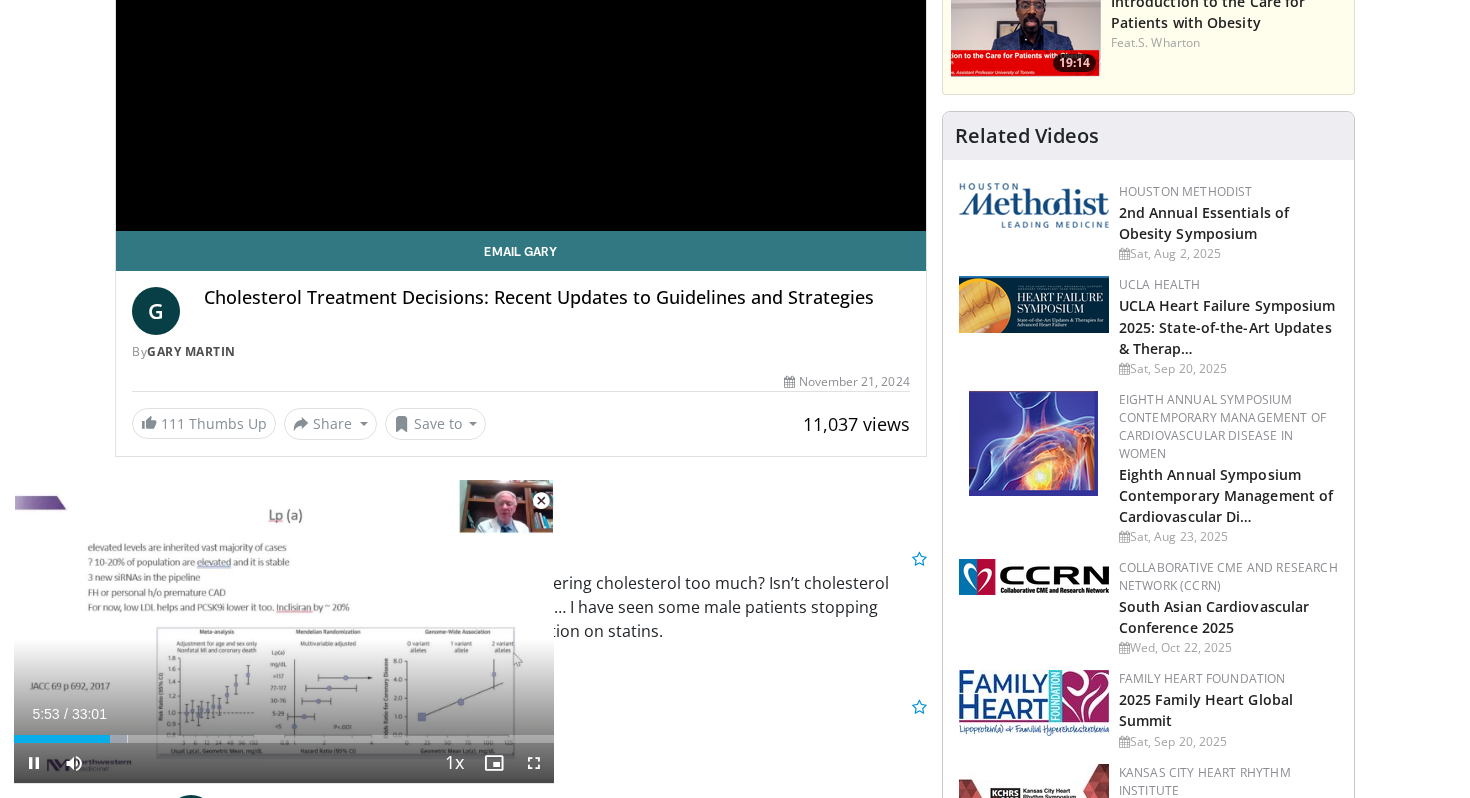 click at bounding box center (541, 501) 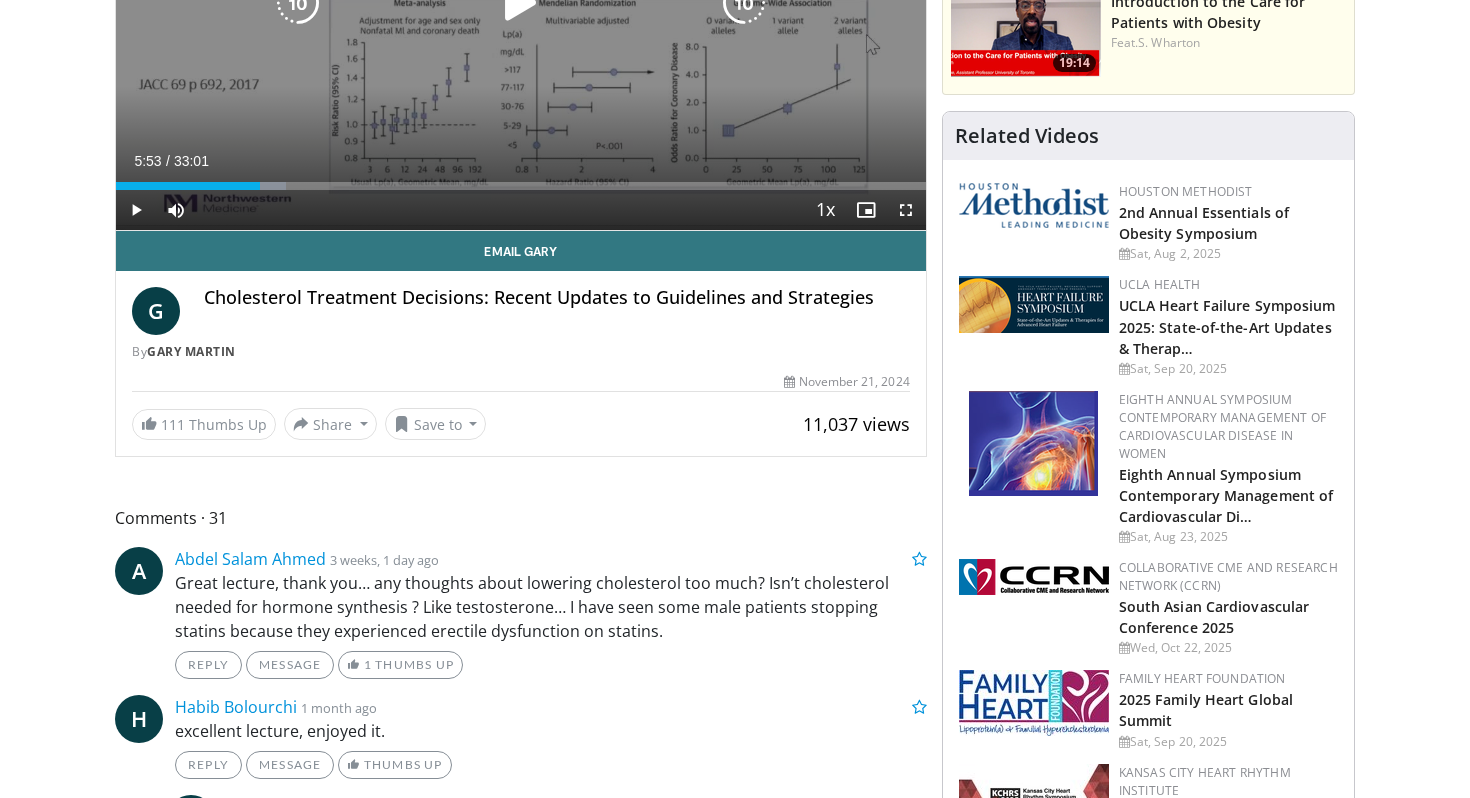 click on "10 seconds
Tap to unmute" at bounding box center (521, 2) 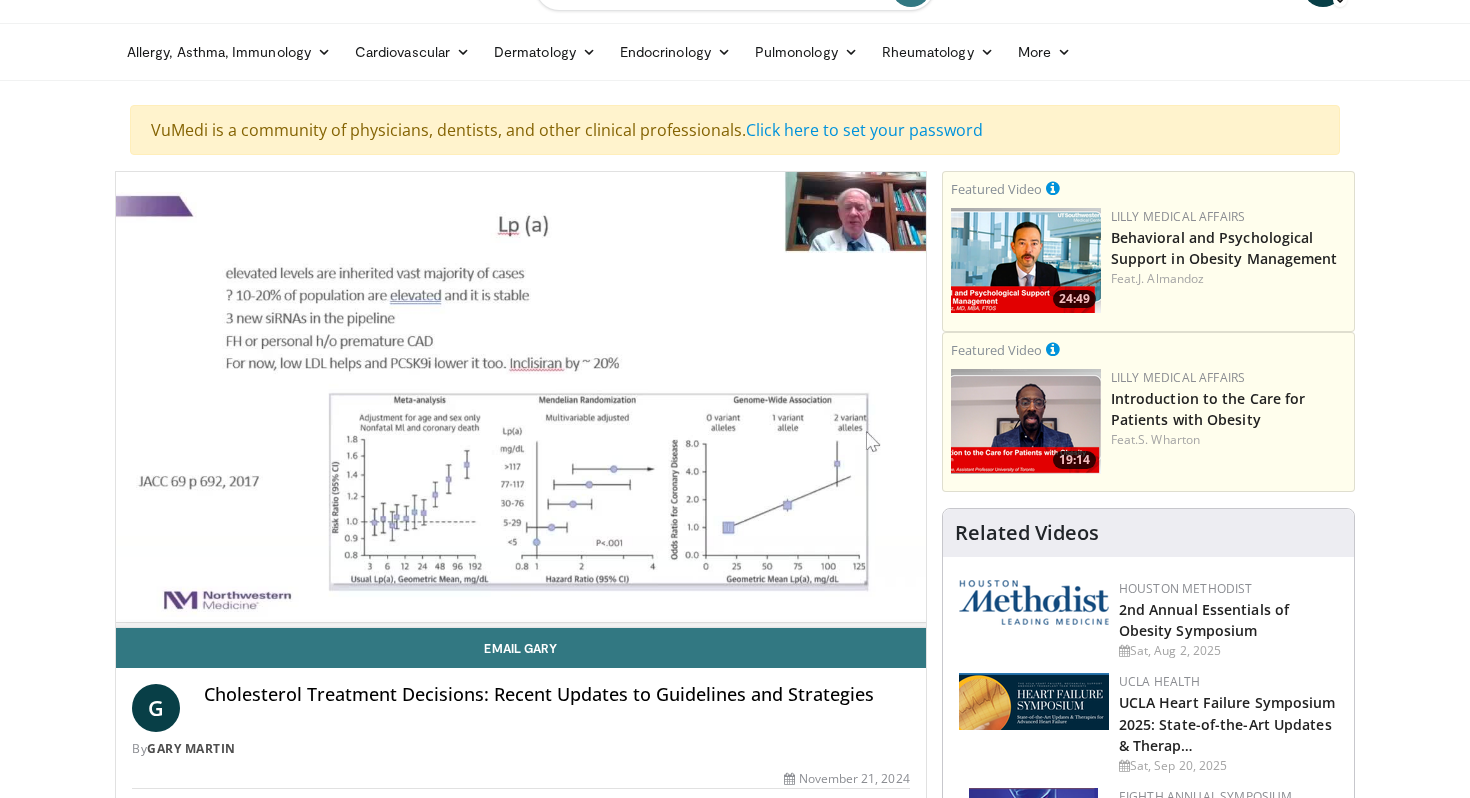 scroll, scrollTop: 53, scrollLeft: 0, axis: vertical 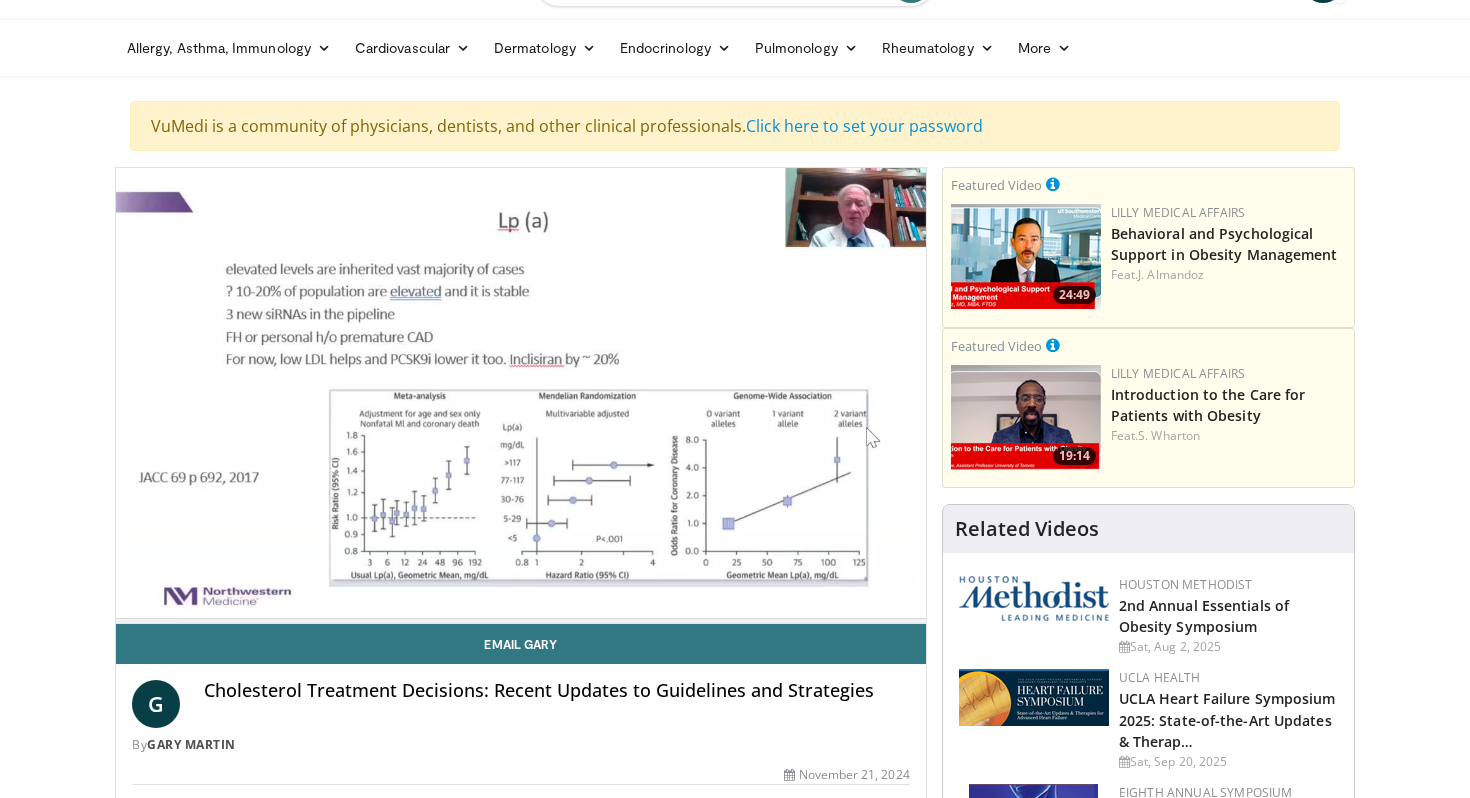 click on "G
Cholesterol Treatment Decisions: Recent Updates to Guidelines and Strategies
By
Gary Martin" at bounding box center (521, 717) 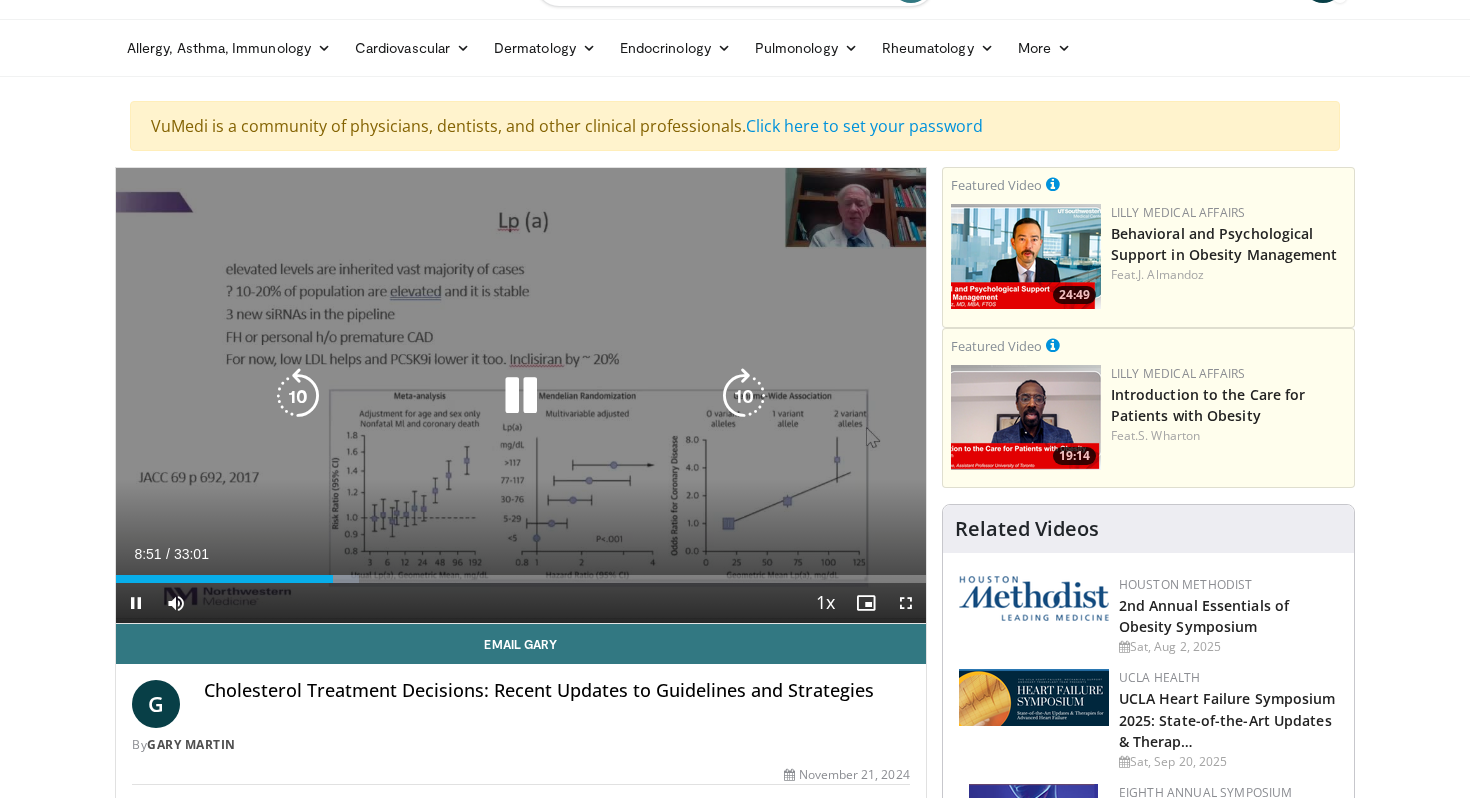 click on "10 seconds
Tap to unmute" at bounding box center [521, 395] 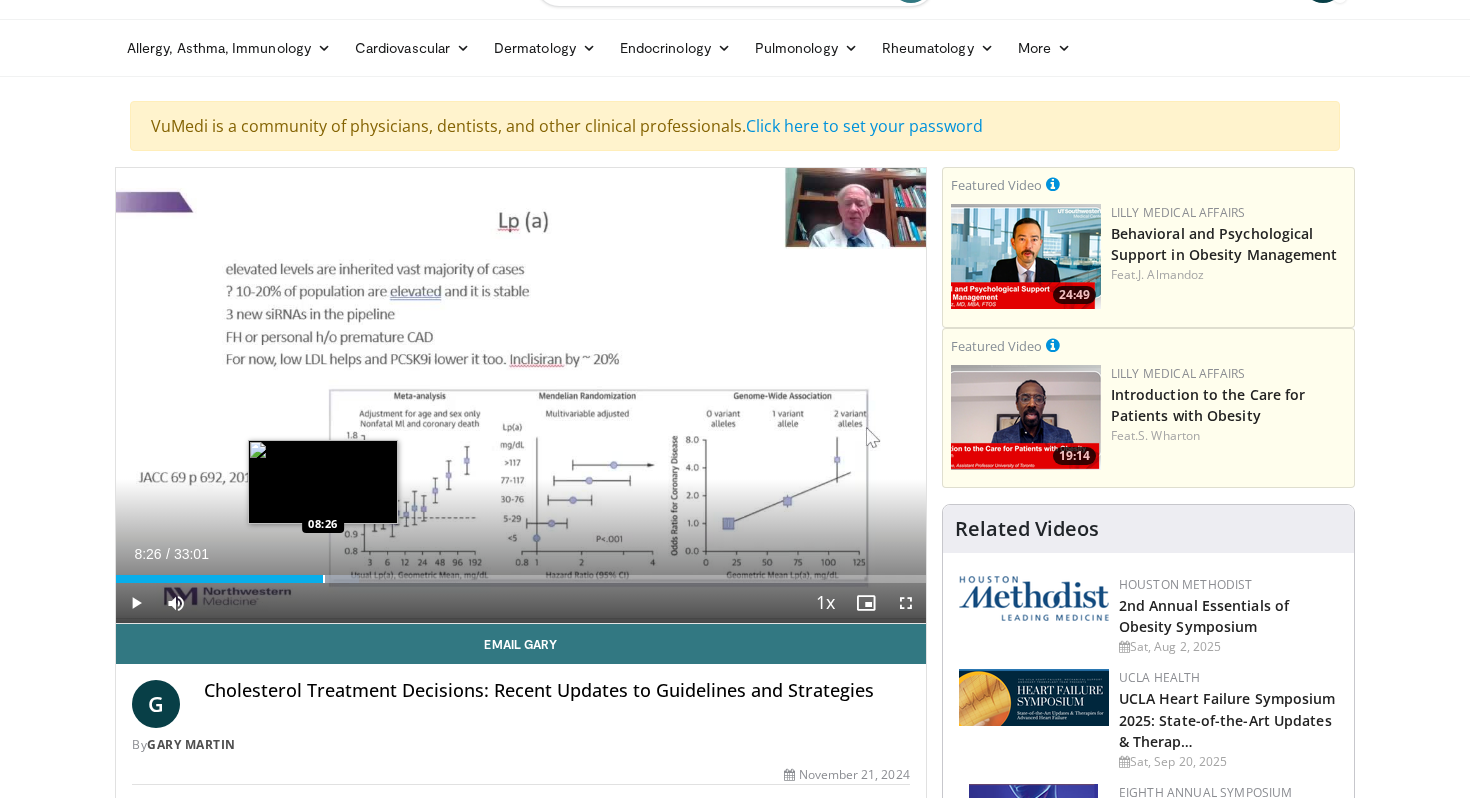 click at bounding box center (324, 579) 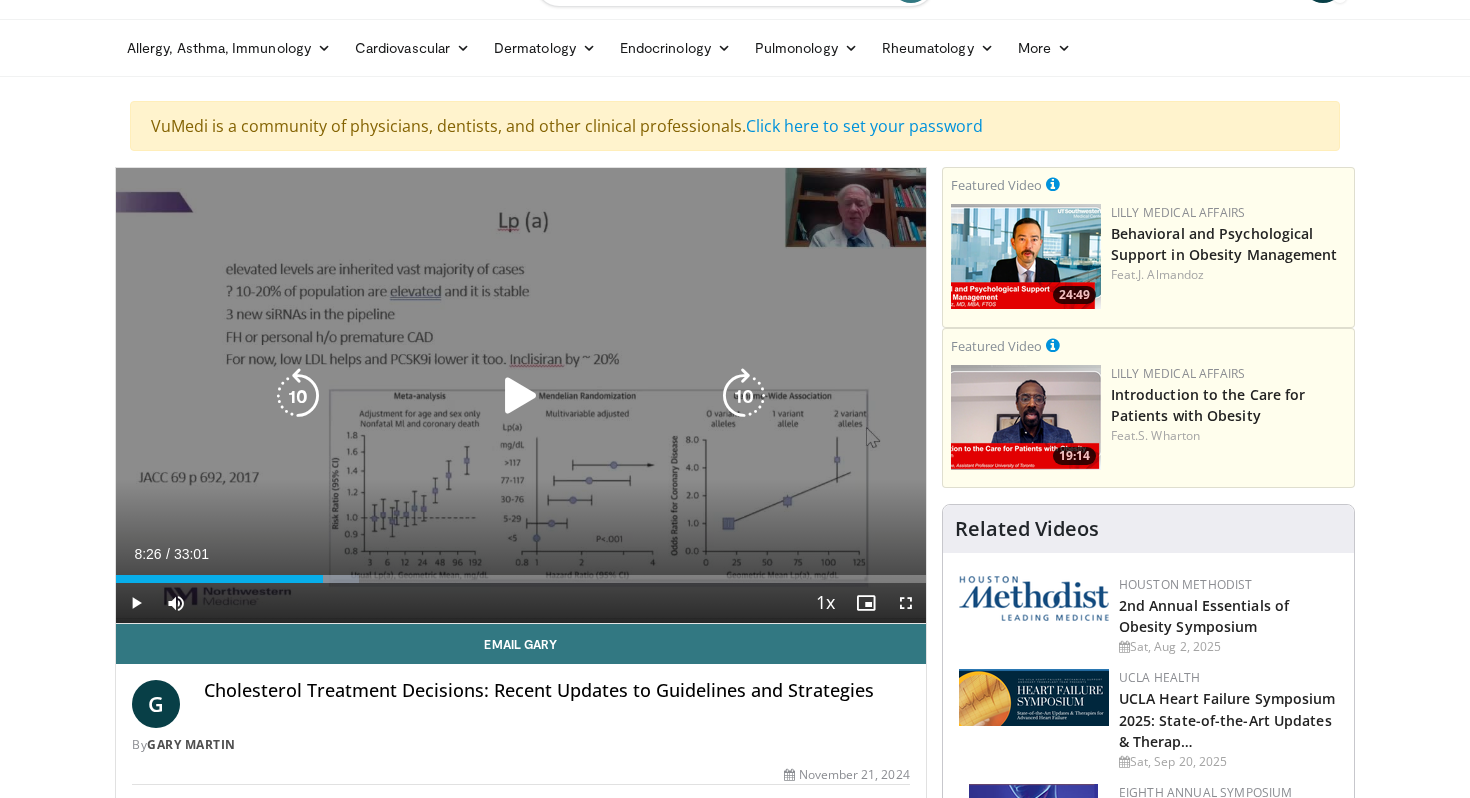 click on "10 seconds
Tap to unmute" at bounding box center [521, 395] 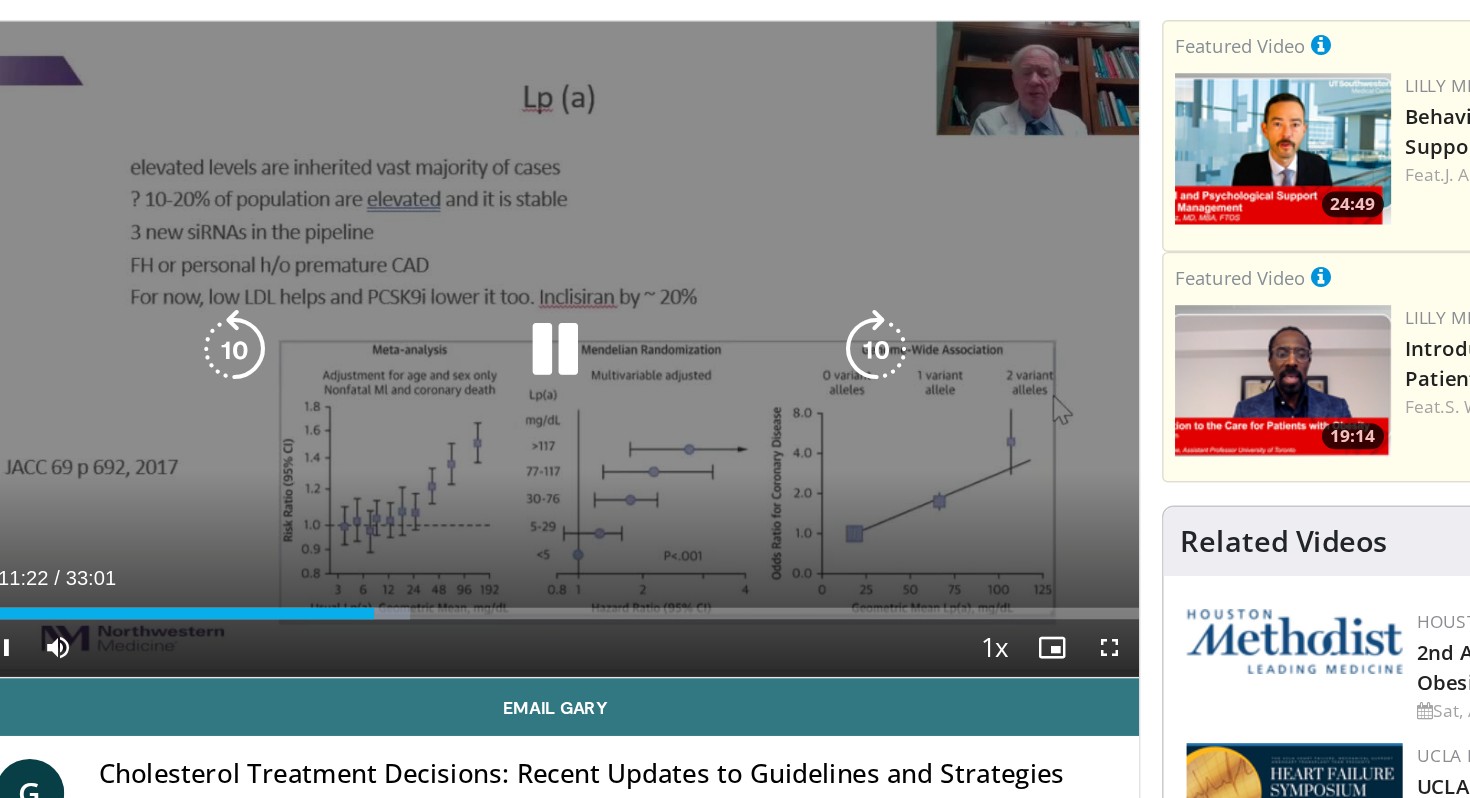 click on "10 seconds
Tap to unmute" at bounding box center (521, 395) 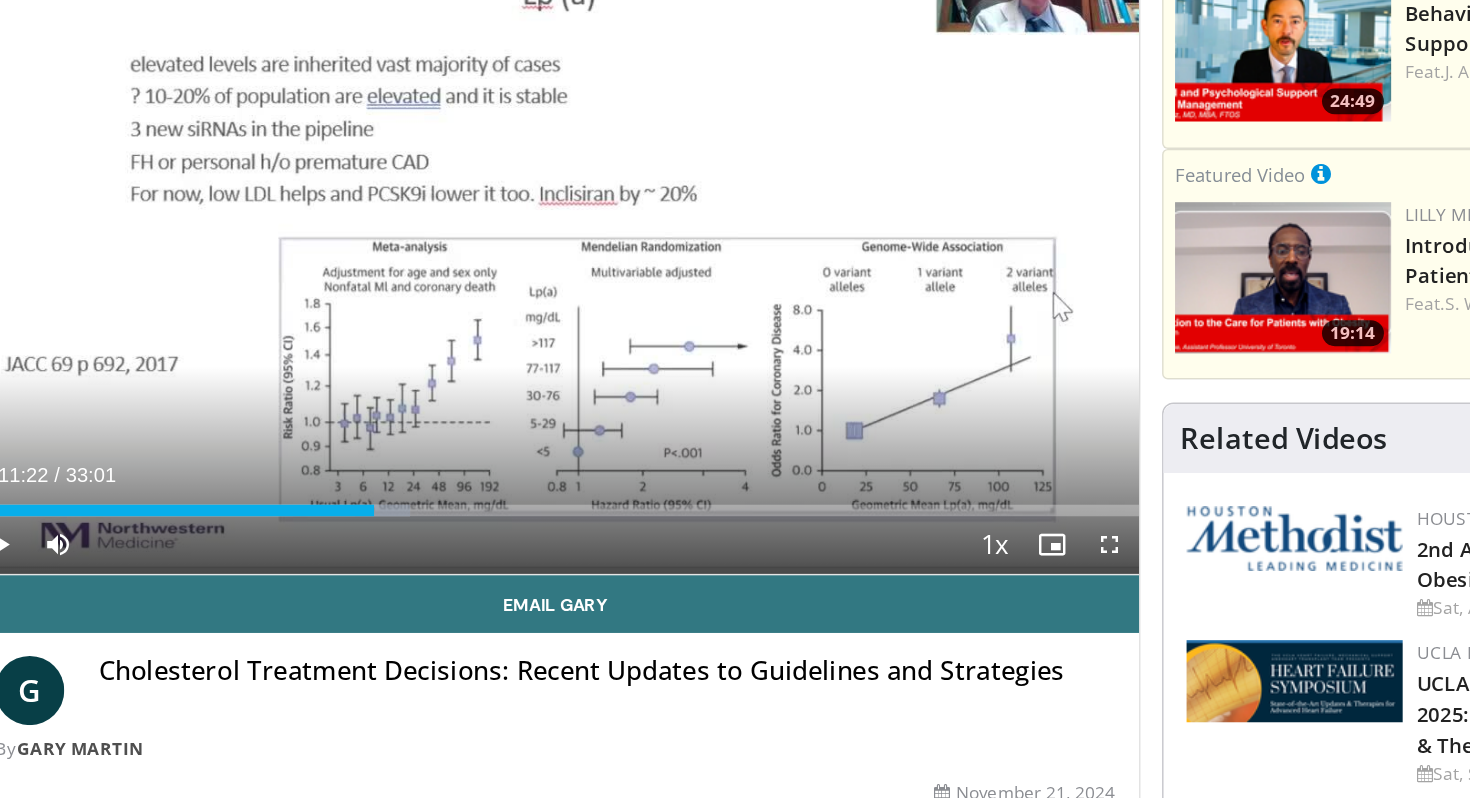 click on "Current Time  11:22 / Duration  33:01" at bounding box center (521, 554) 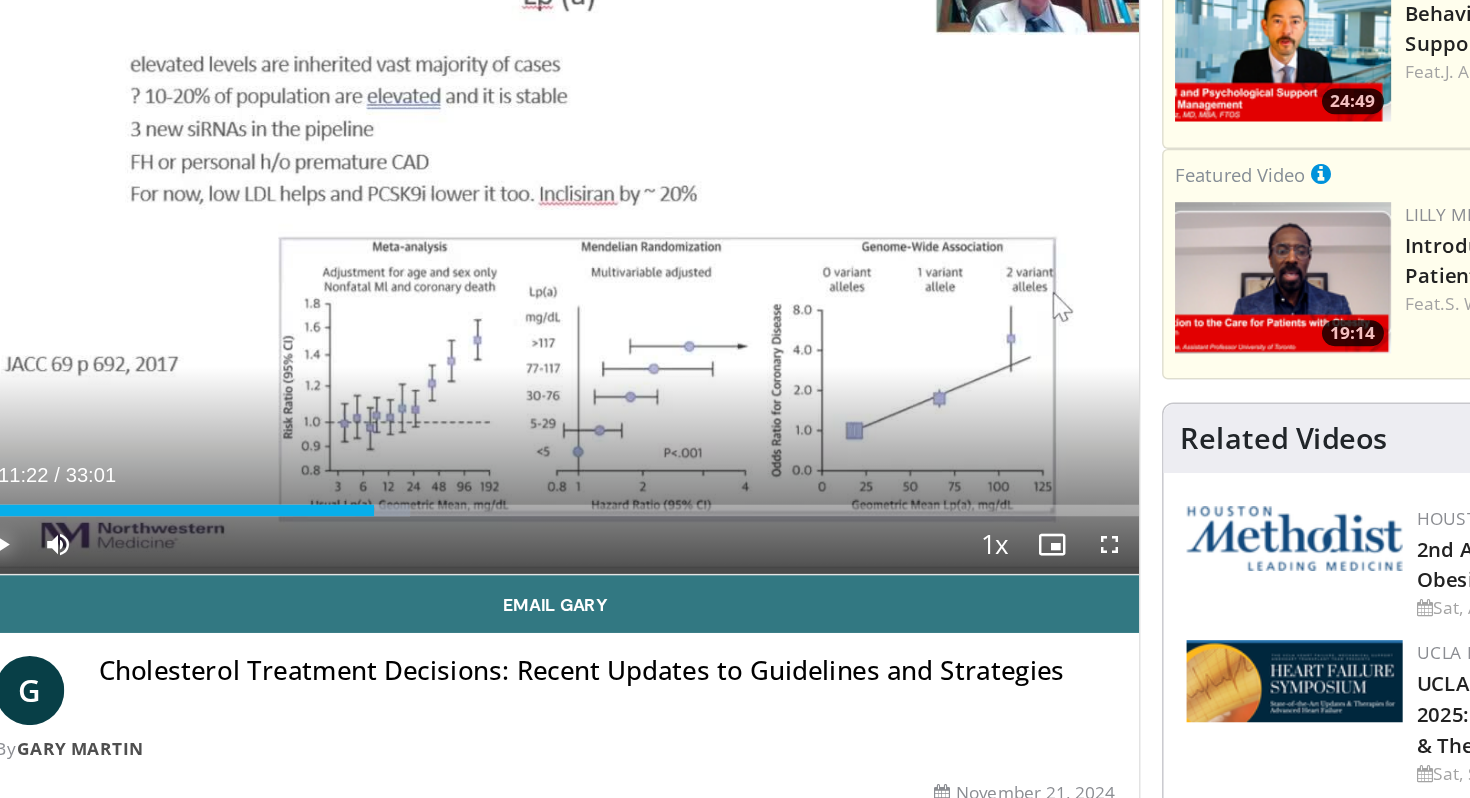 click at bounding box center (136, 603) 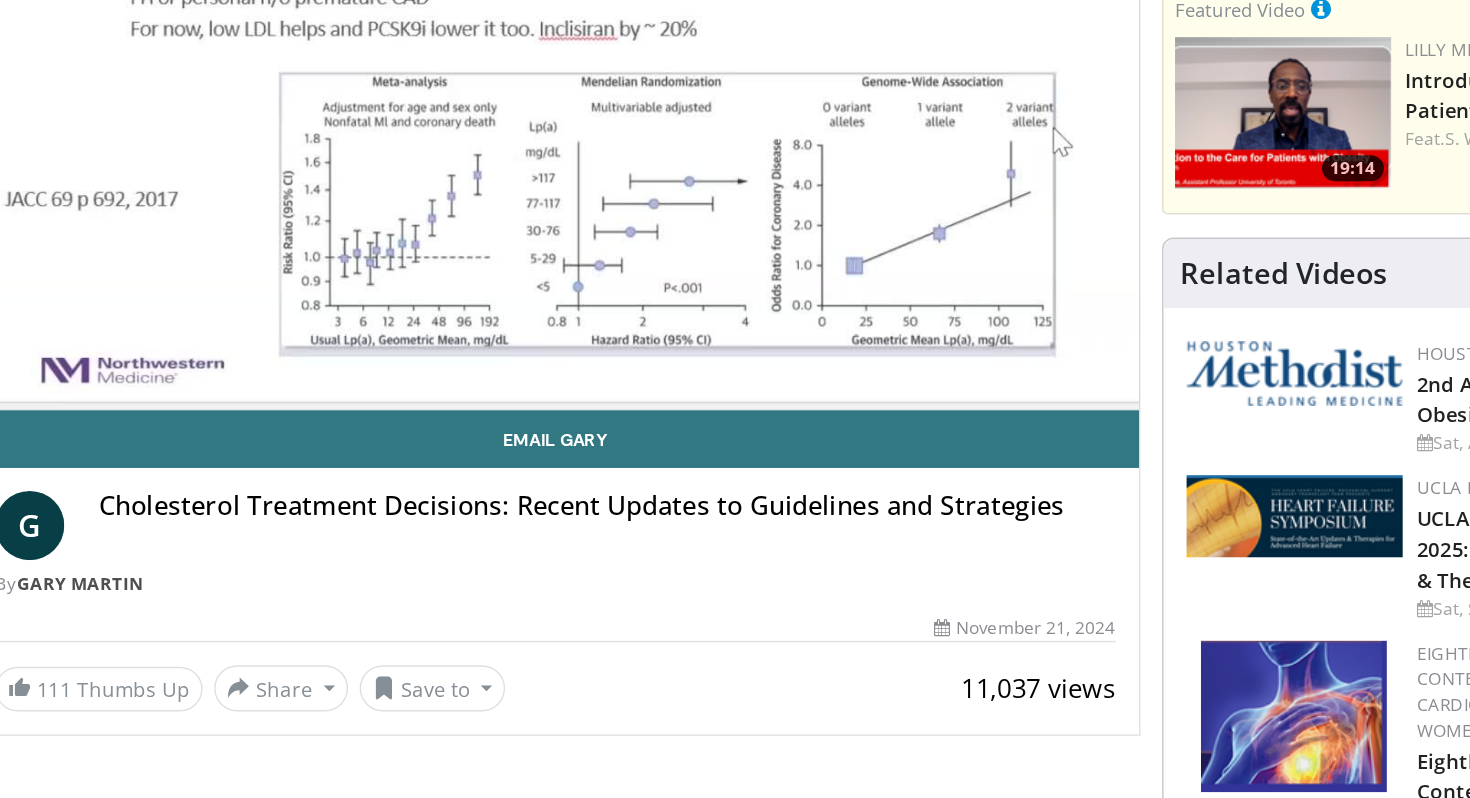 scroll, scrollTop: 150, scrollLeft: 0, axis: vertical 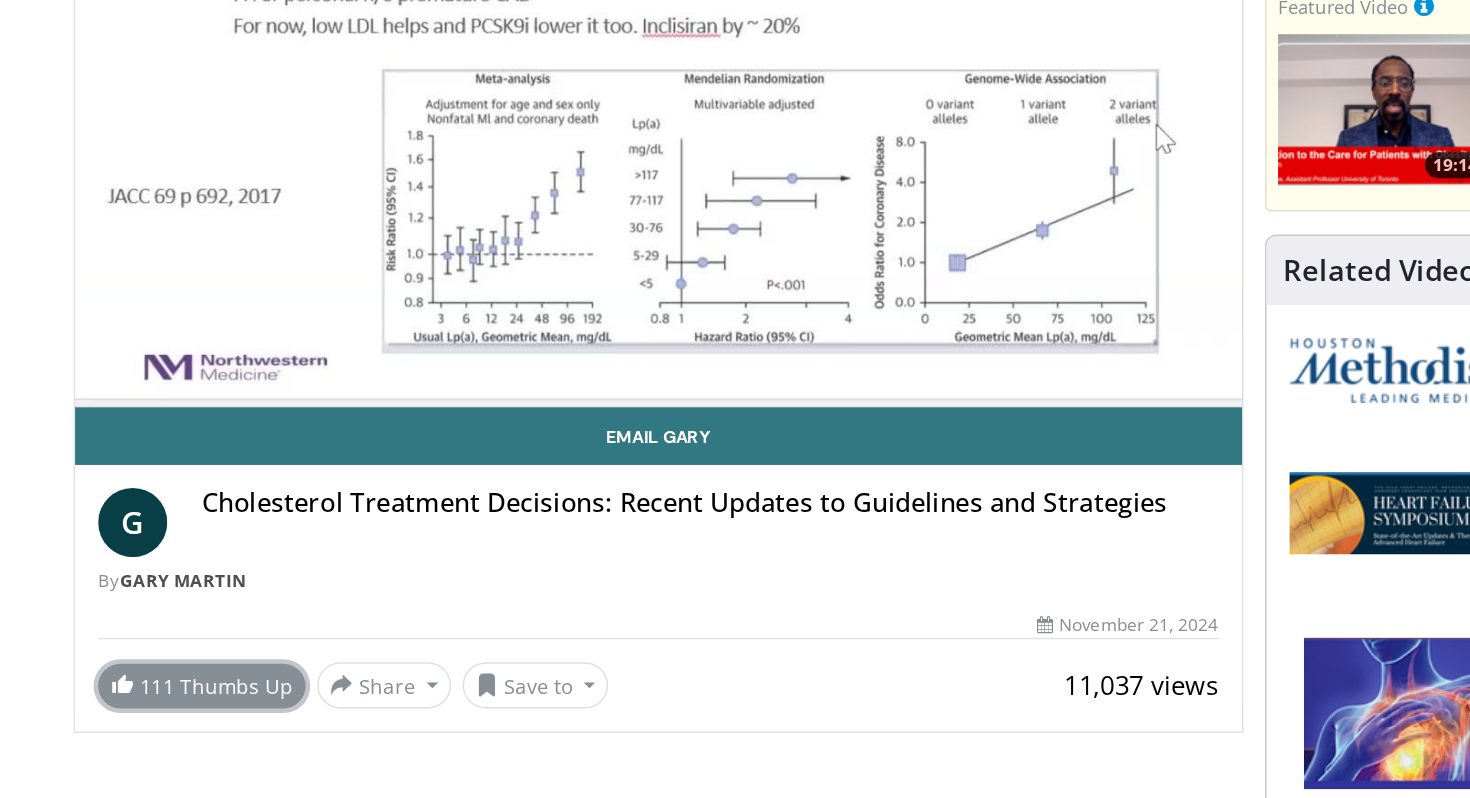 click on "111" at bounding box center (173, 720) 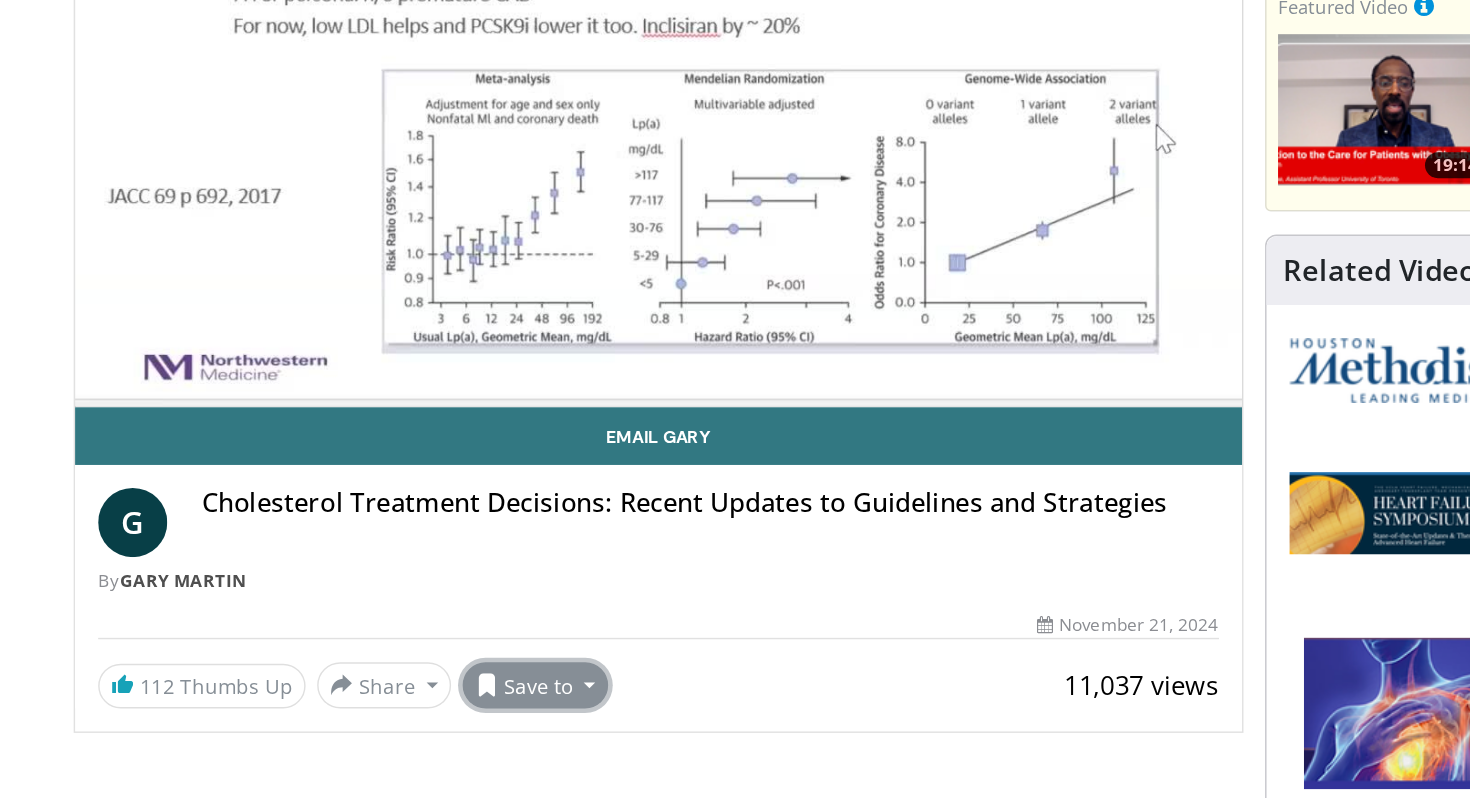 click on "Save to" at bounding box center [436, 720] 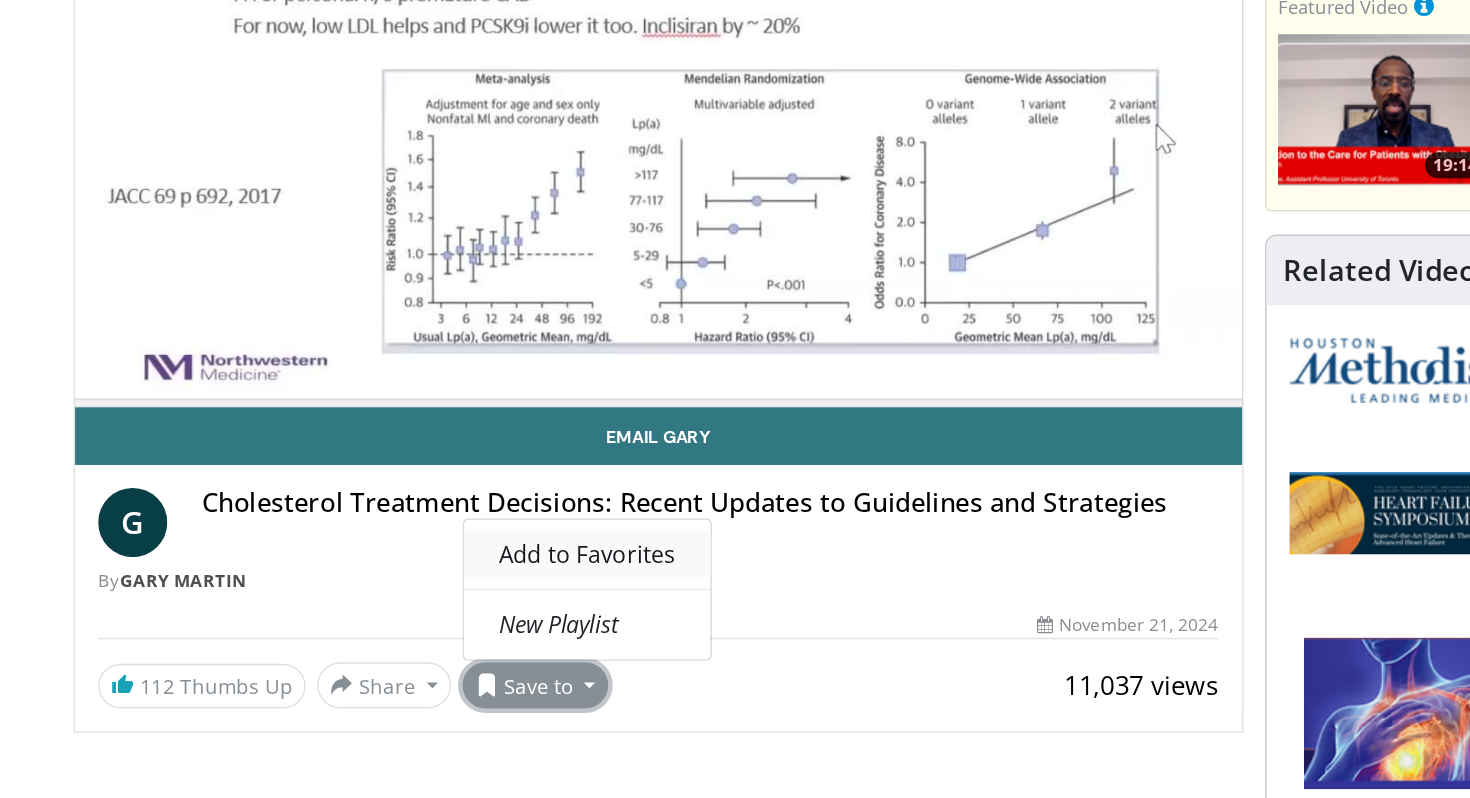 click on "Add to Favorites" at bounding box center [471, 629] 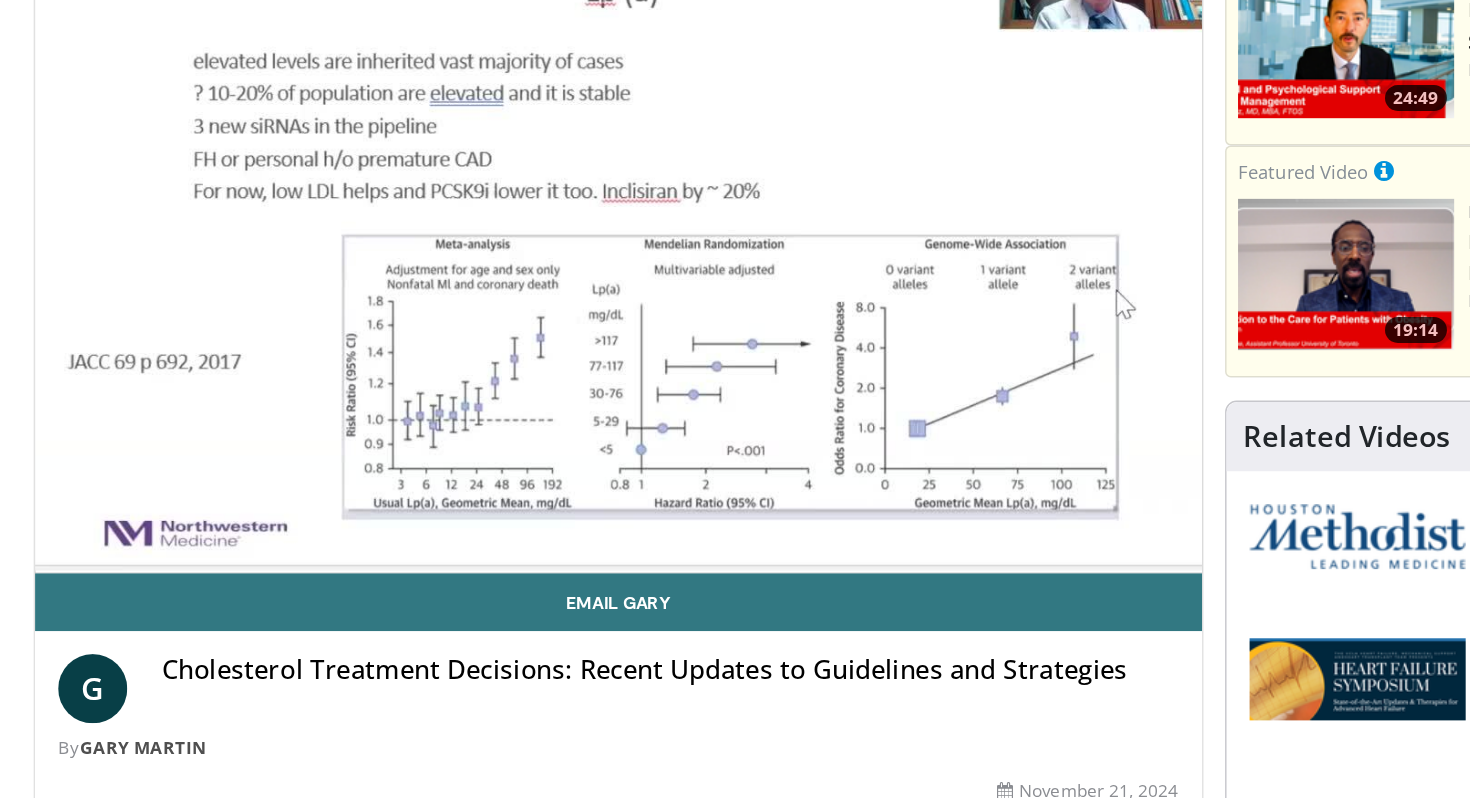 scroll, scrollTop: 84, scrollLeft: 0, axis: vertical 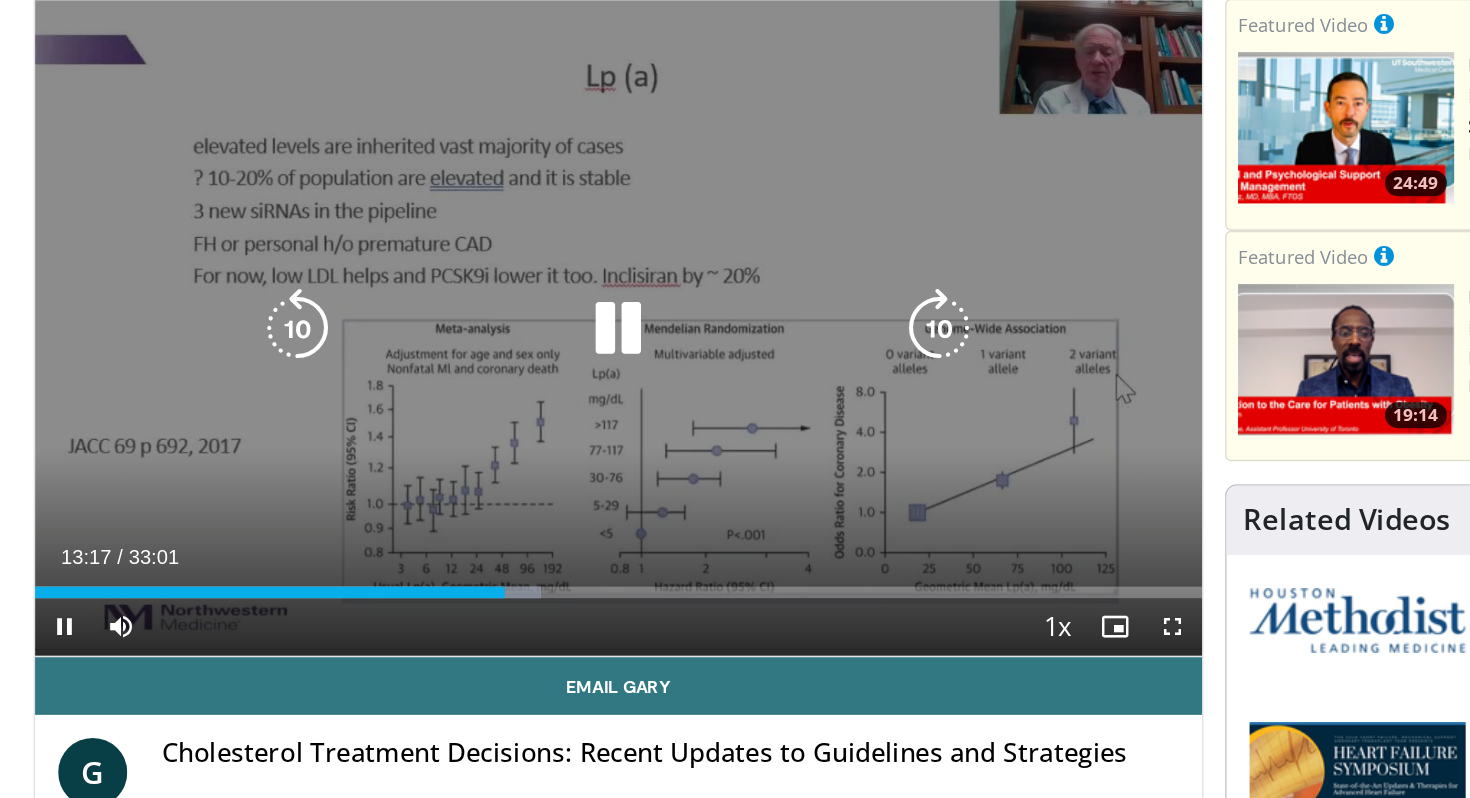 click on "10 seconds
Tap to unmute" at bounding box center [521, 298] 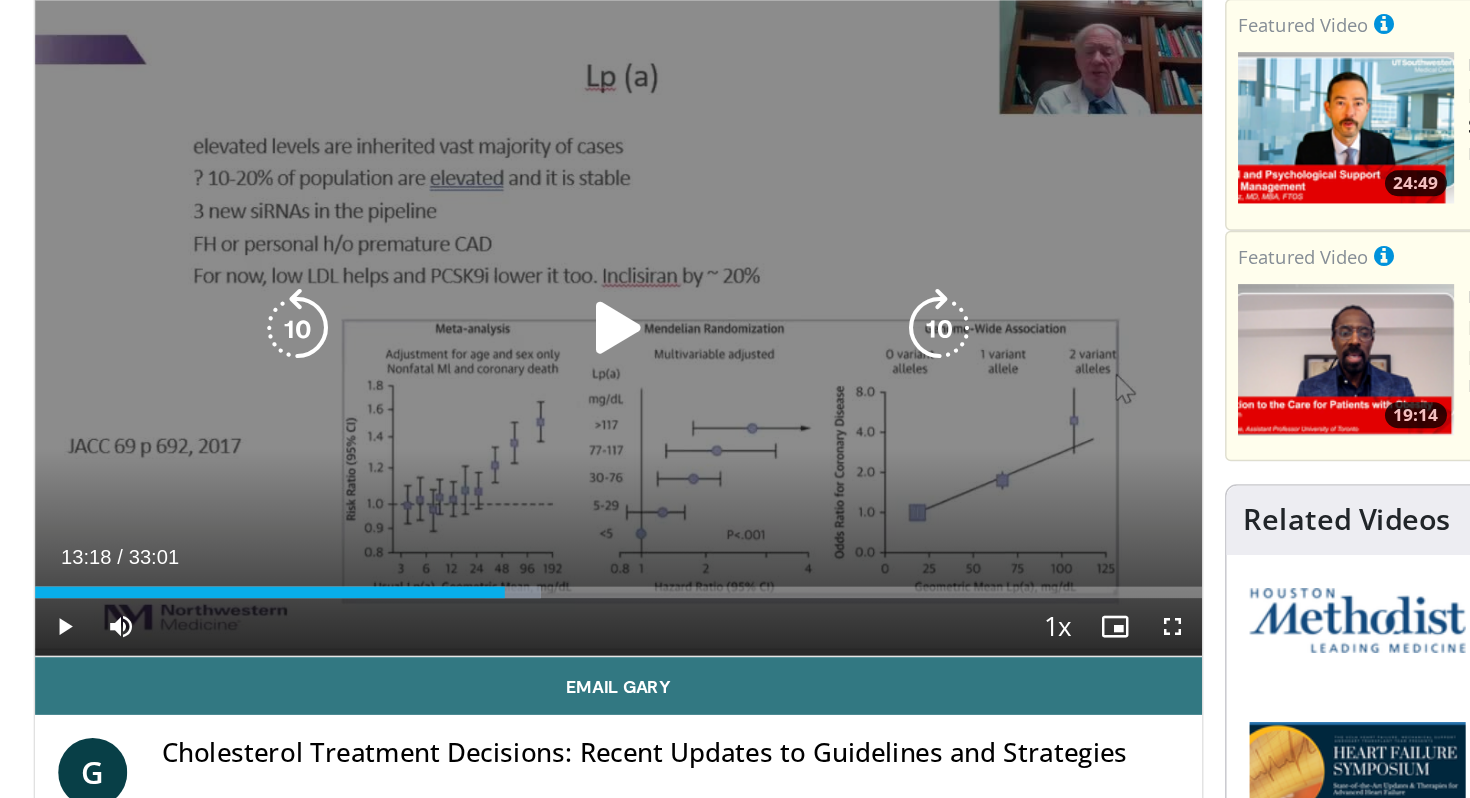click on "10 seconds
Tap to unmute" at bounding box center [521, 298] 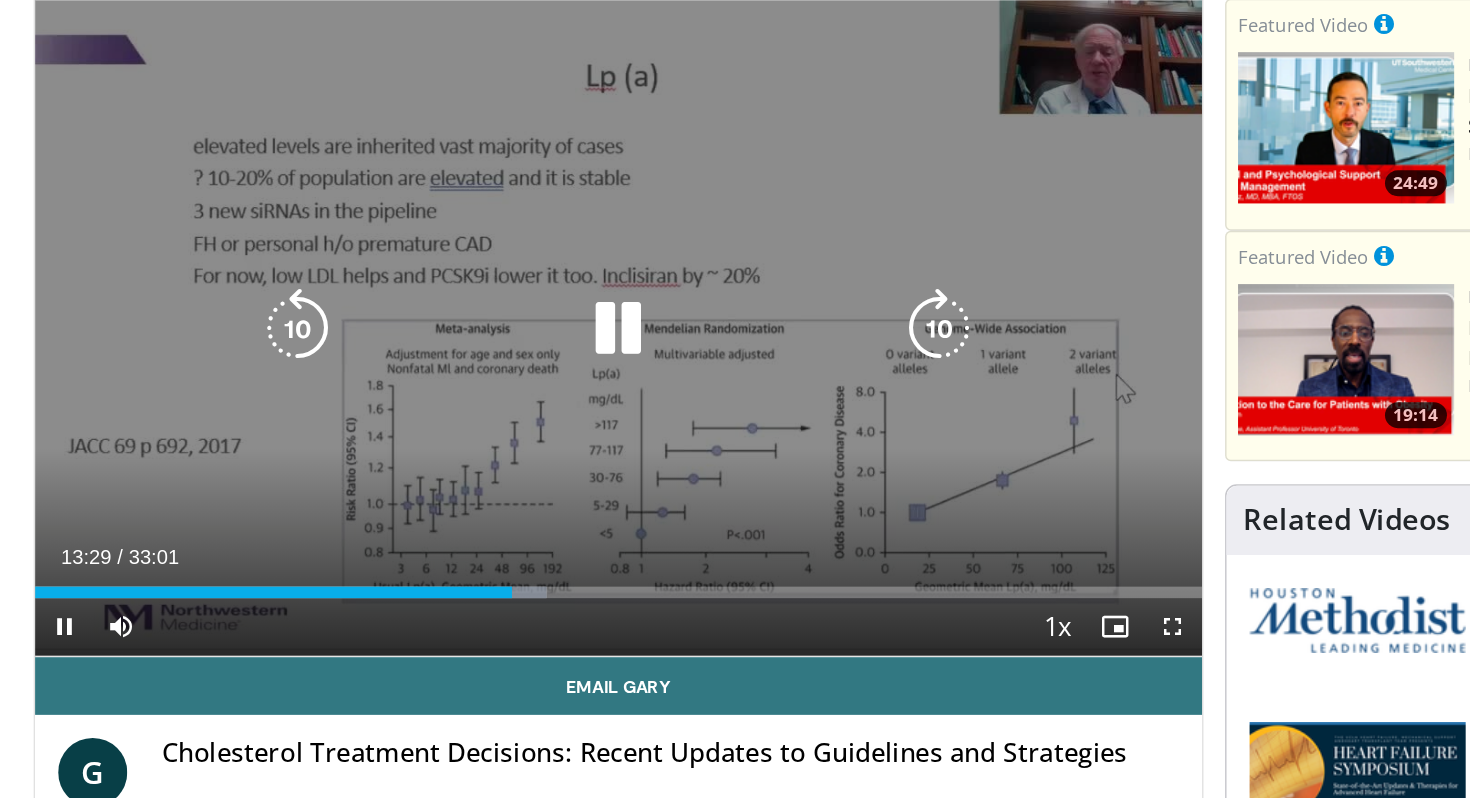 drag, startPoint x: 271, startPoint y: 375, endPoint x: 178, endPoint y: 355, distance: 95.12623 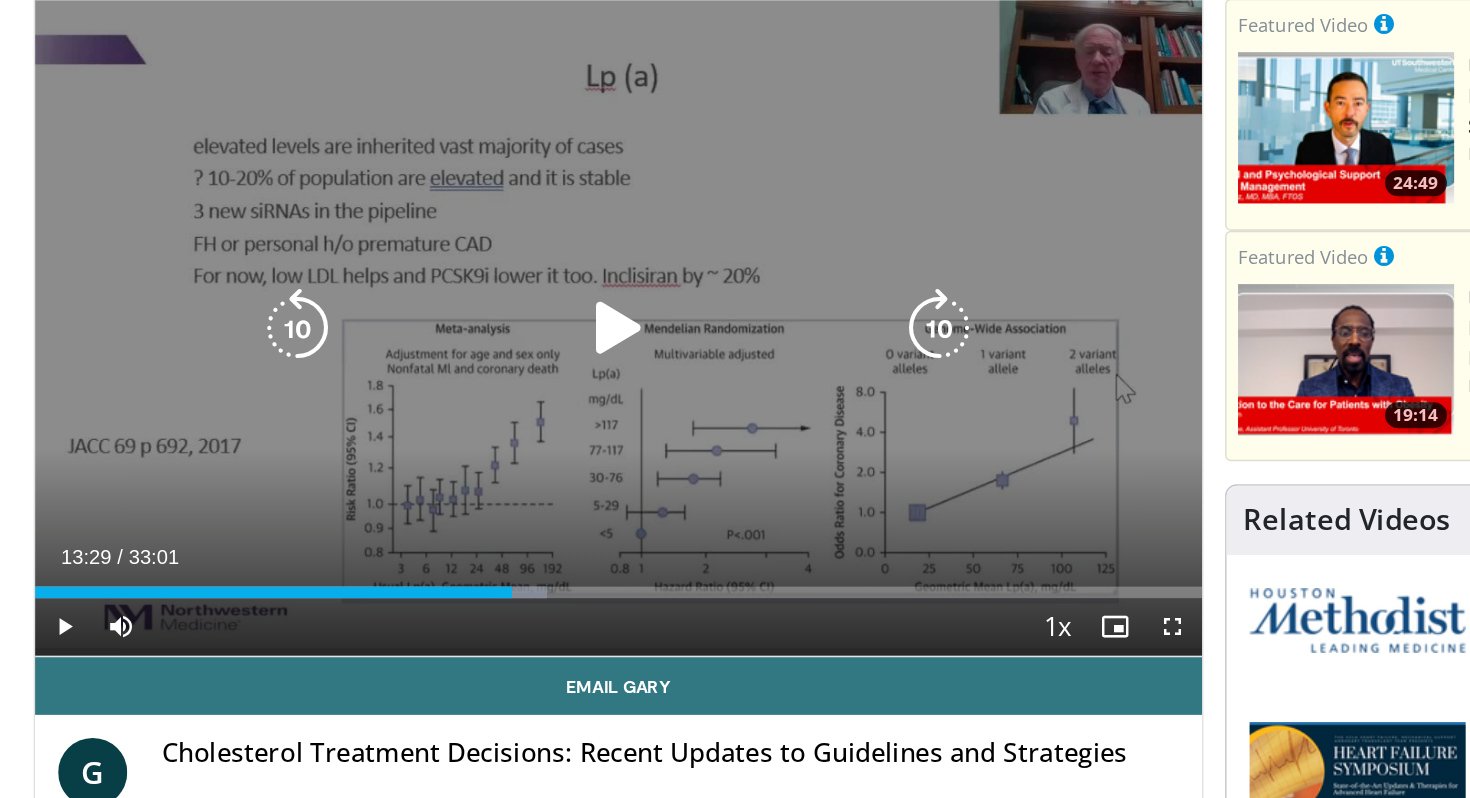 click on "10 seconds
Tap to unmute" at bounding box center (521, 298) 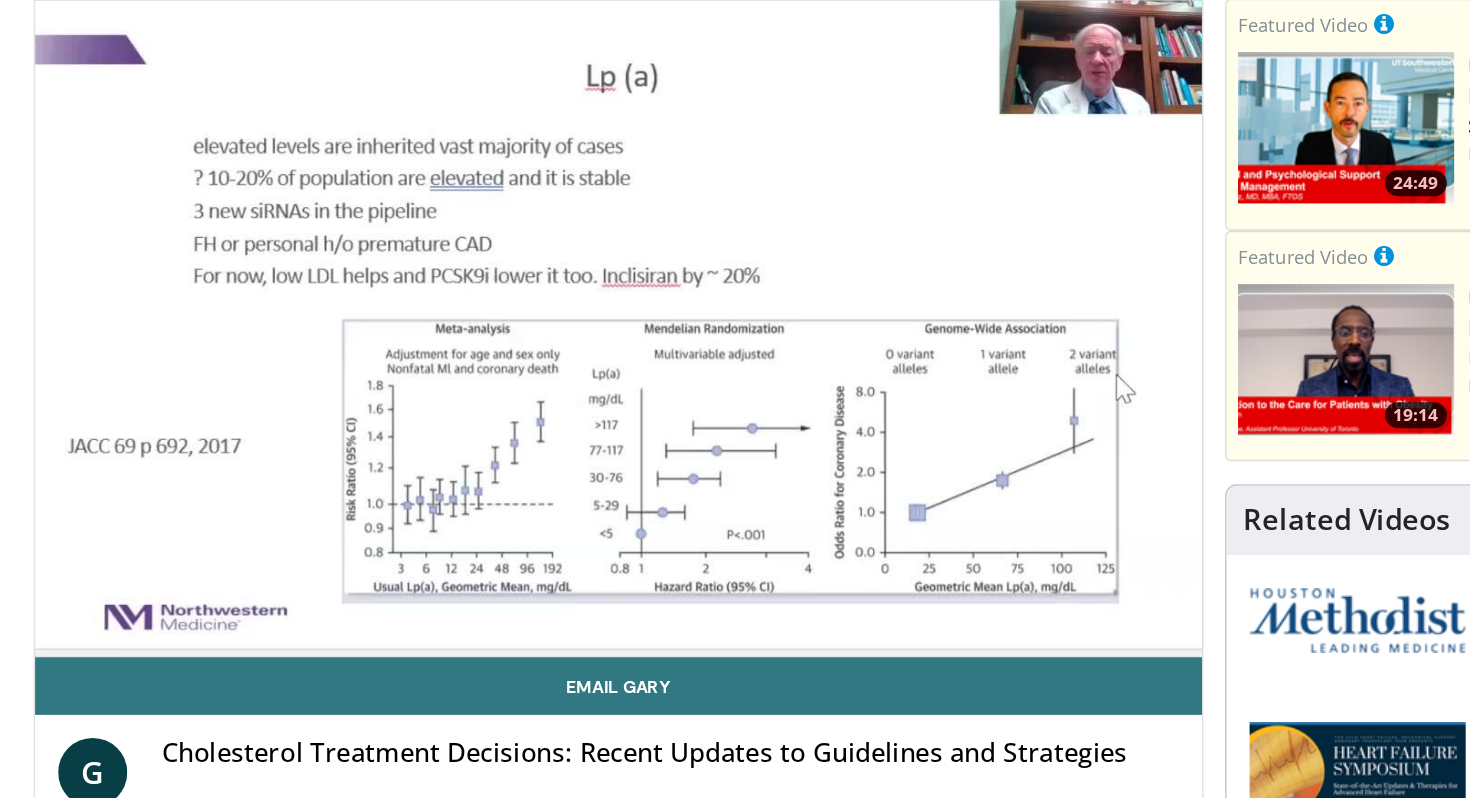 click on "10 seconds
Tap to unmute" at bounding box center [521, 298] 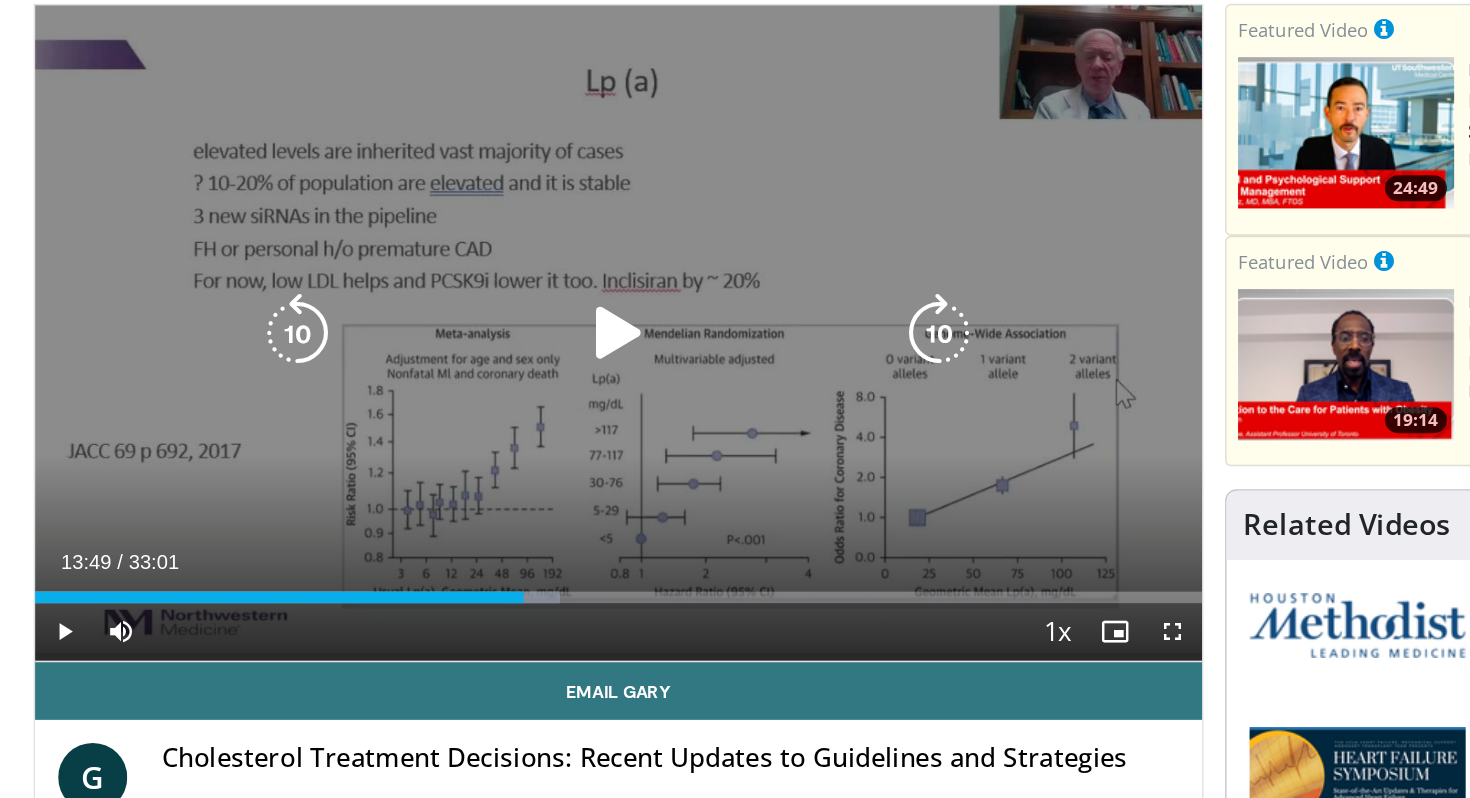 click at bounding box center (521, 299) 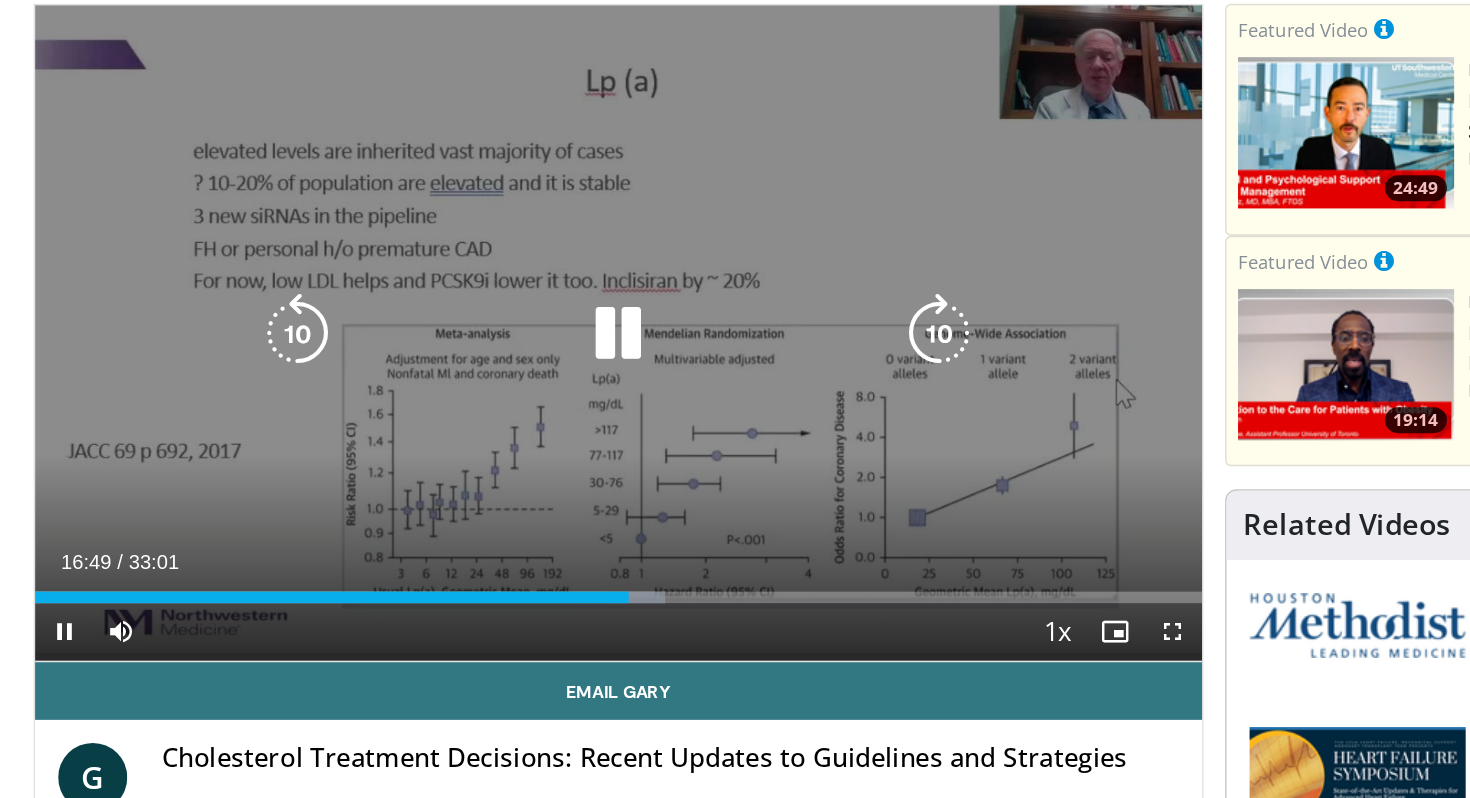 click on "10 seconds
Tap to unmute" at bounding box center (521, 298) 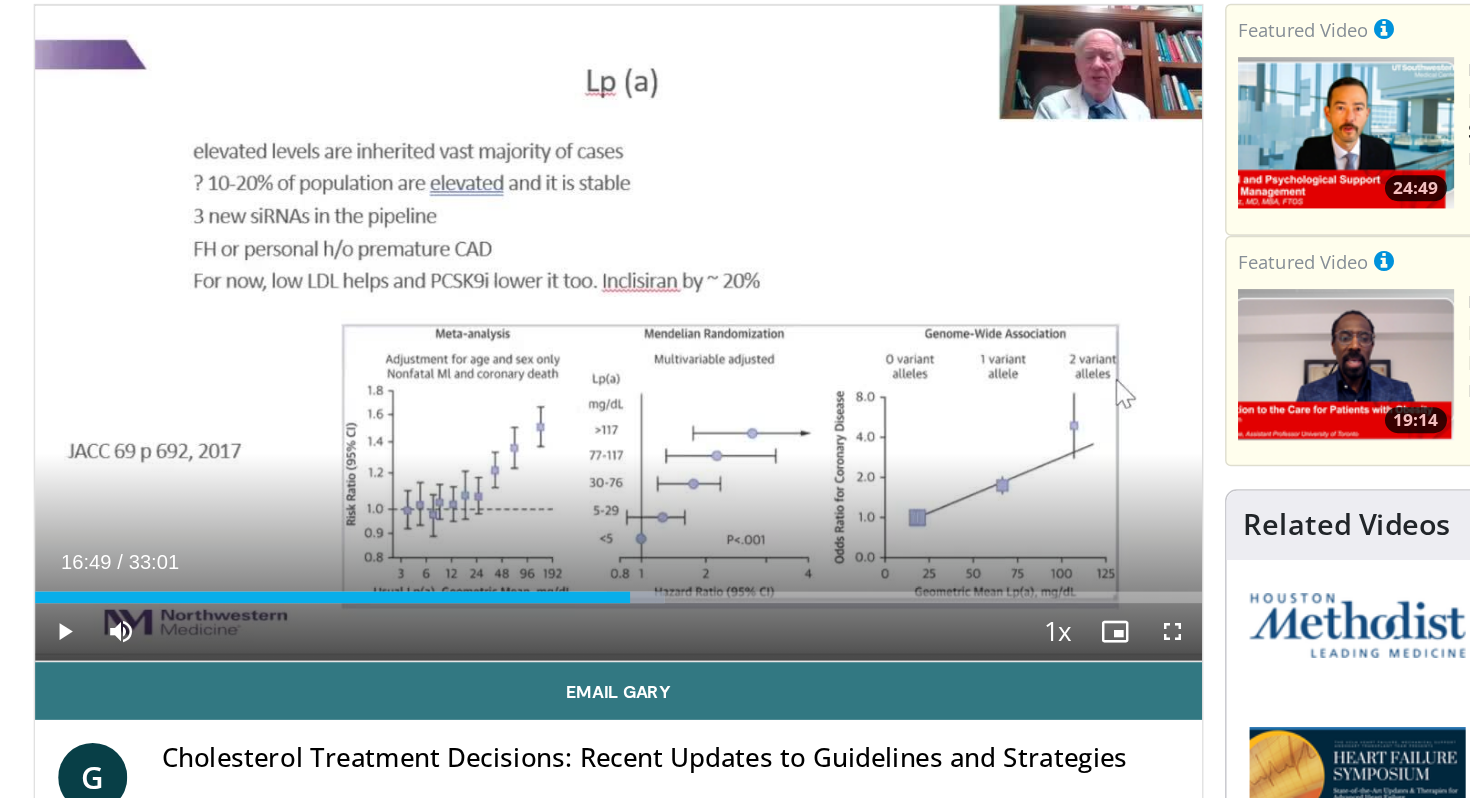 click on "10 seconds
Tap to unmute" at bounding box center [521, 298] 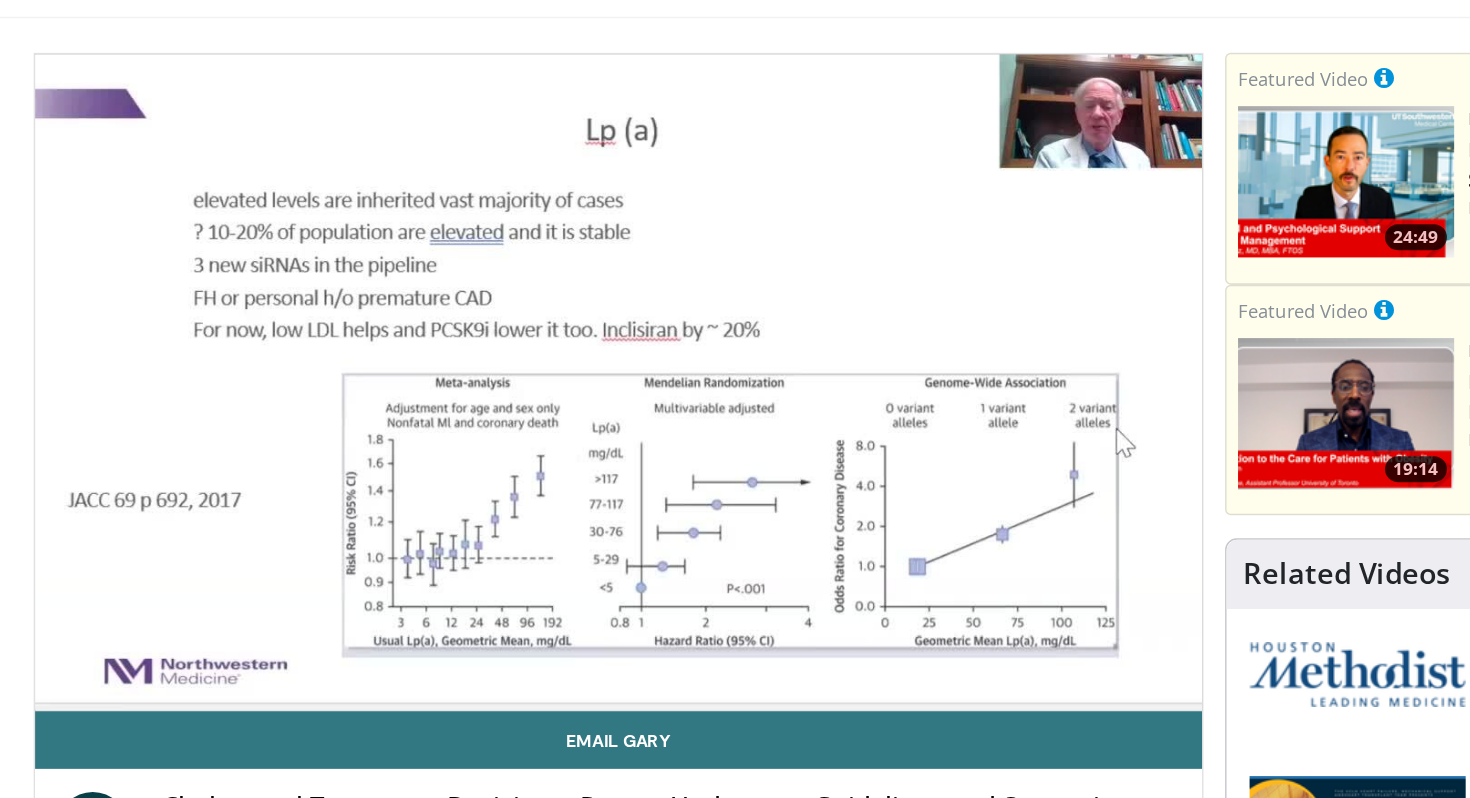 click on "10 seconds
Tap to unmute" at bounding box center [521, 298] 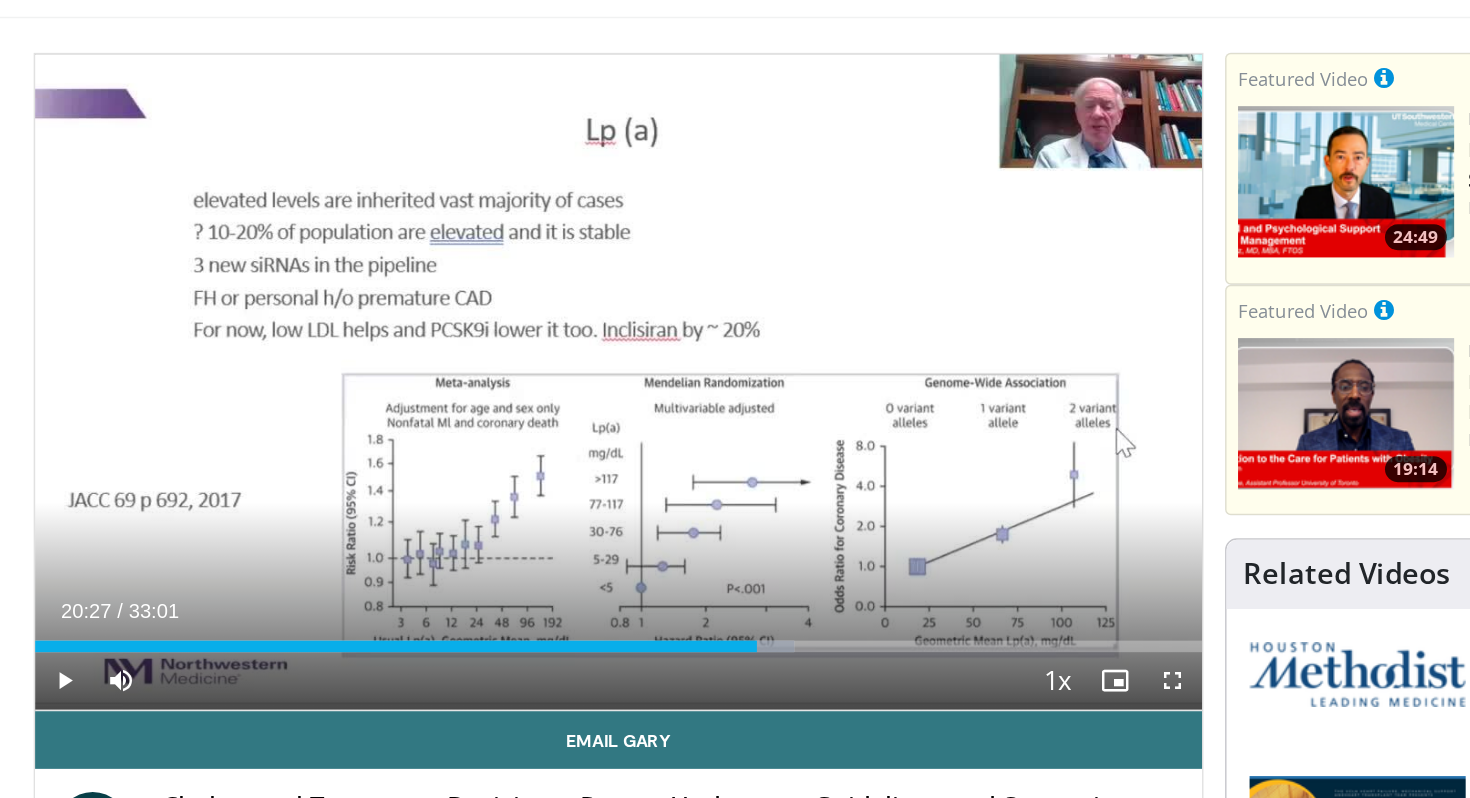 click on "10 seconds
Tap to unmute" at bounding box center [521, 298] 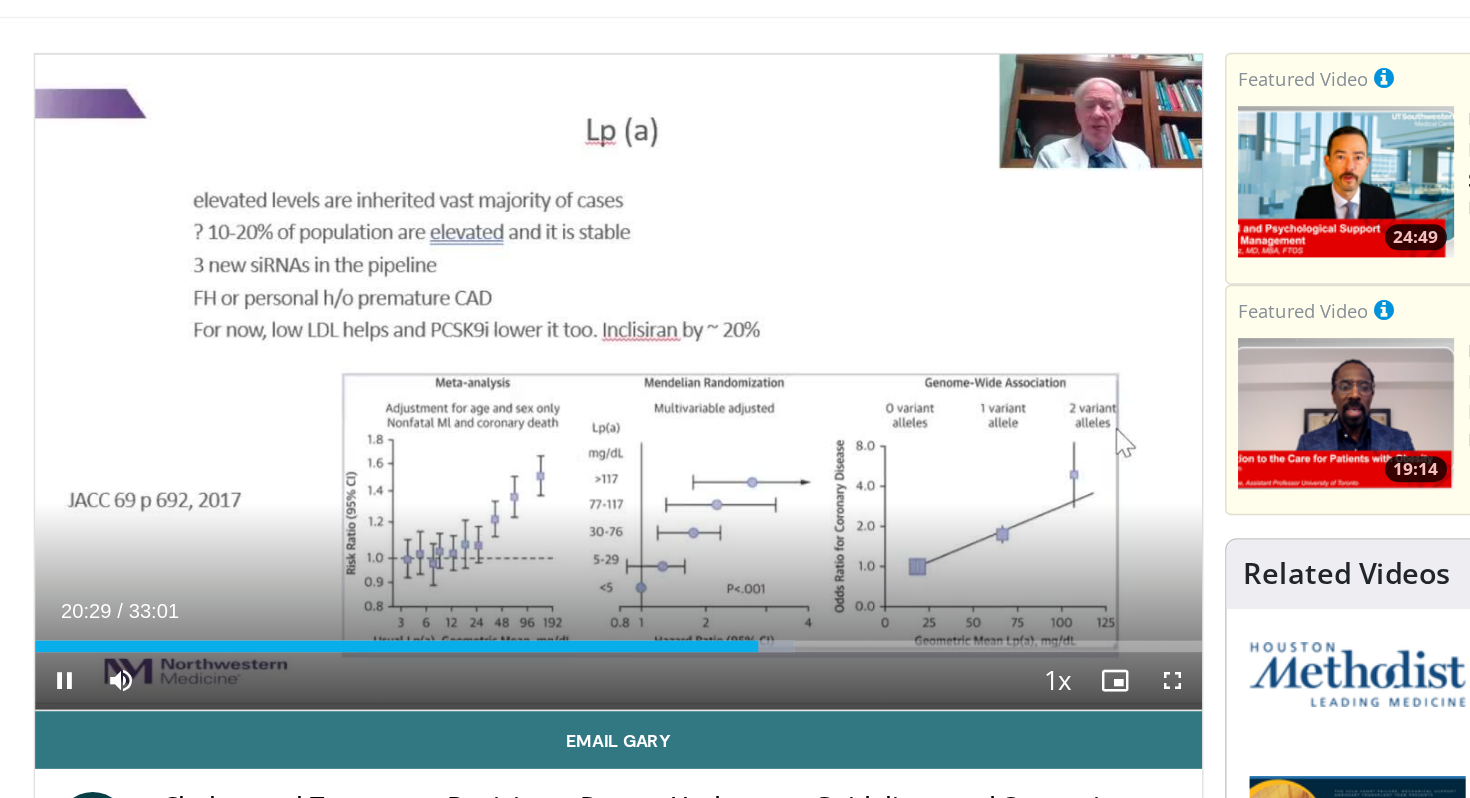click on "10 seconds
Tap to unmute" at bounding box center (521, 298) 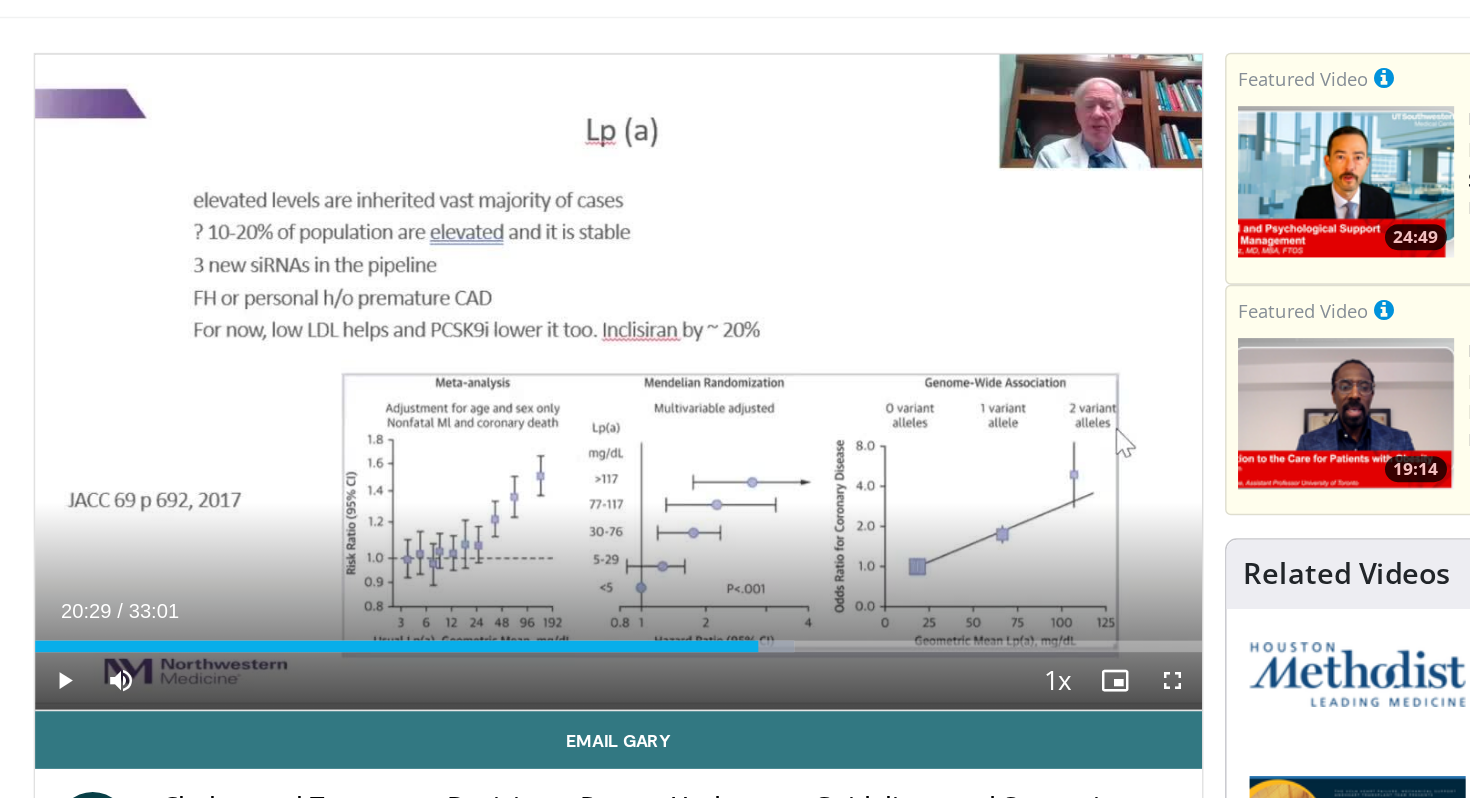 click on "10 seconds
Tap to unmute" at bounding box center (521, 298) 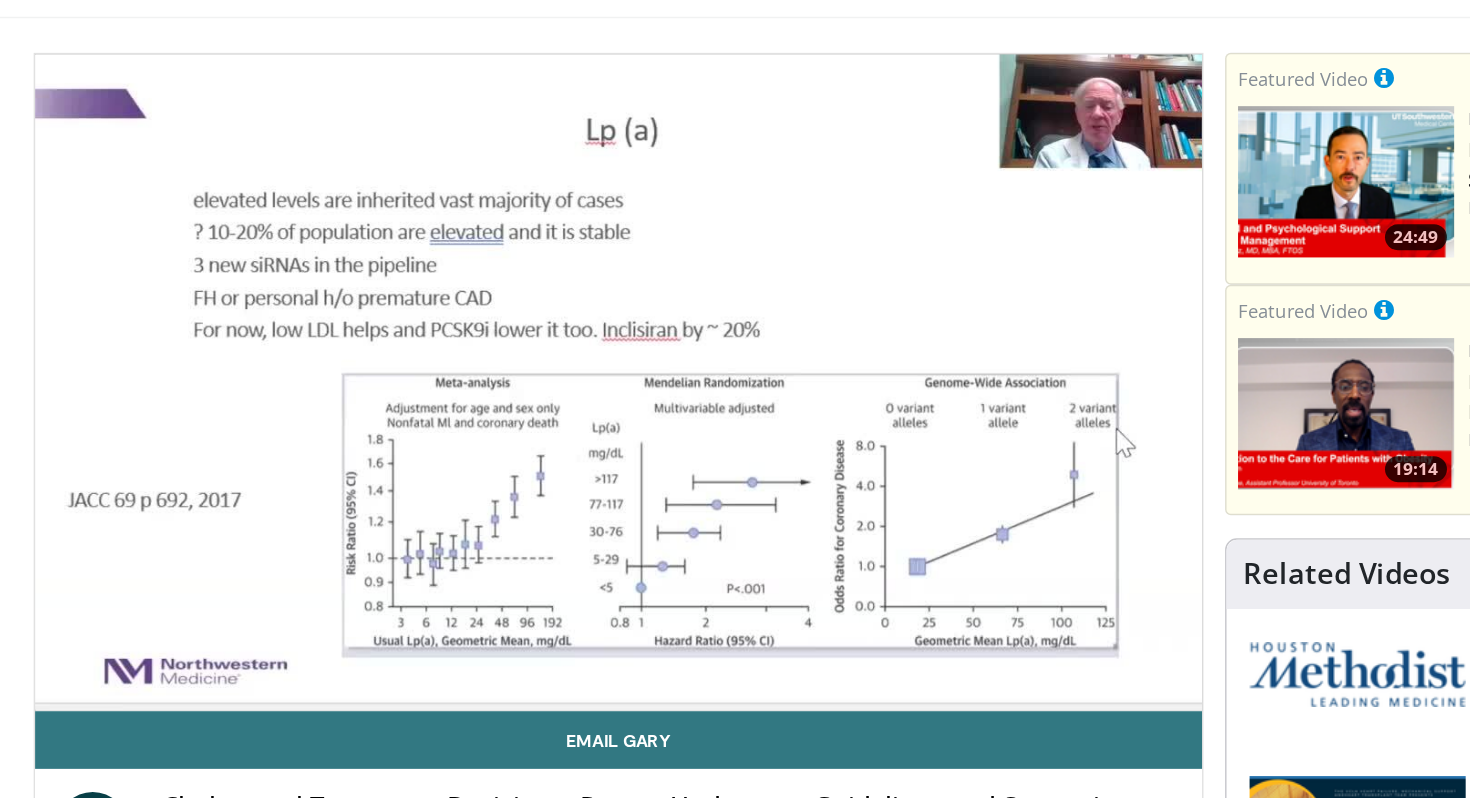 click on "10 seconds
Tap to unmute" at bounding box center [521, 298] 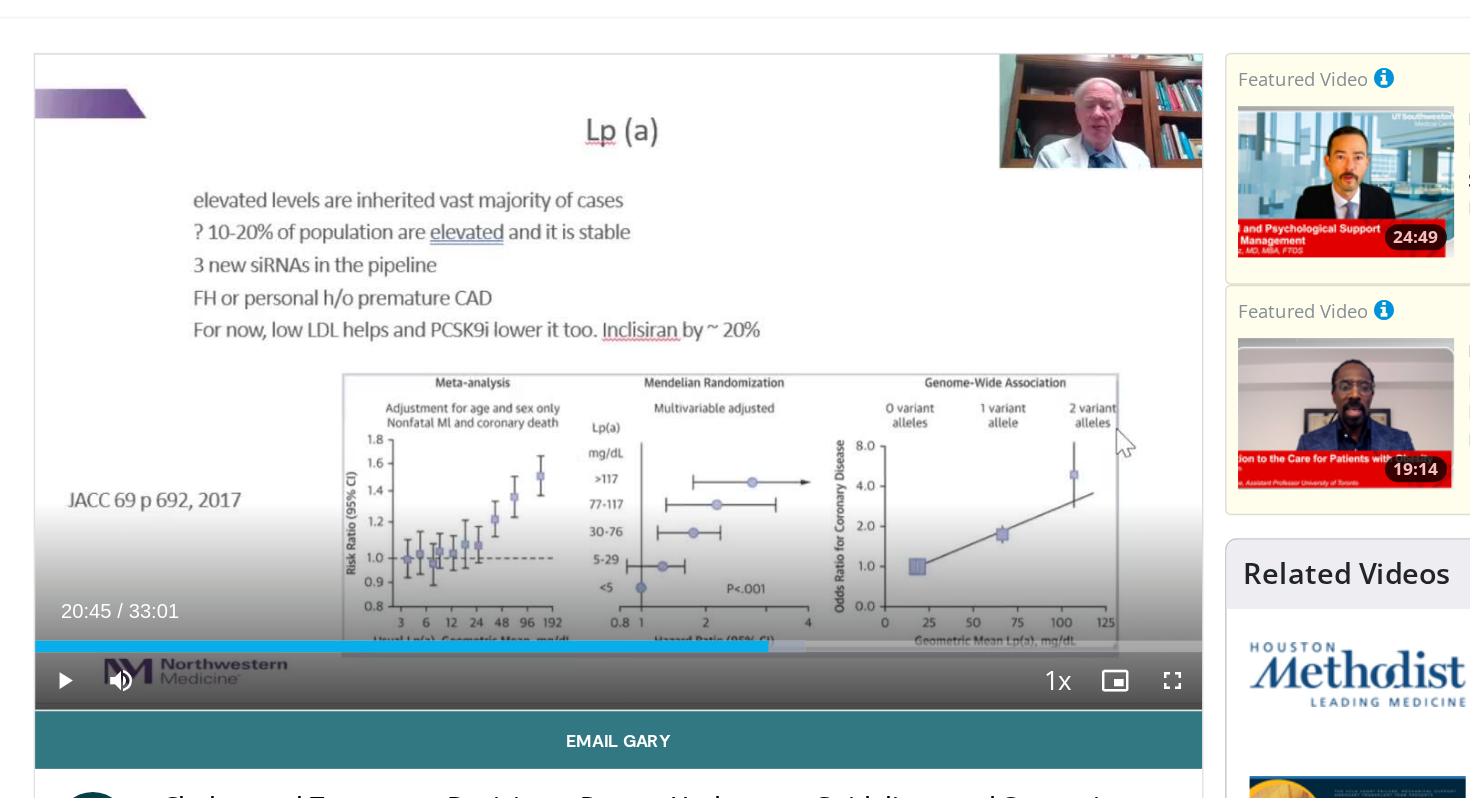 click on "10 seconds
Tap to unmute" at bounding box center [521, 298] 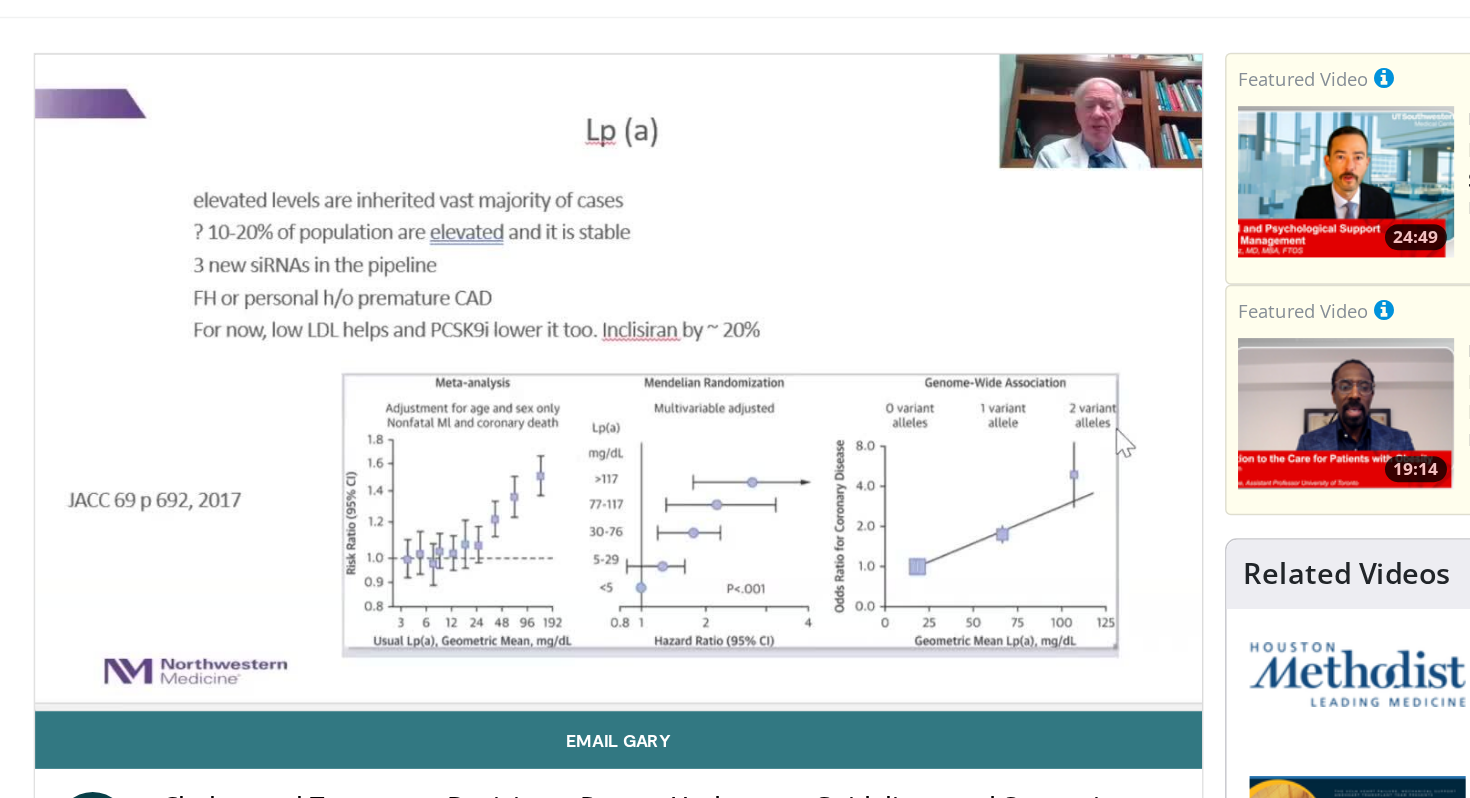 click on "10 seconds
Tap to unmute" at bounding box center (521, 298) 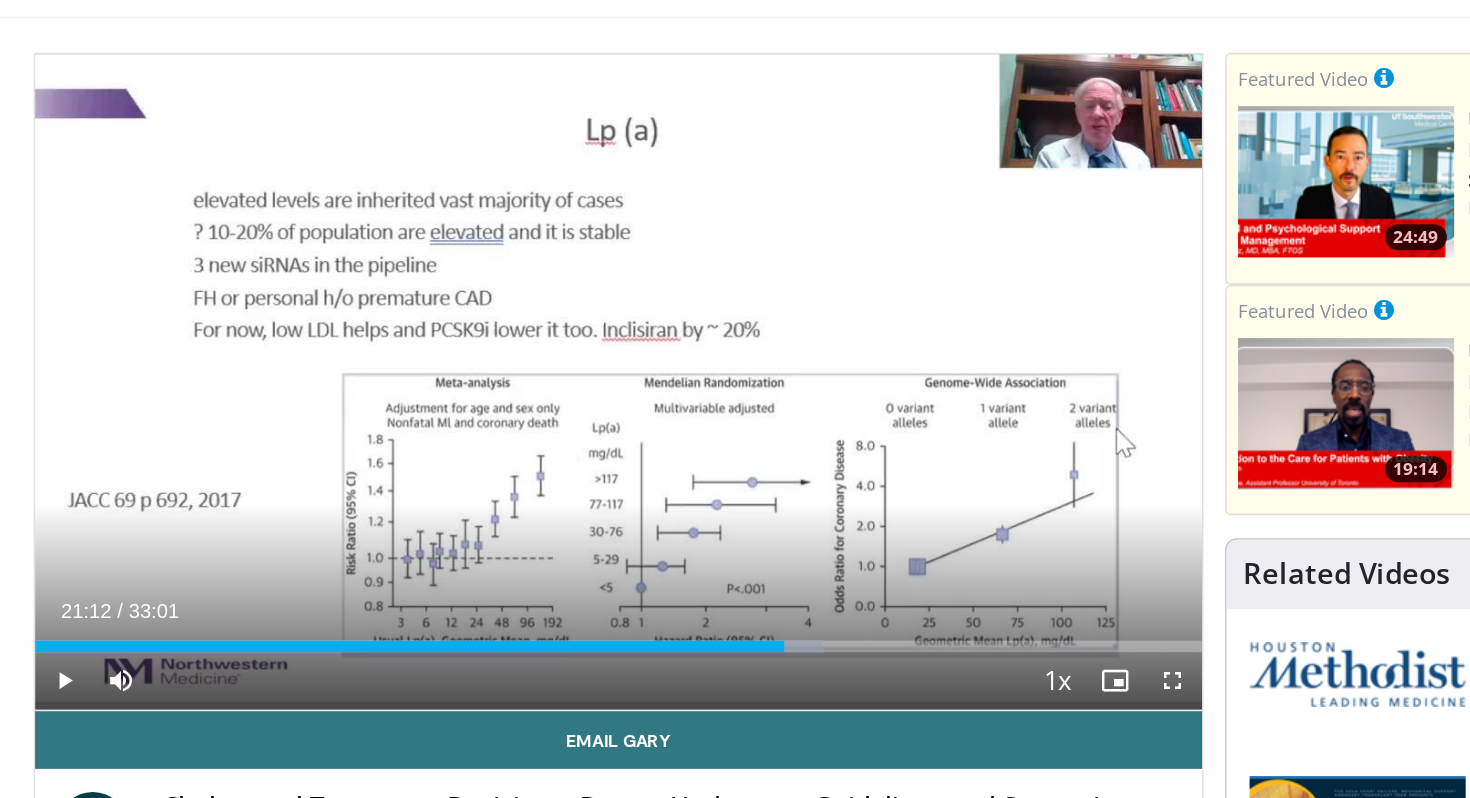 click on "10 seconds
Tap to unmute" at bounding box center (521, 298) 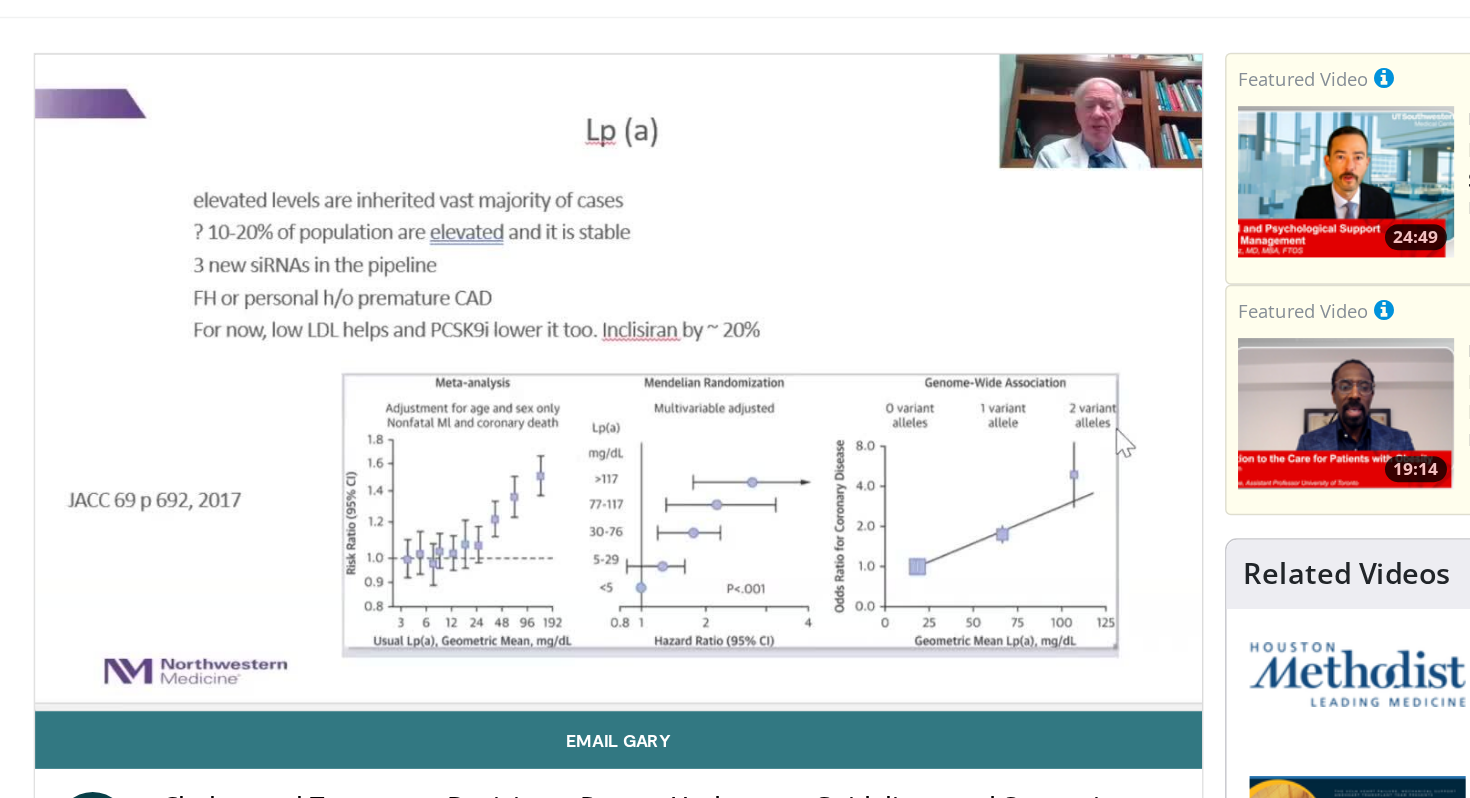 click on "10 seconds
Tap to unmute" at bounding box center (521, 298) 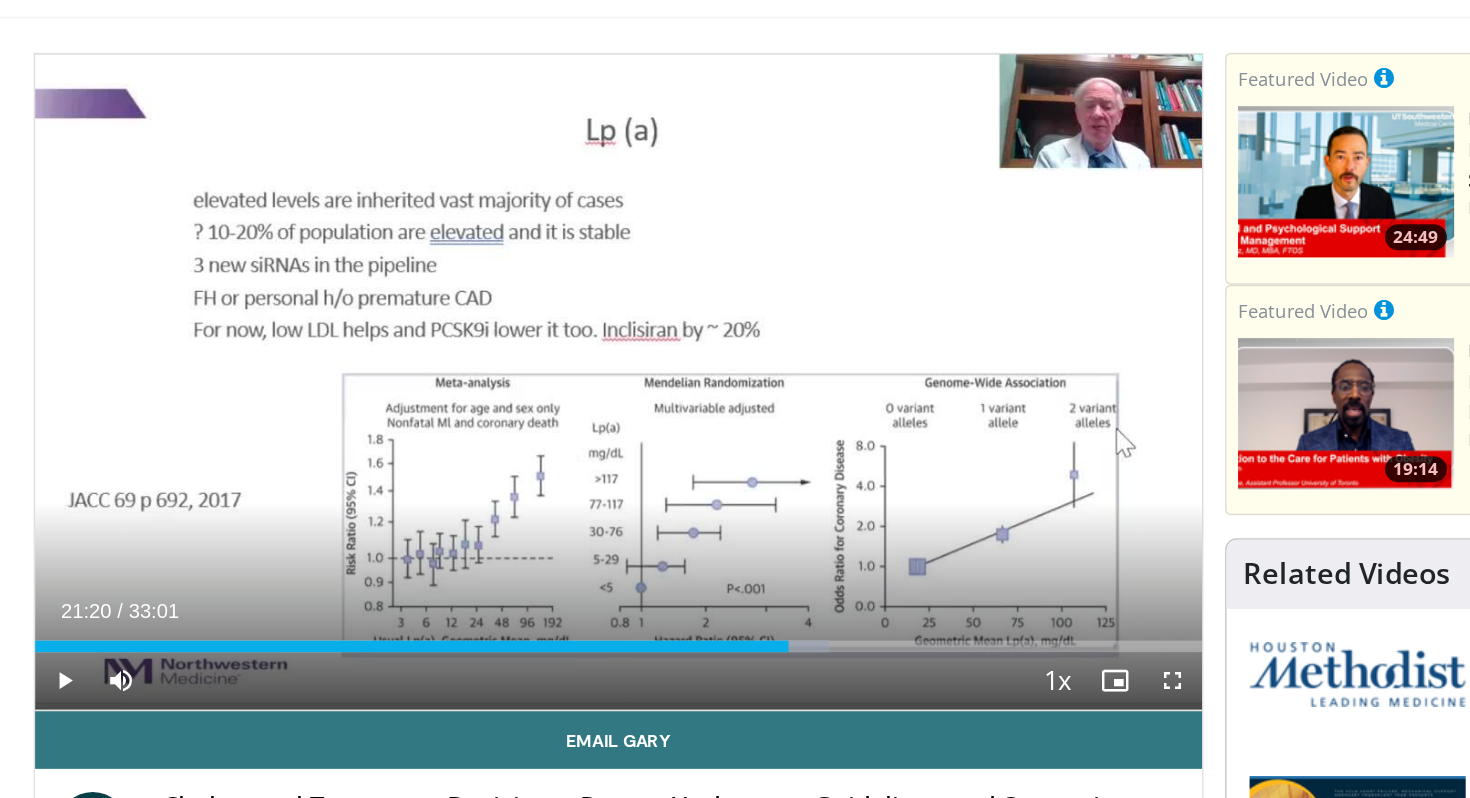 click on "10 seconds
Tap to unmute" at bounding box center [521, 298] 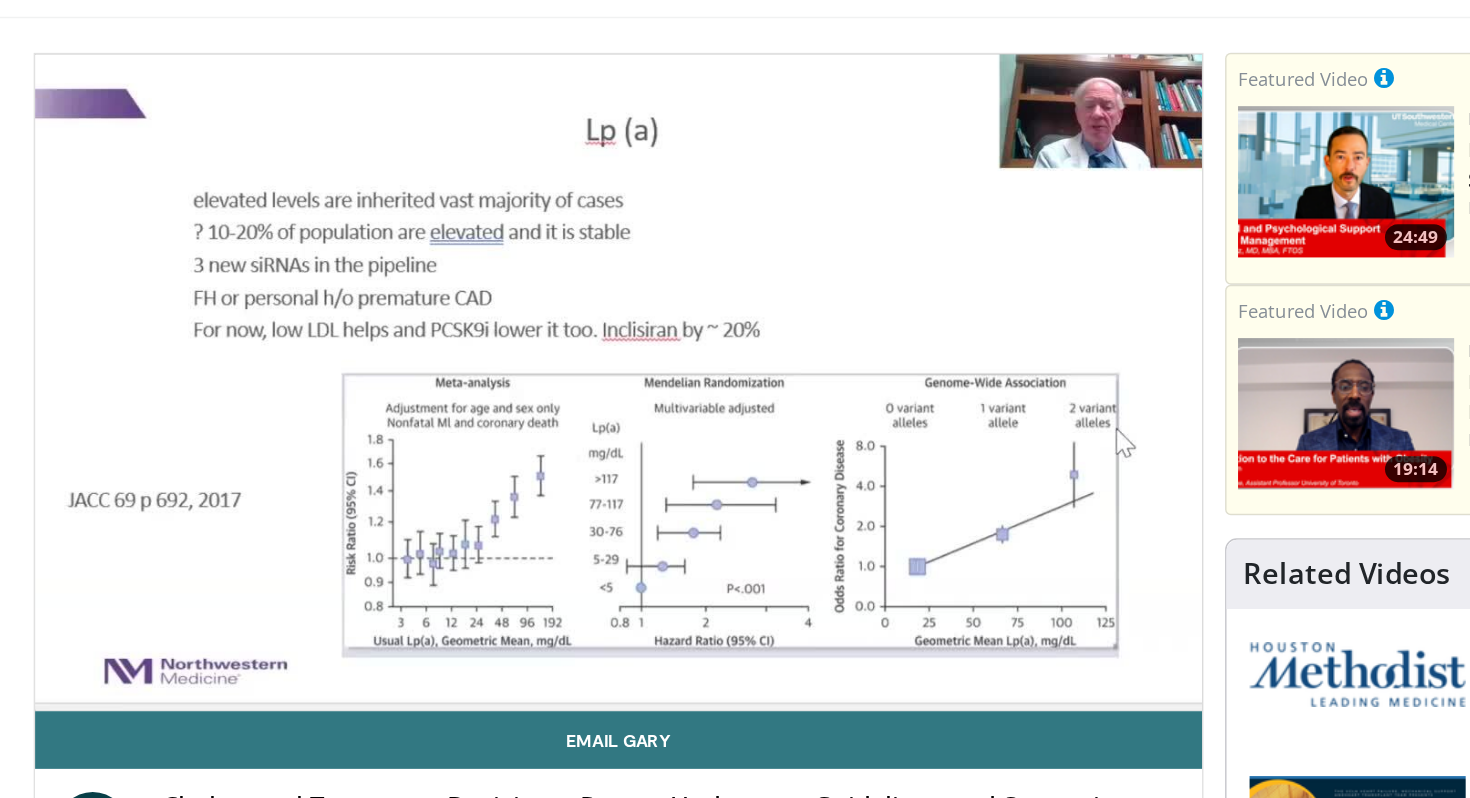 click on "10 seconds
Tap to unmute" at bounding box center (521, 298) 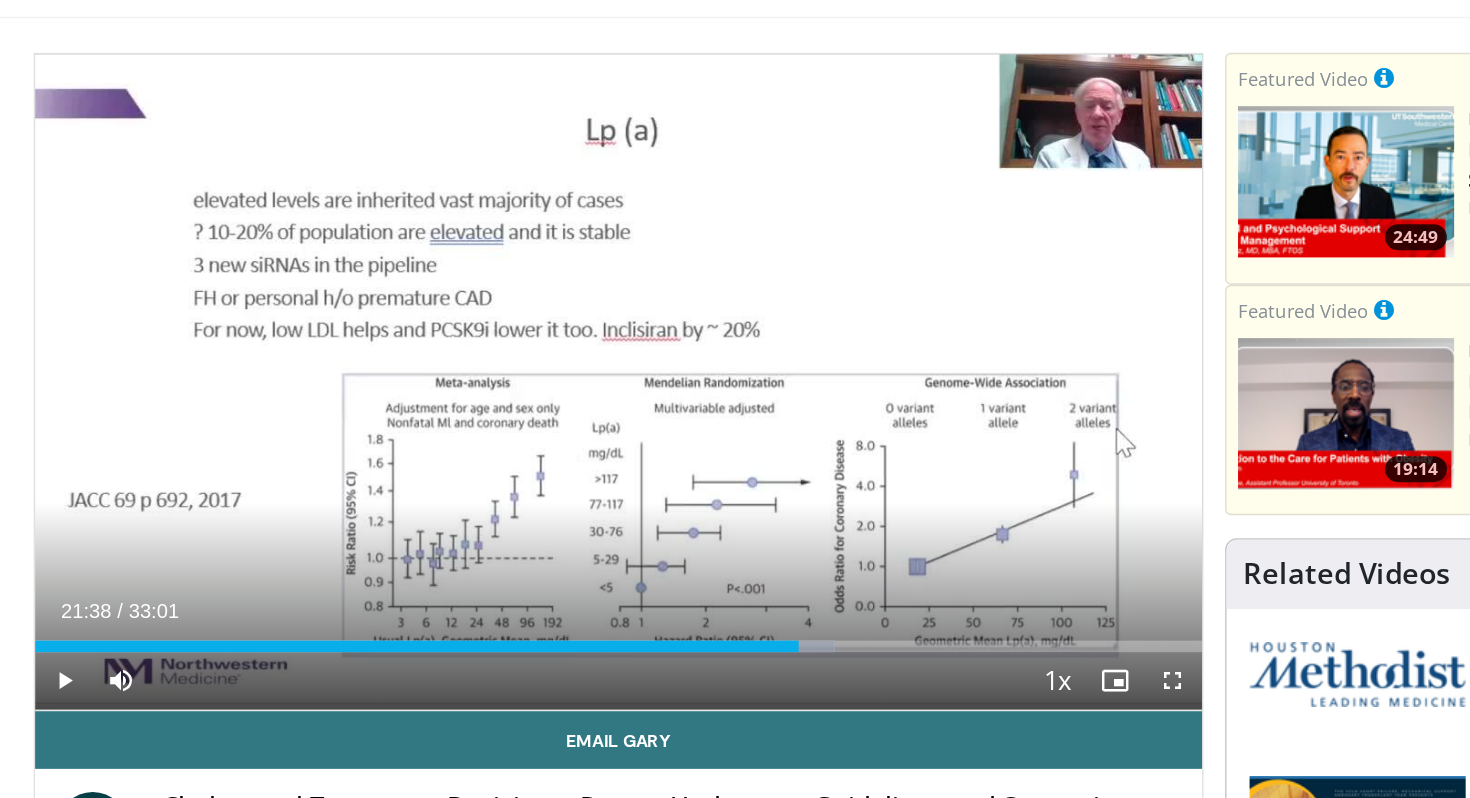 click on "10 seconds
Tap to unmute" at bounding box center [521, 298] 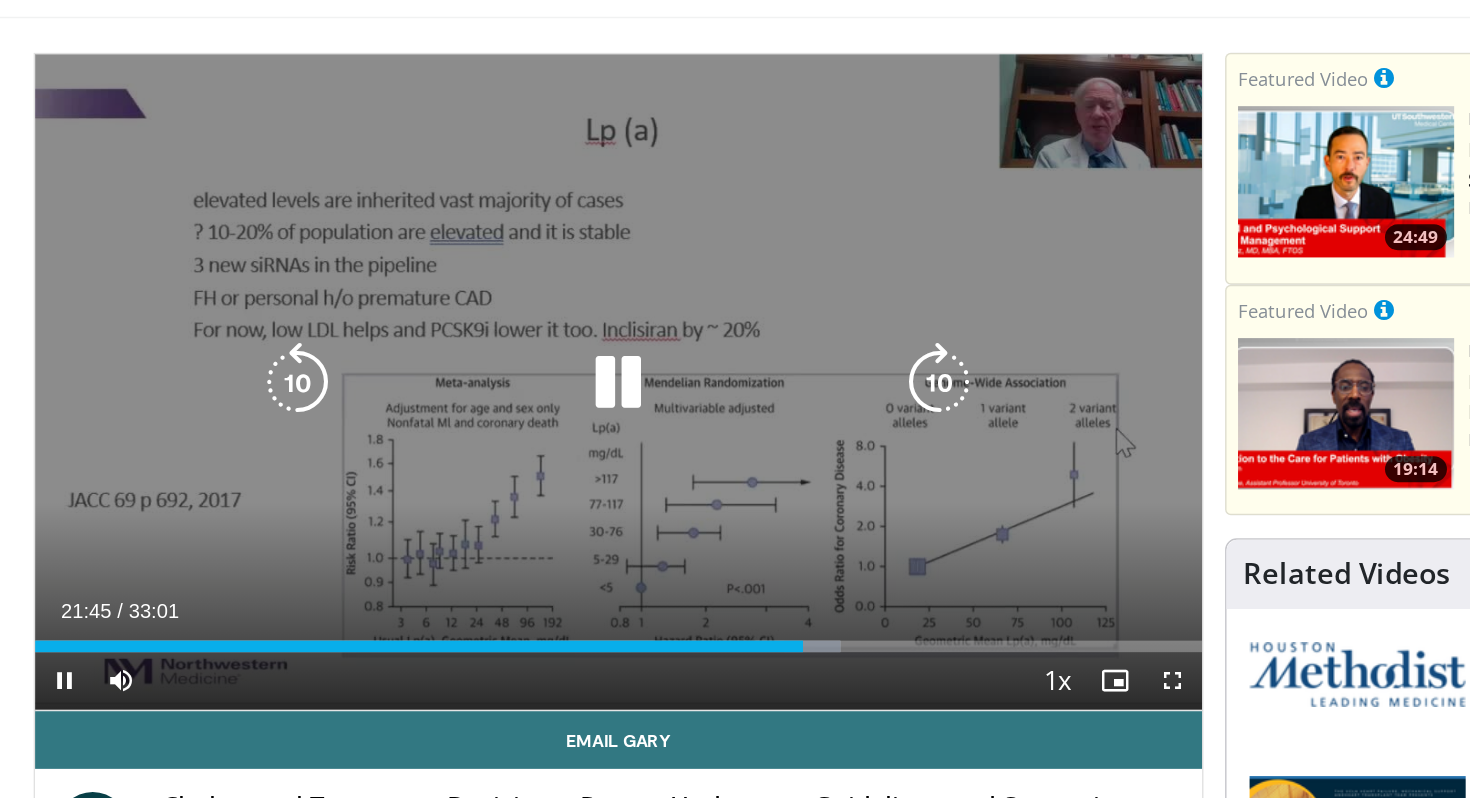 click on "10 seconds
Tap to unmute" at bounding box center [521, 298] 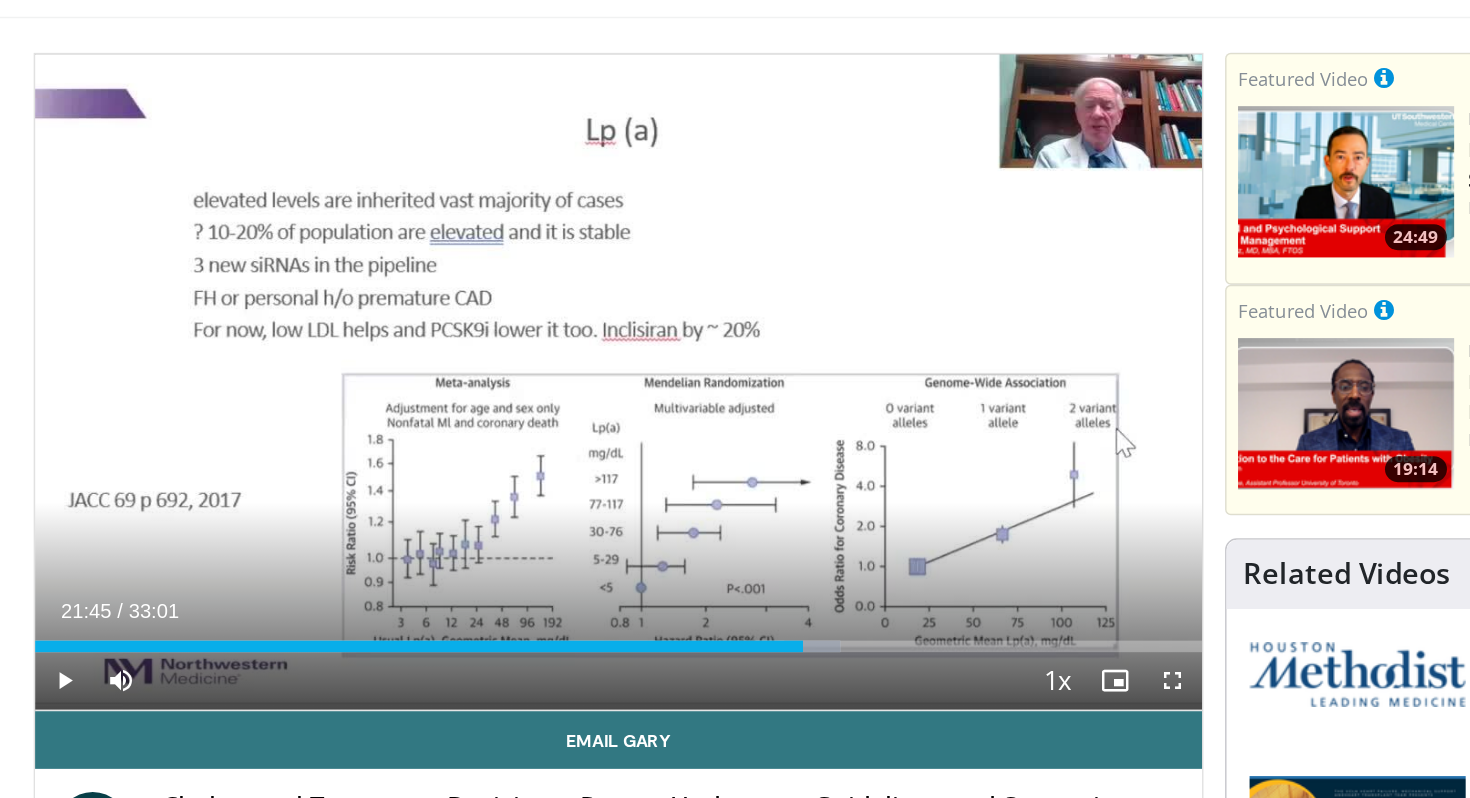 click on "10 seconds
Tap to unmute" at bounding box center [521, 298] 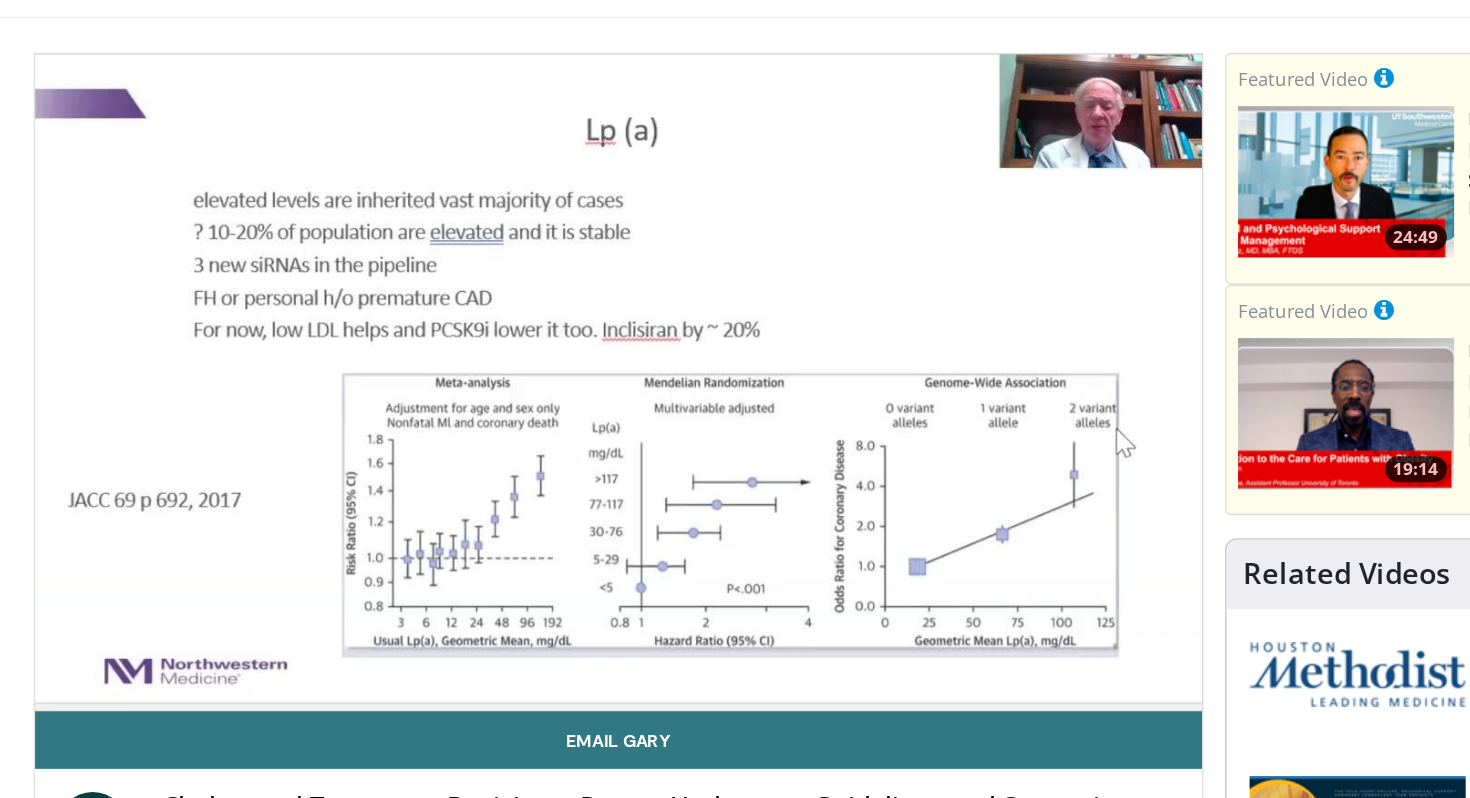 click on "10 seconds
Tap to unmute" at bounding box center (521, 298) 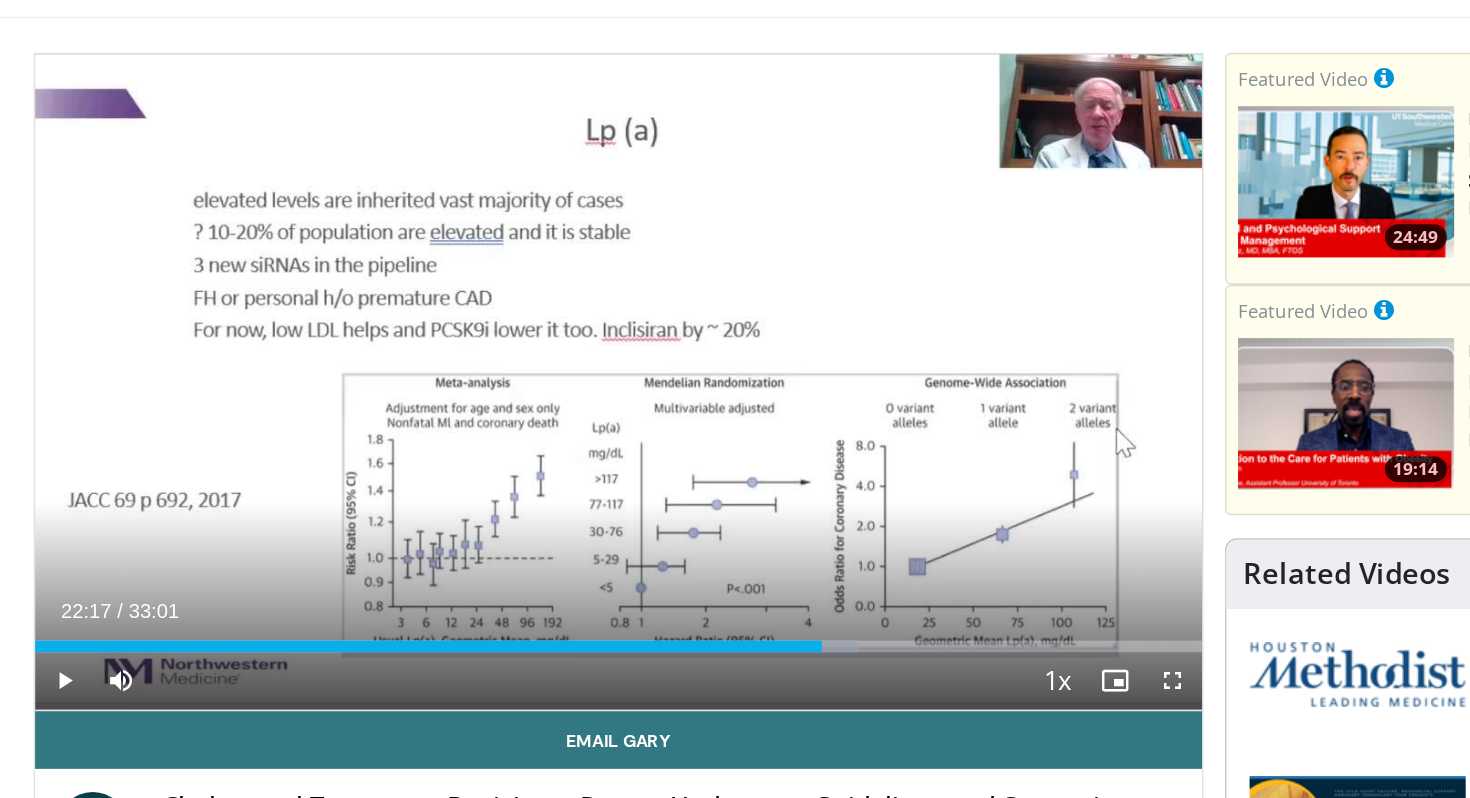 click on "10 seconds
Tap to unmute" at bounding box center [521, 298] 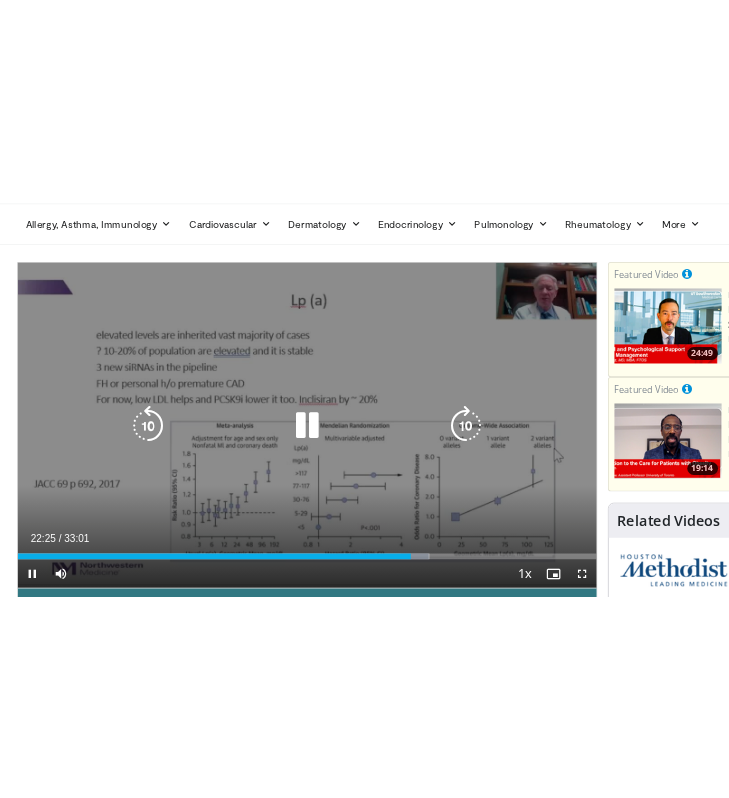 scroll, scrollTop: 64, scrollLeft: 0, axis: vertical 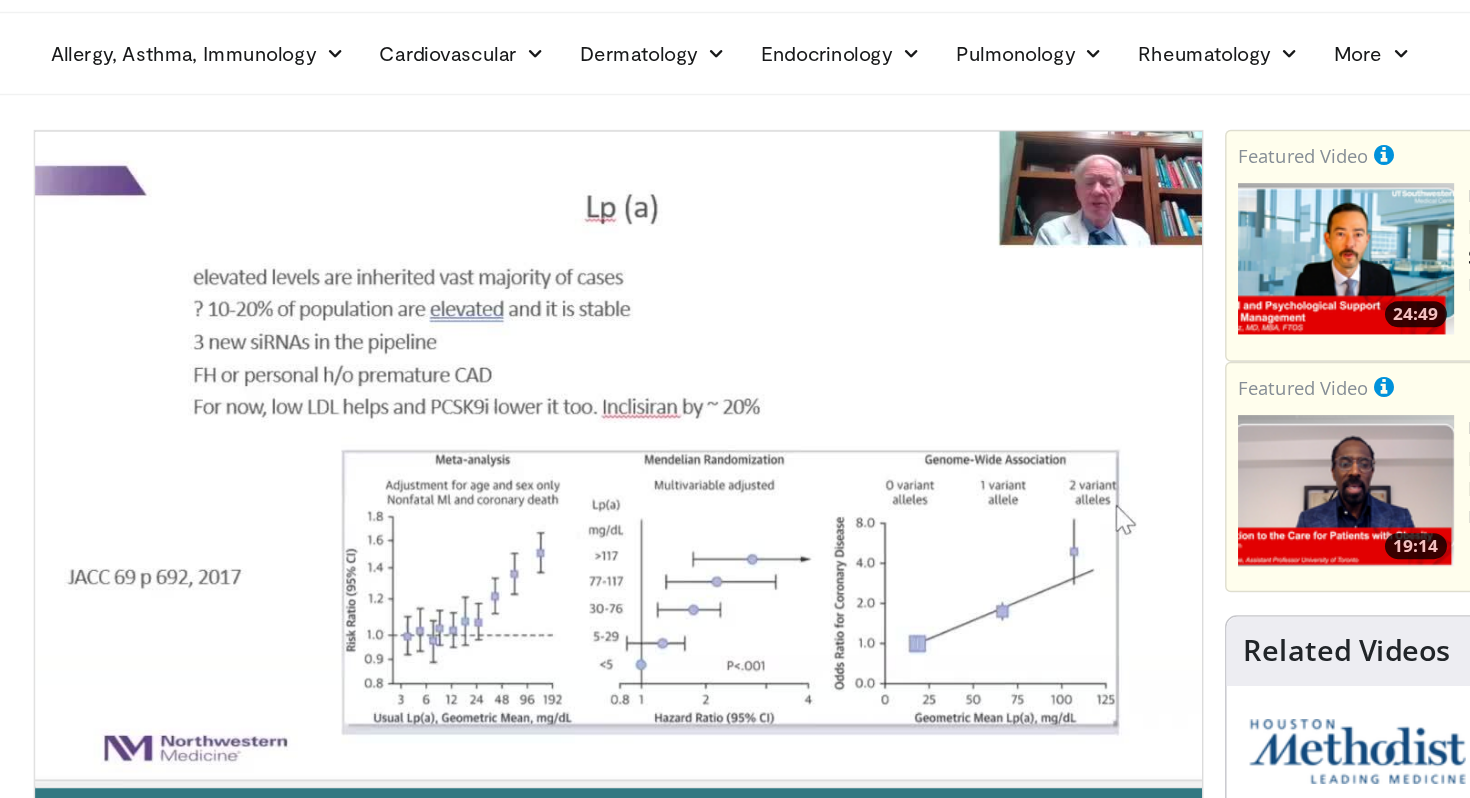 click on "10 seconds
Tap to unmute" at bounding box center [521, 318] 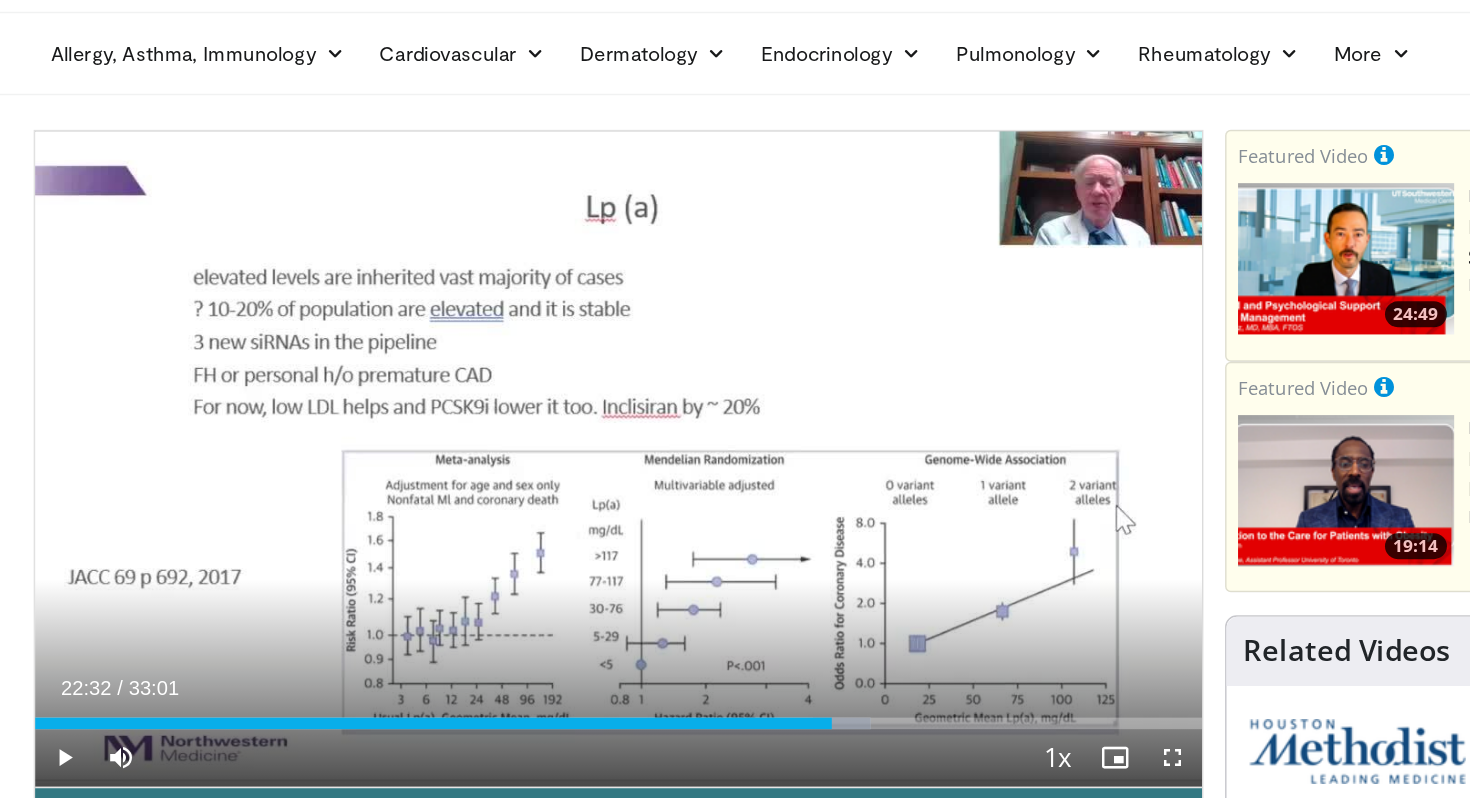 click on "10 seconds
Tap to unmute" at bounding box center (521, 318) 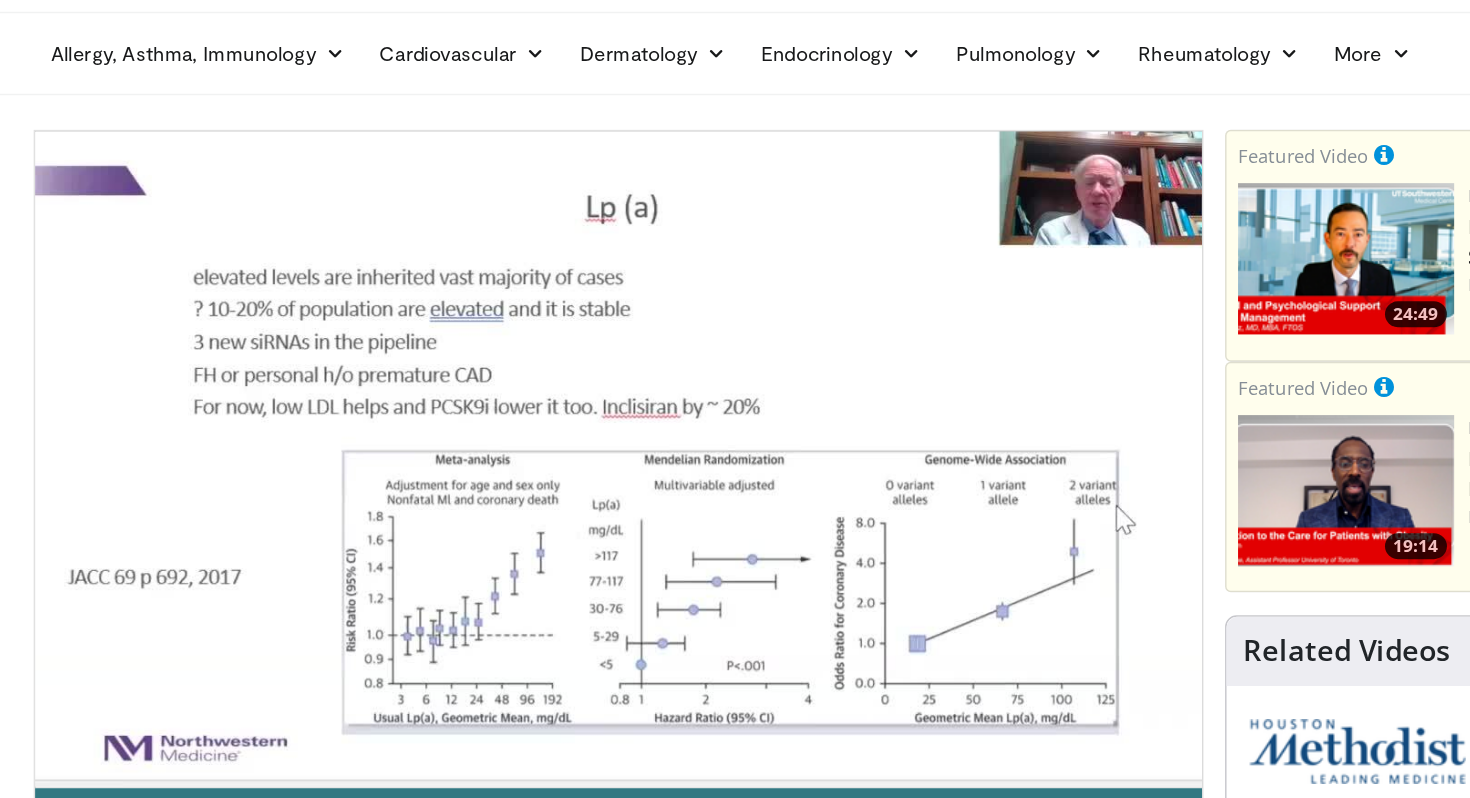 click on "10 seconds
Tap to unmute" at bounding box center [521, 318] 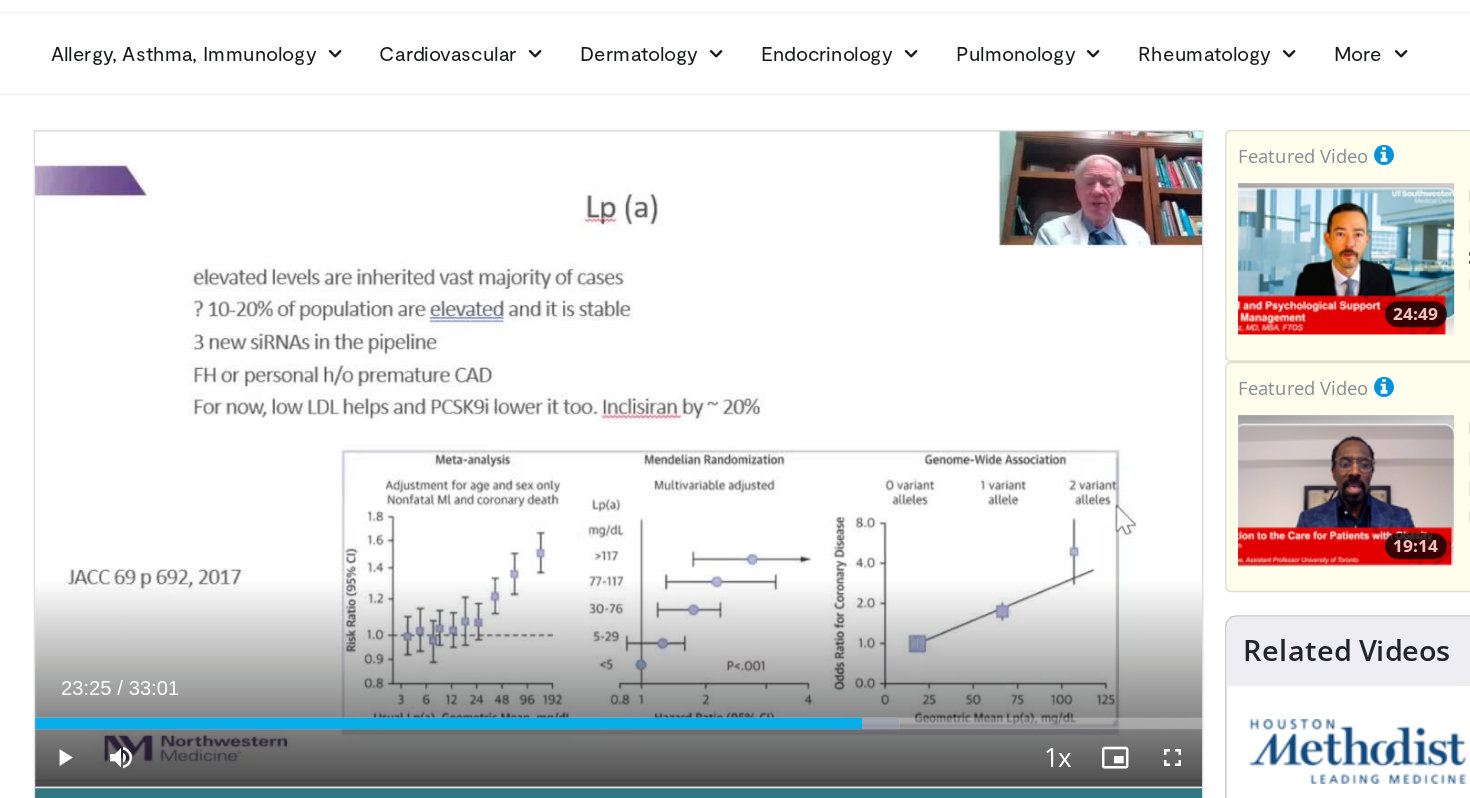 click on "10 seconds
Tap to unmute" at bounding box center (521, 318) 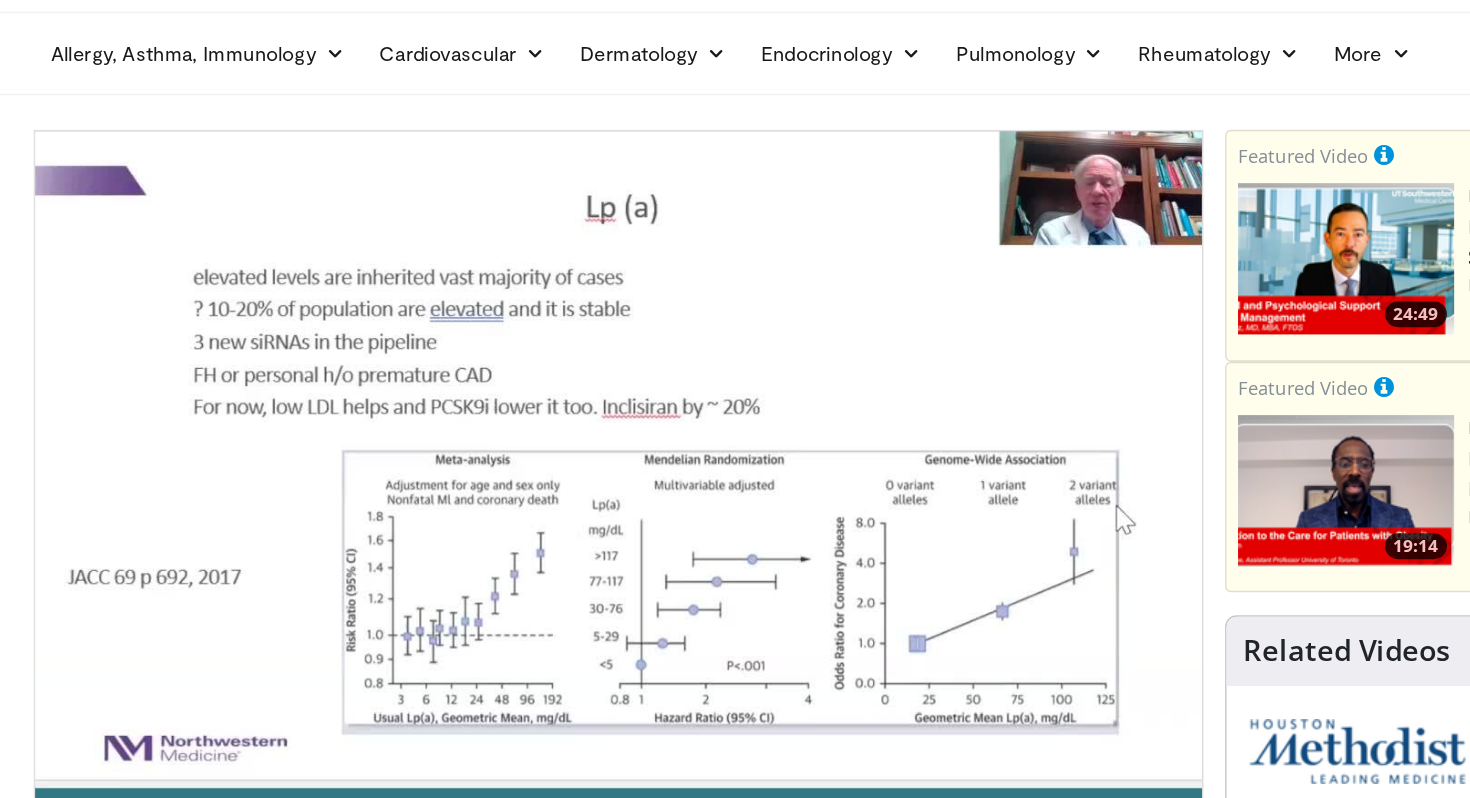click on "10 seconds
Tap to unmute" at bounding box center (521, 318) 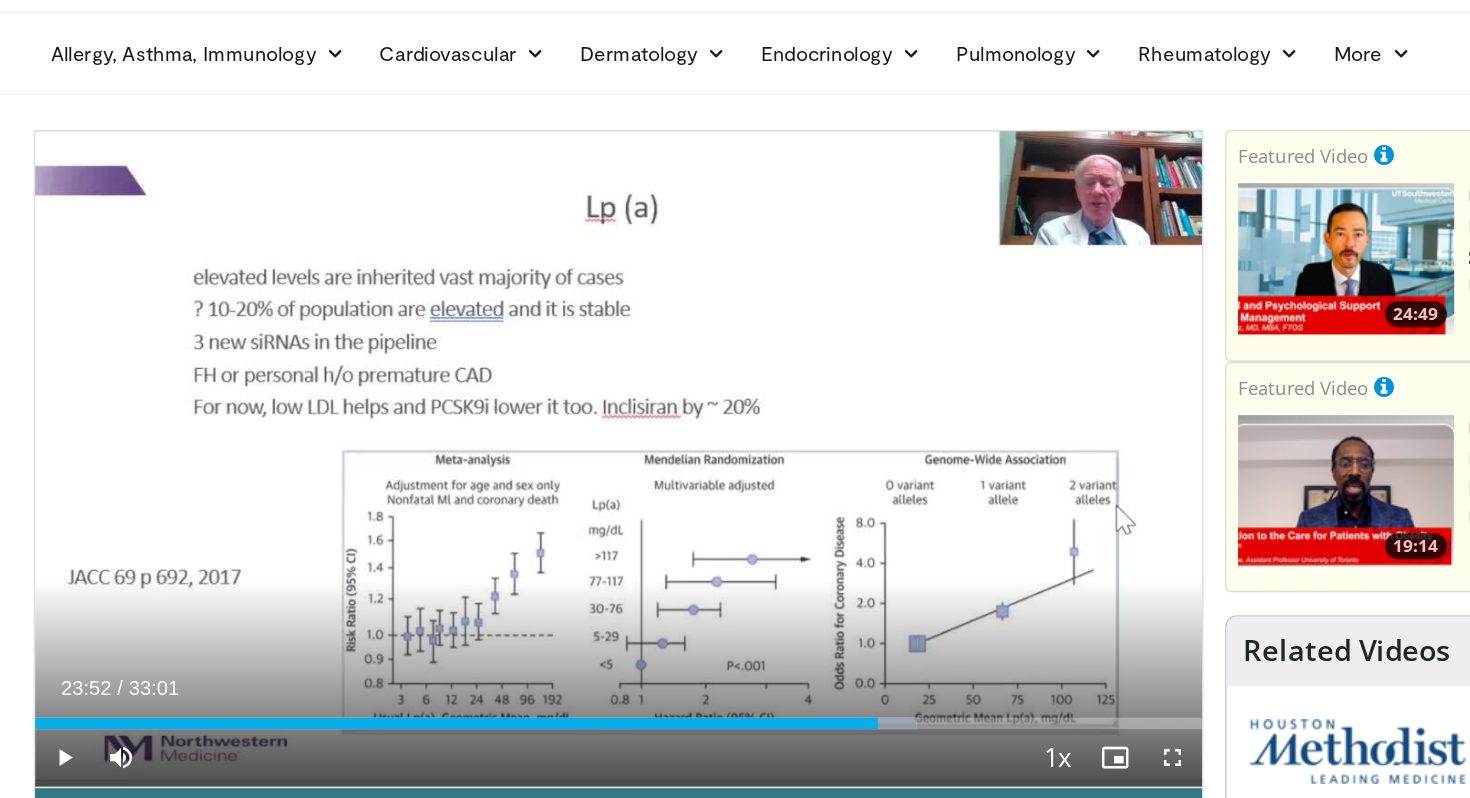 click on "10 seconds
Tap to unmute" at bounding box center [521, 318] 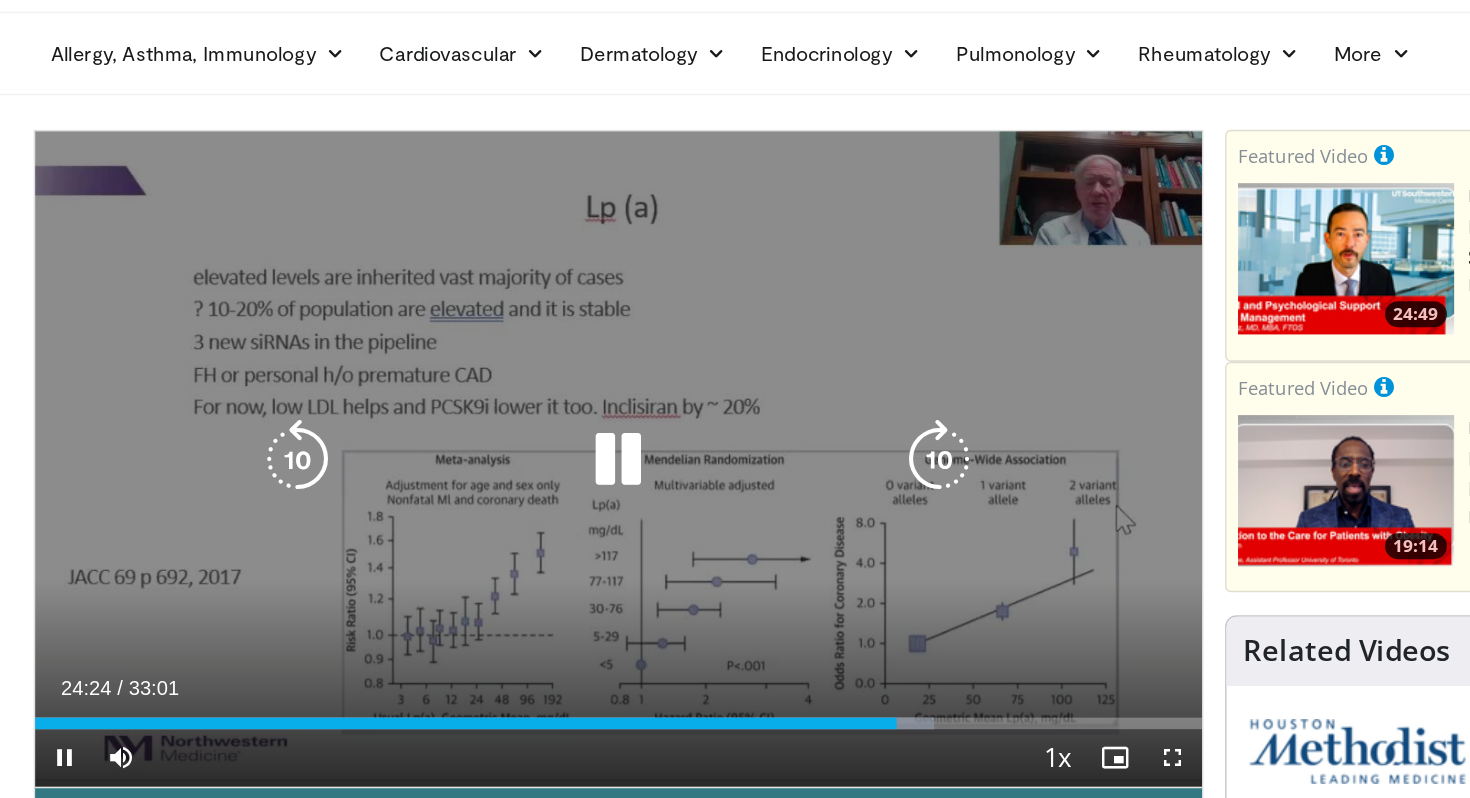 click on "10 seconds
Tap to unmute" at bounding box center (521, 318) 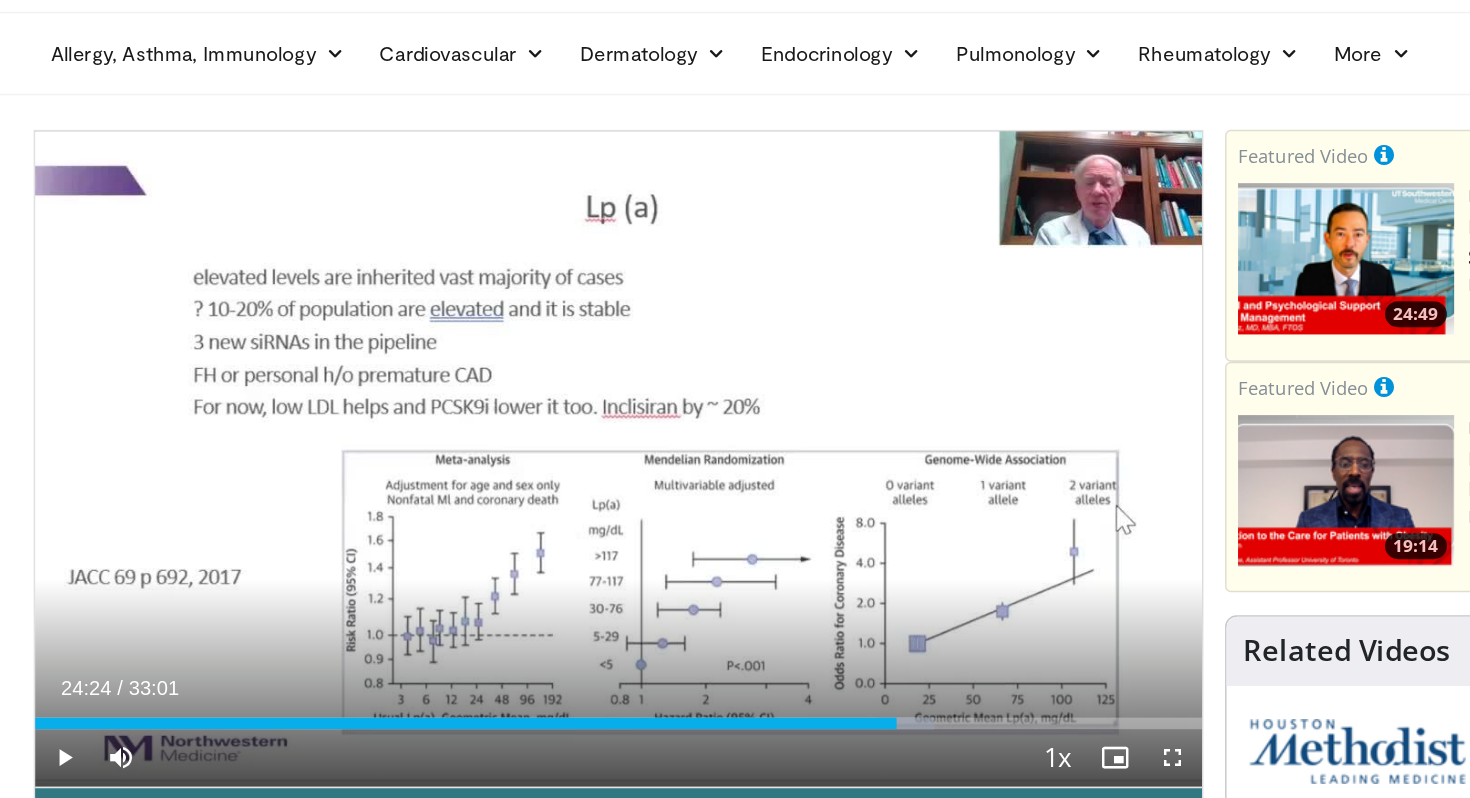 click on "10 seconds
Tap to unmute" at bounding box center (521, 318) 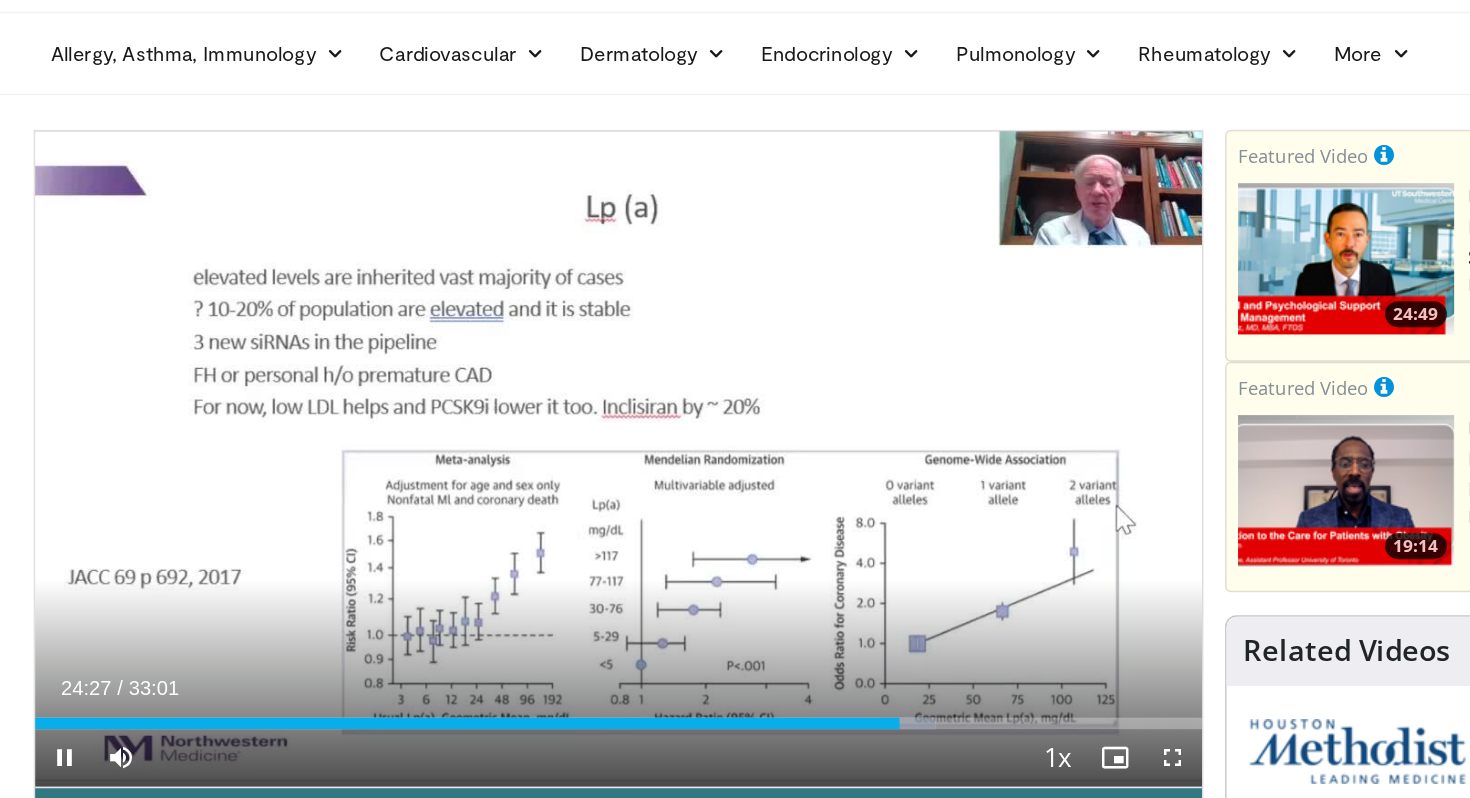 click on "10 seconds
Tap to unmute" at bounding box center [521, 318] 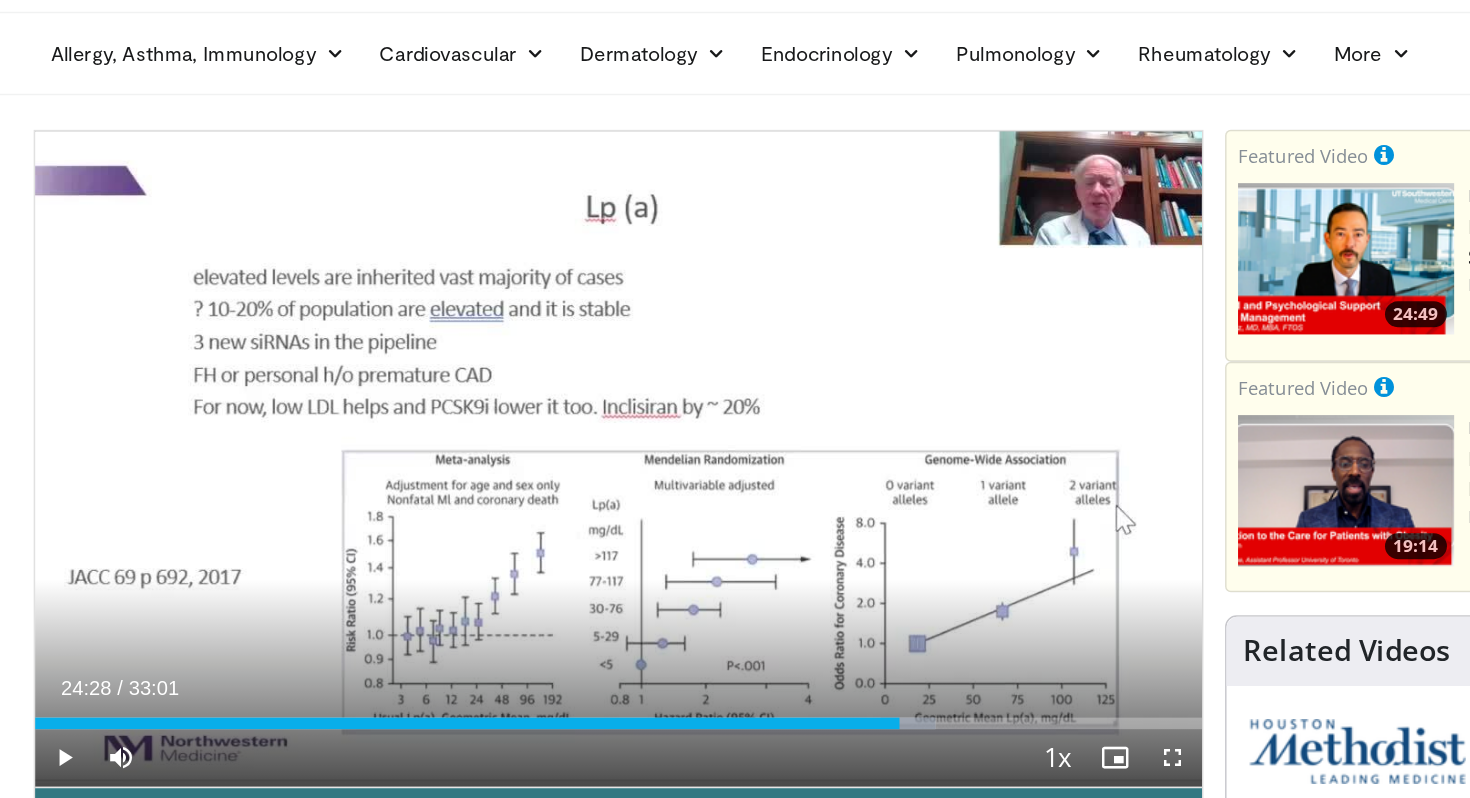 click on "10 seconds
Tap to unmute" at bounding box center [521, 318] 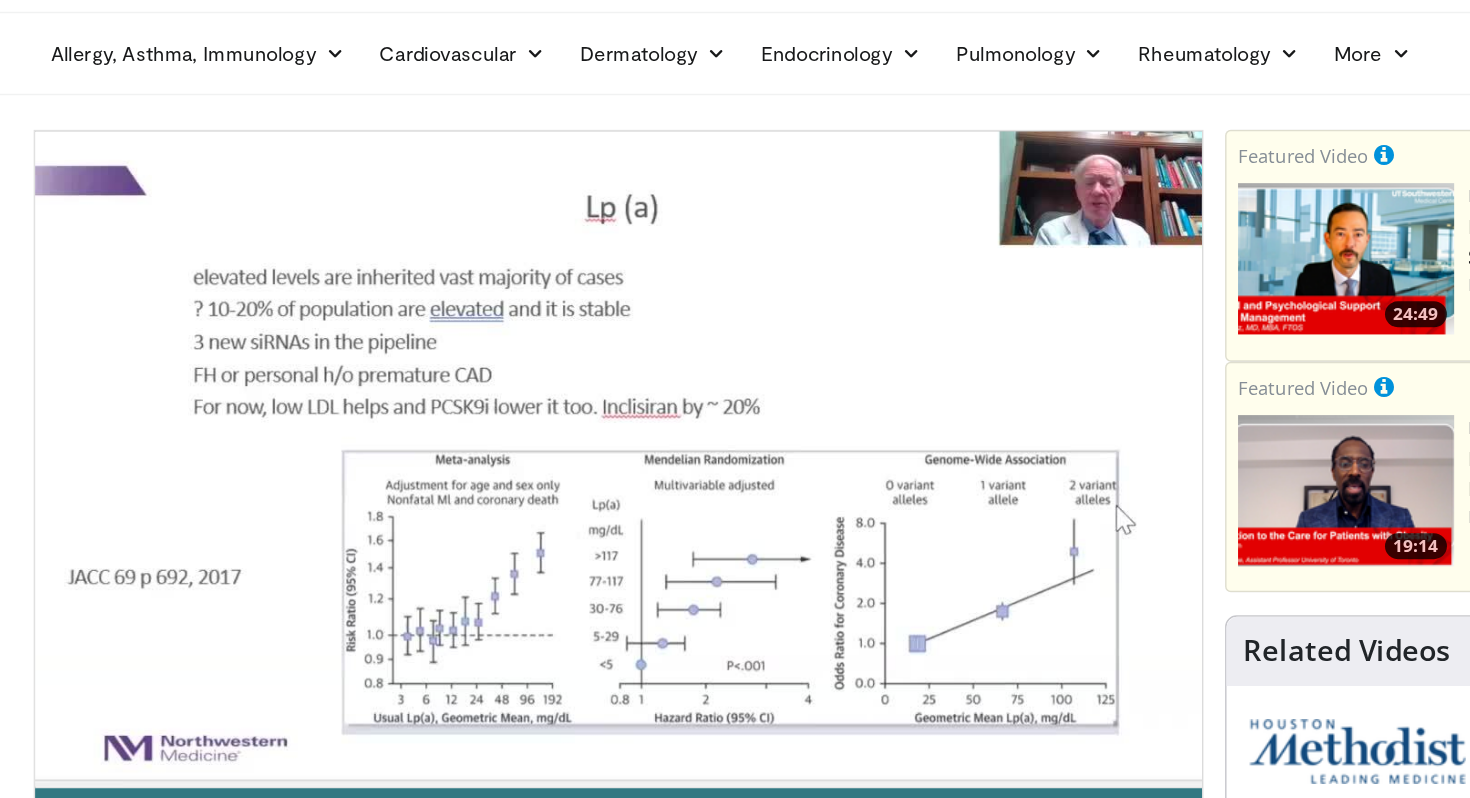 click on "10 seconds
Tap to unmute" at bounding box center (521, 318) 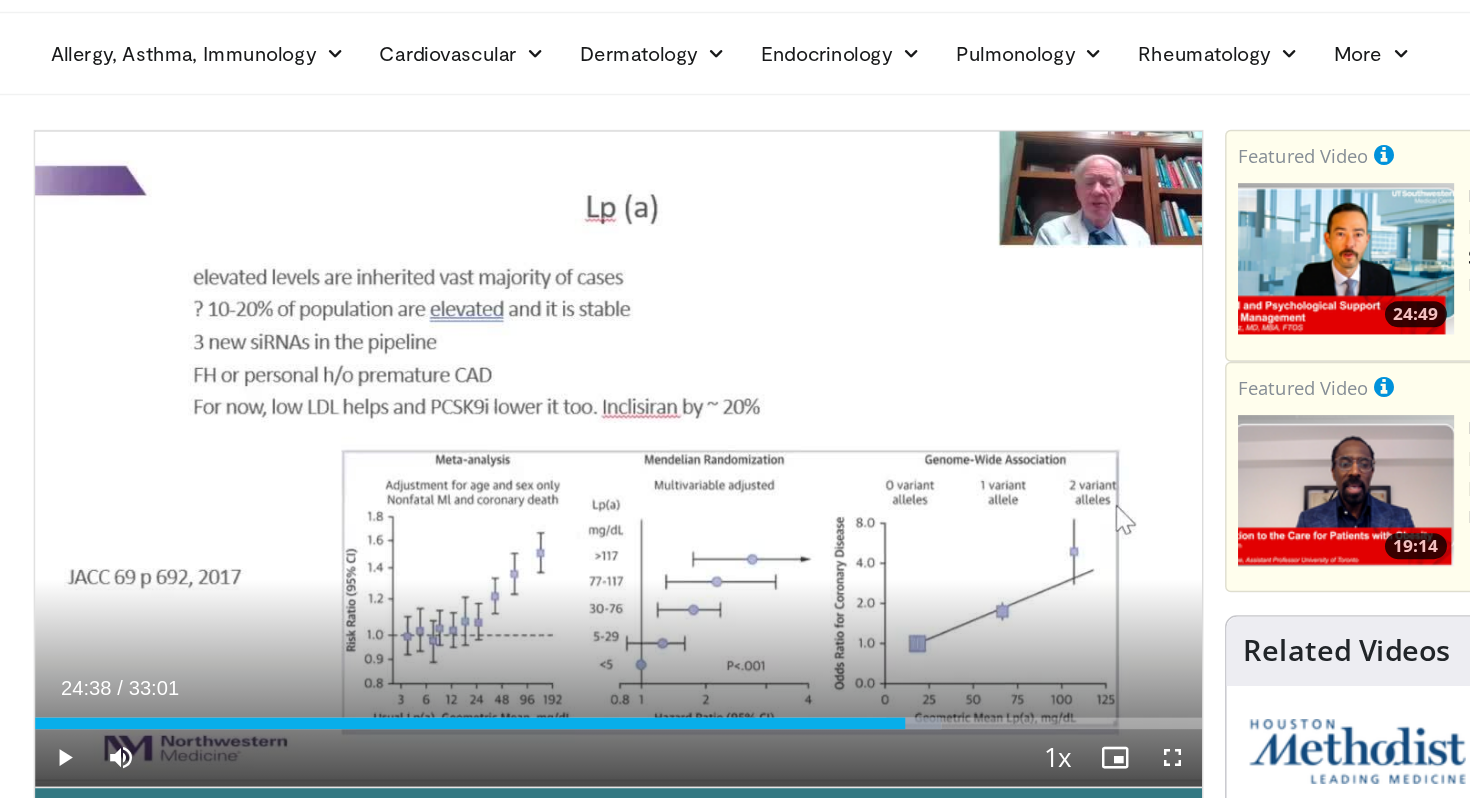click on "10 seconds
Tap to unmute" at bounding box center [521, 318] 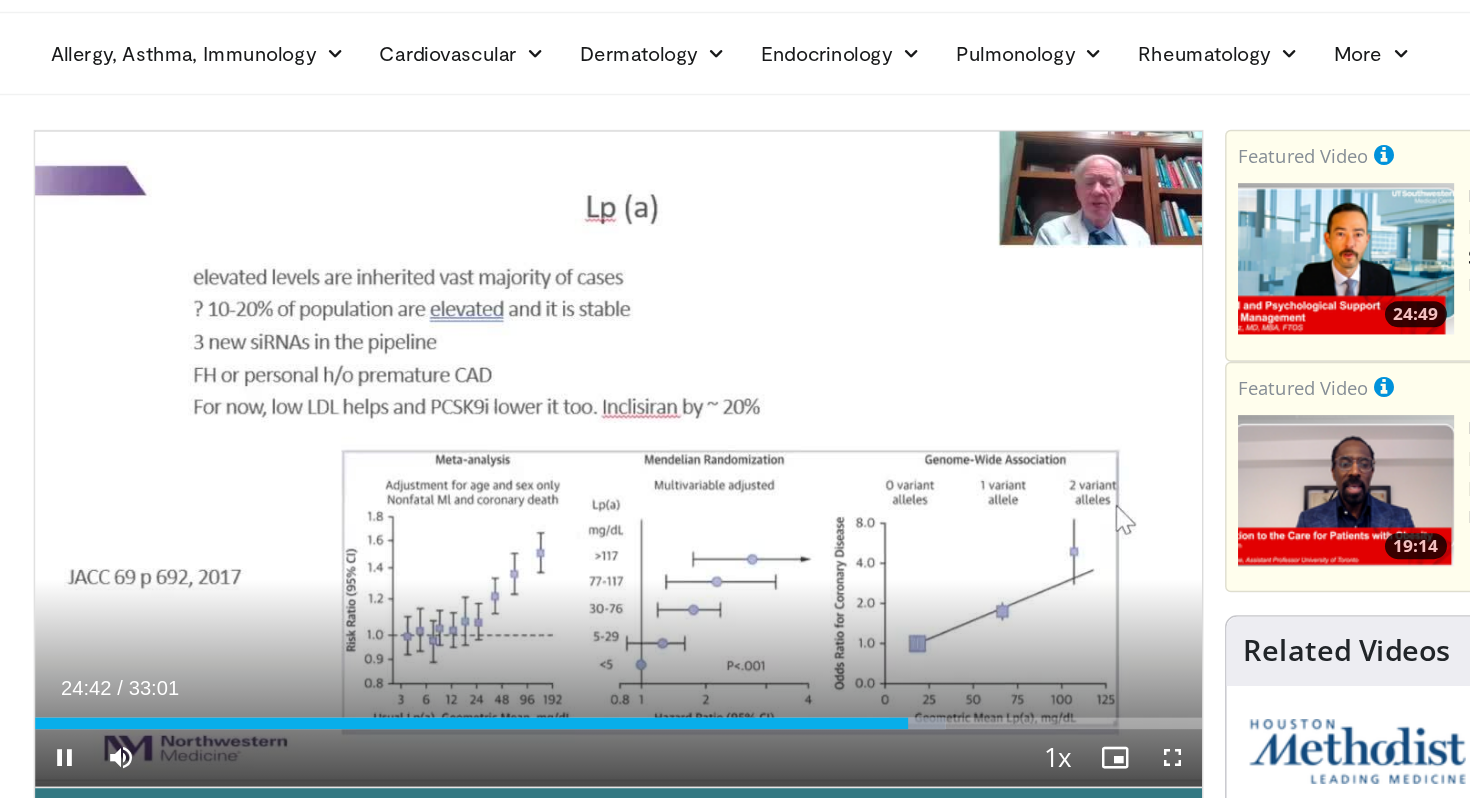 click on "10 seconds
Tap to unmute" at bounding box center (521, 318) 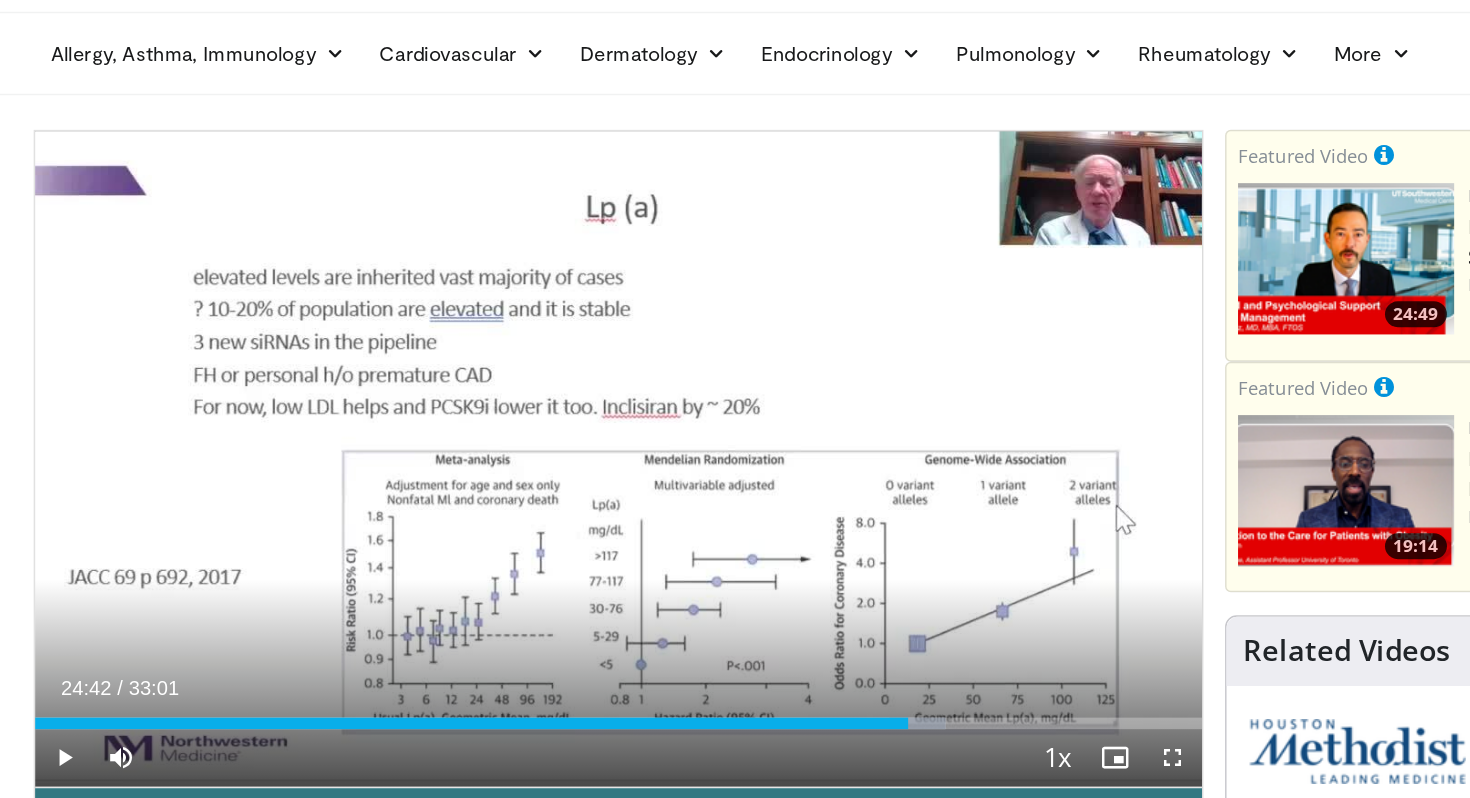 click on "10 seconds
Tap to unmute" at bounding box center (521, 318) 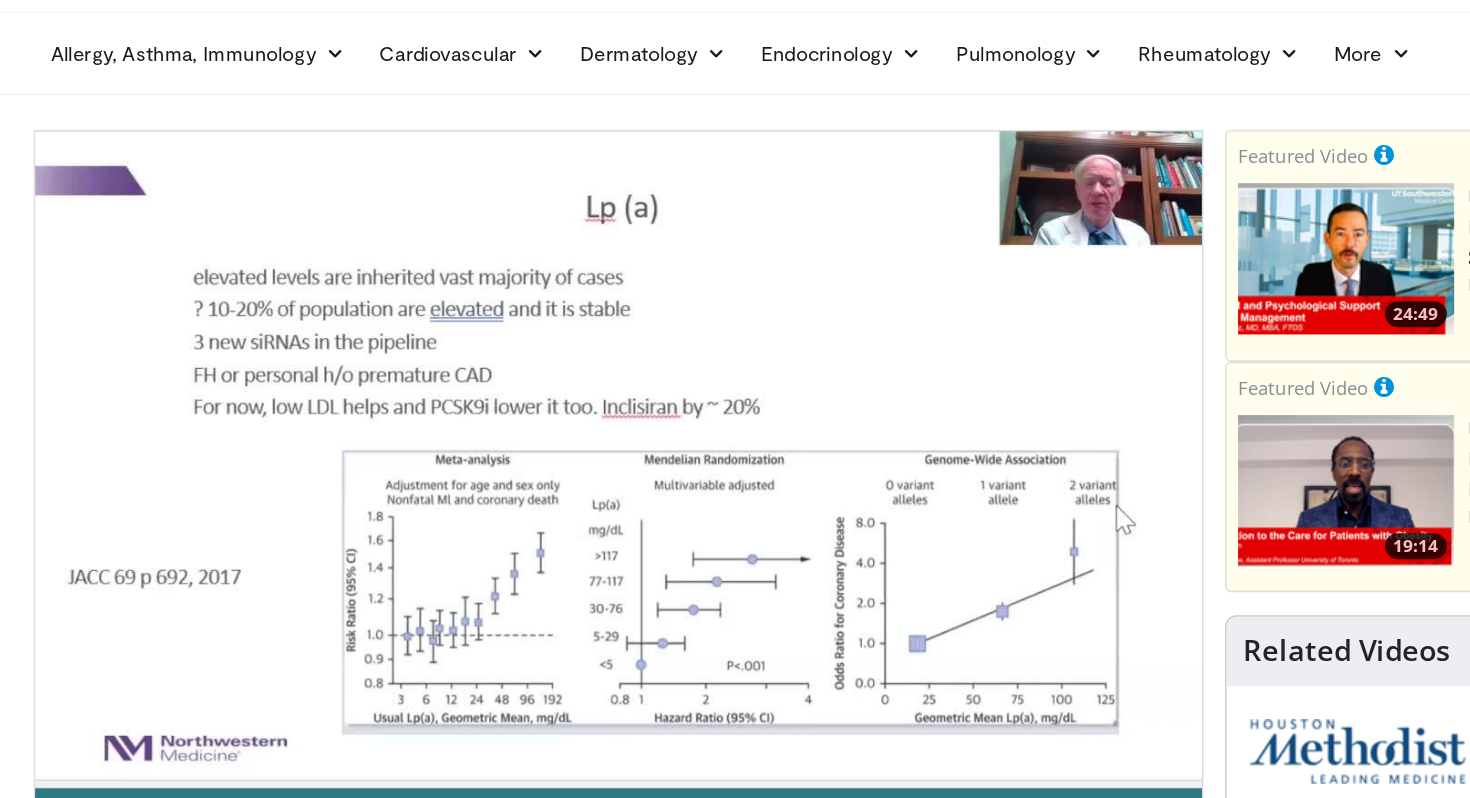 click on "10 seconds
Tap to unmute" at bounding box center [521, 318] 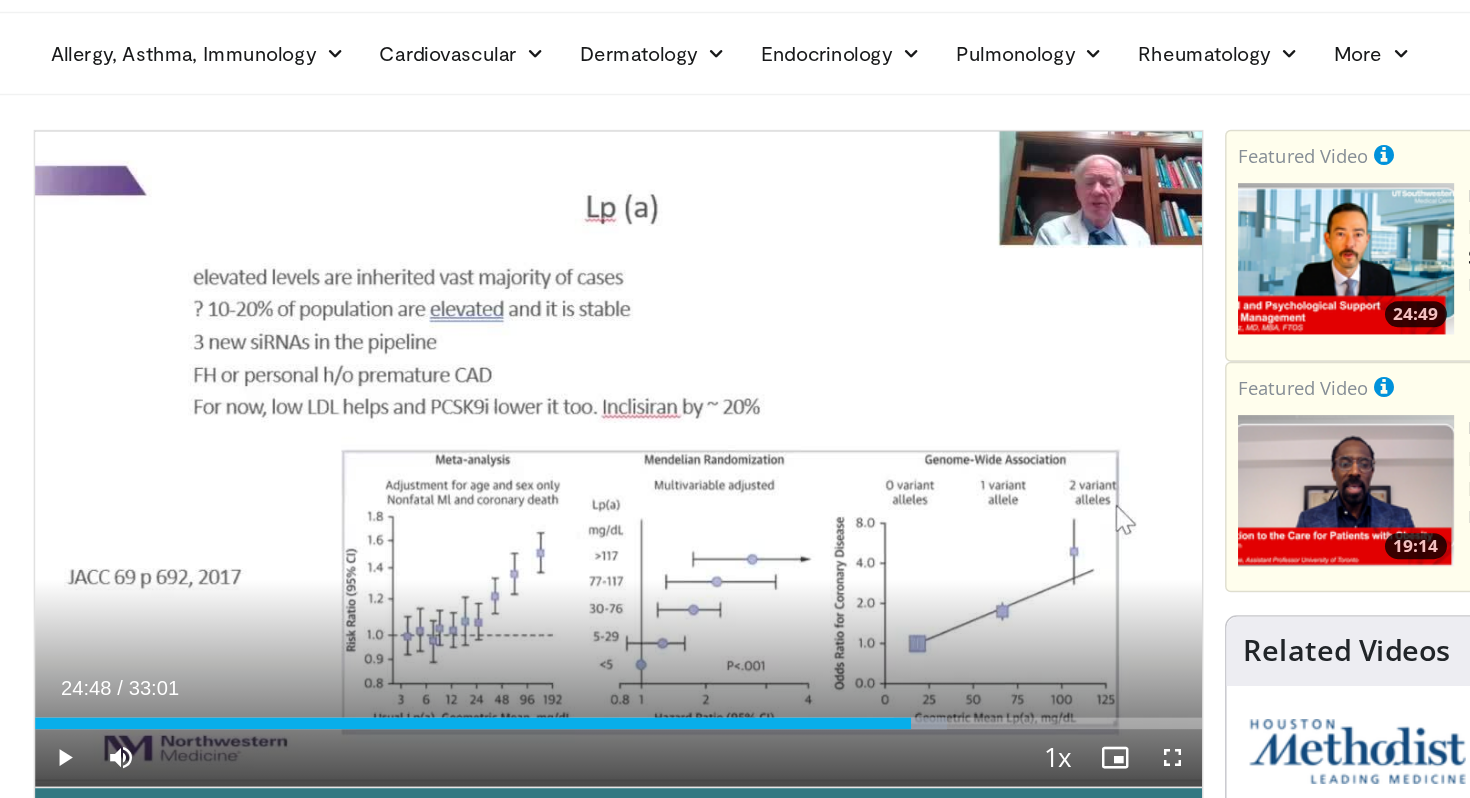 click on "10 seconds
Tap to unmute" at bounding box center (521, 318) 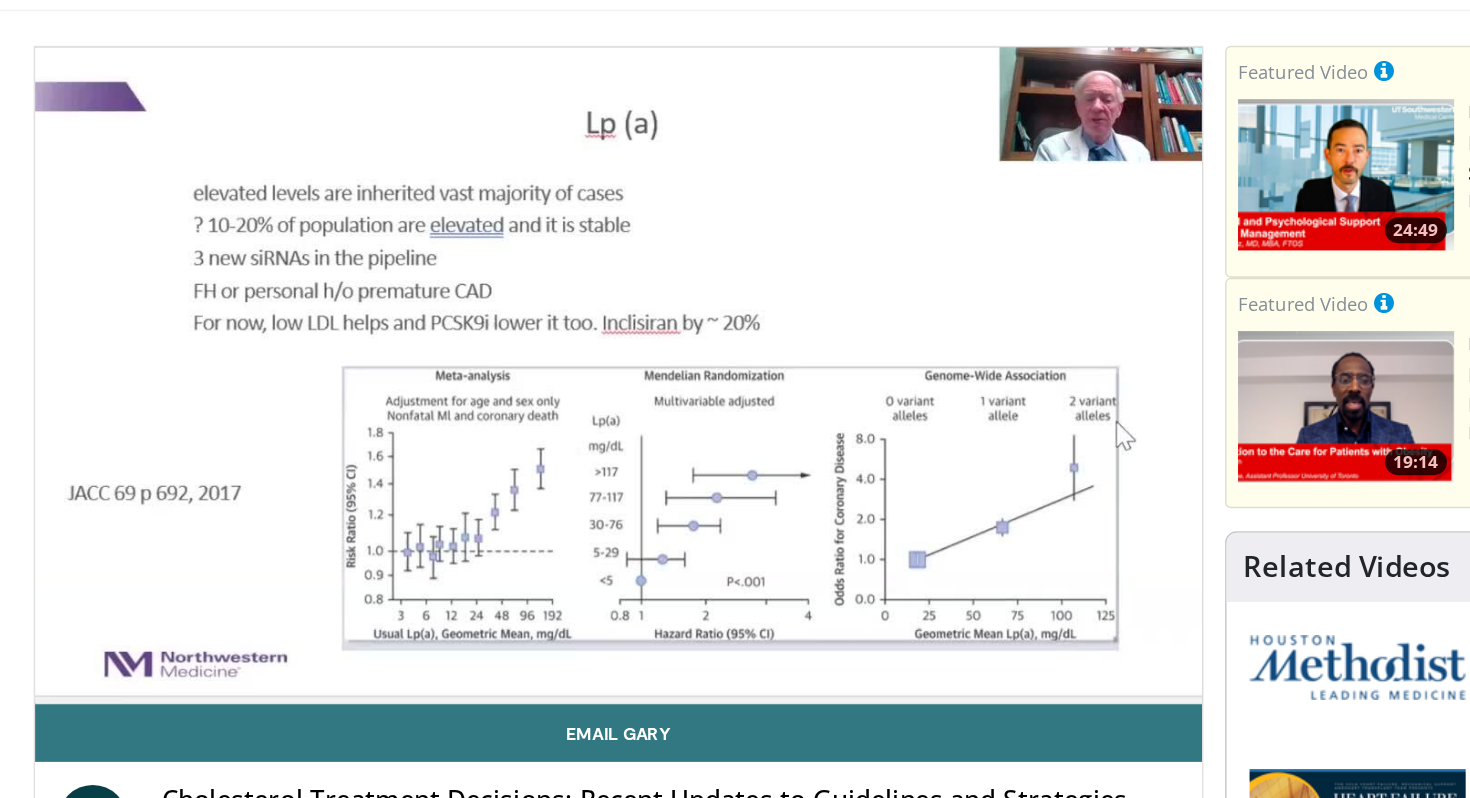click on "10 seconds
Tap to unmute" at bounding box center (521, 318) 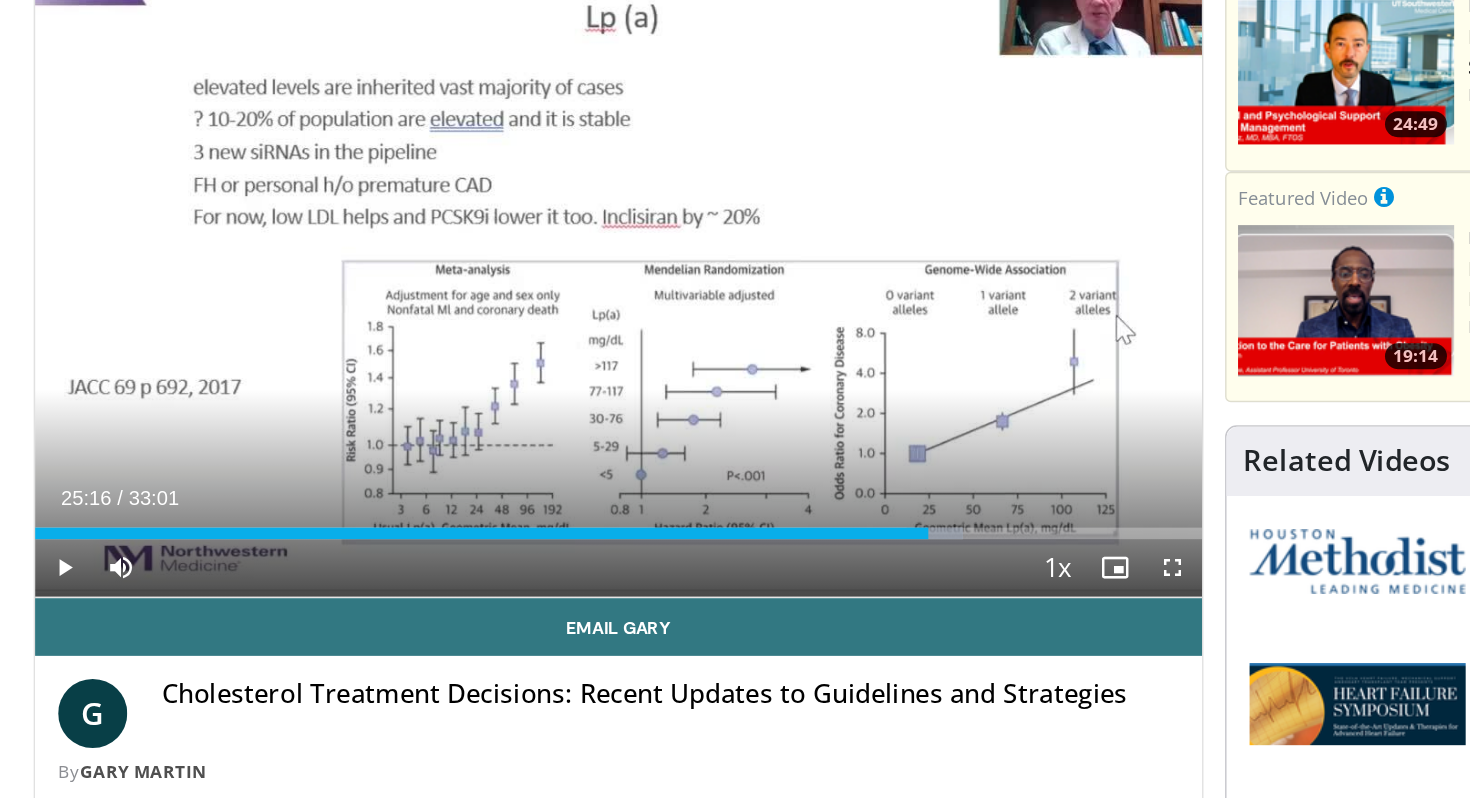 click on "Current Time  25:16 / Duration  33:01" at bounding box center (521, 477) 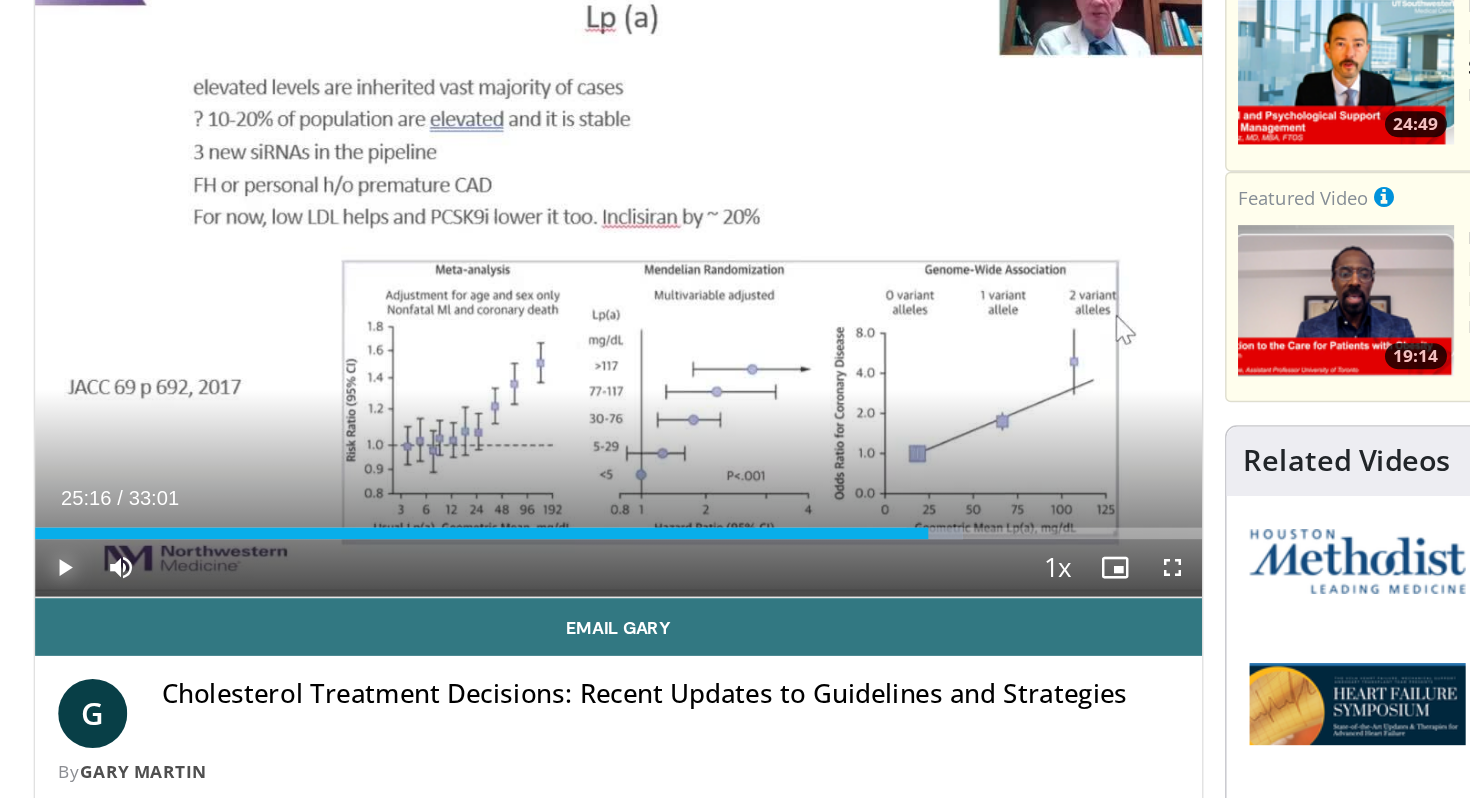 click at bounding box center (136, 526) 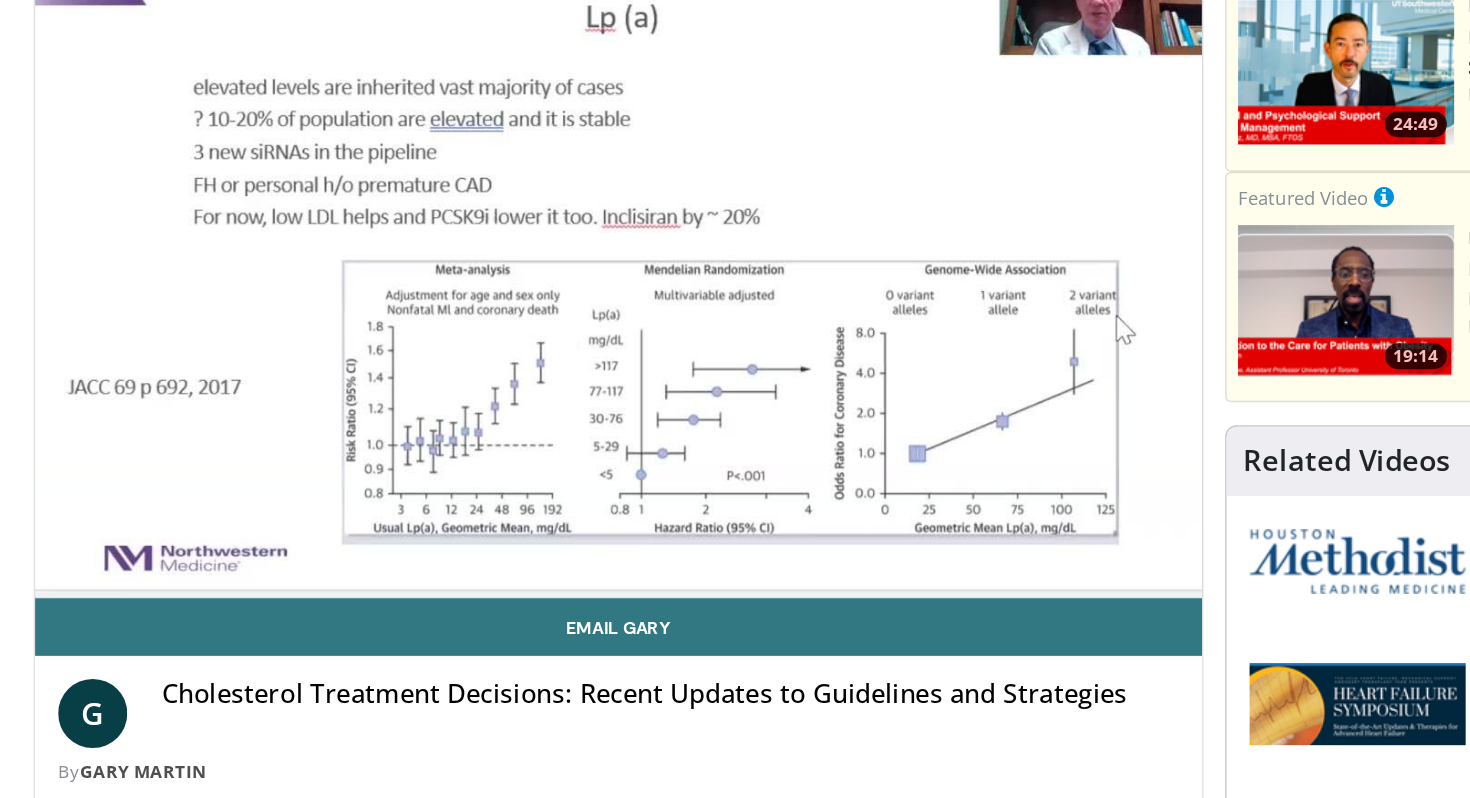 click on "10 seconds
Tap to unmute" at bounding box center (521, 318) 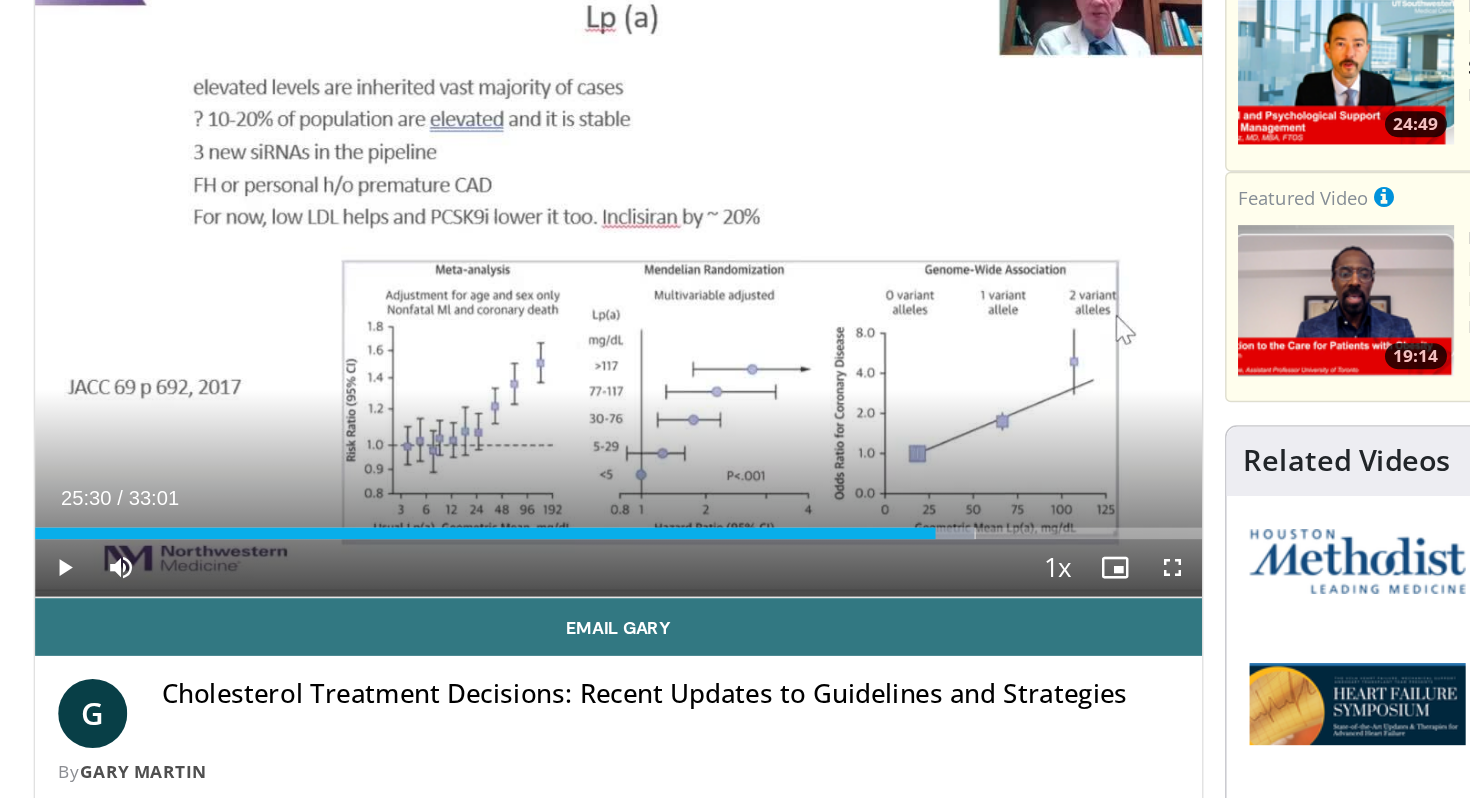 click on "10 seconds
Tap to unmute" at bounding box center [521, 318] 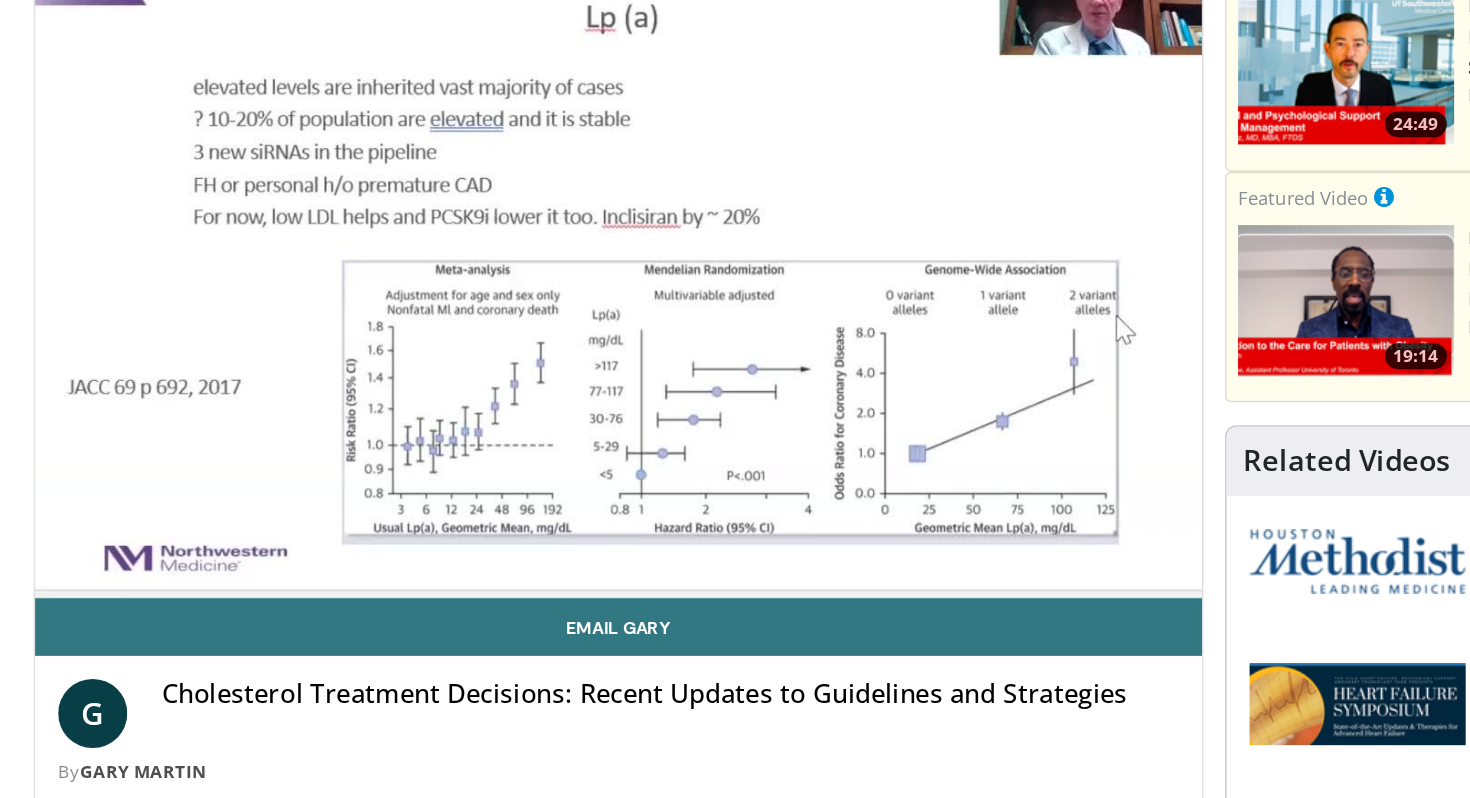 click on "10 seconds
Tap to unmute" at bounding box center (521, 318) 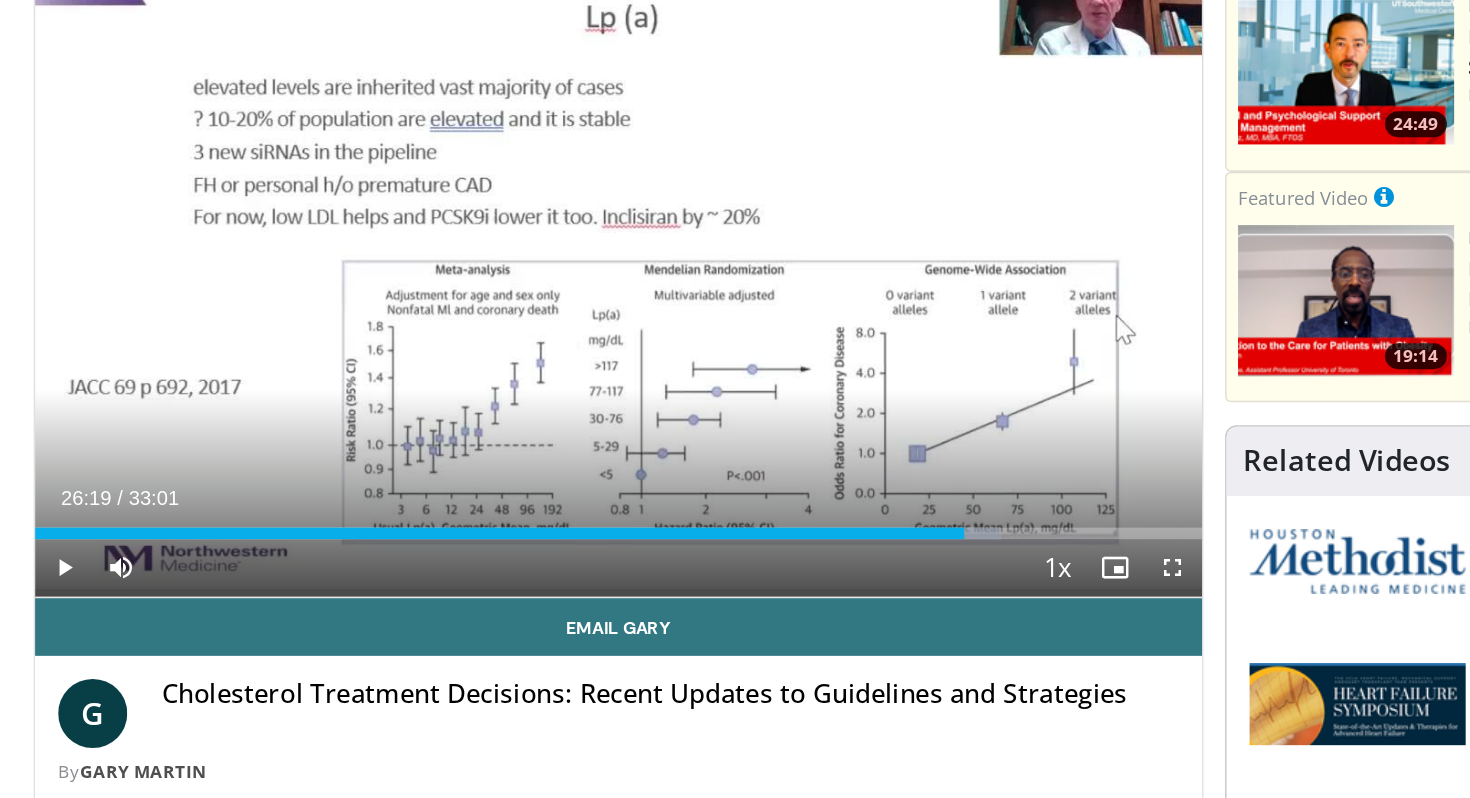 click on "10 seconds
Tap to unmute" at bounding box center [521, 318] 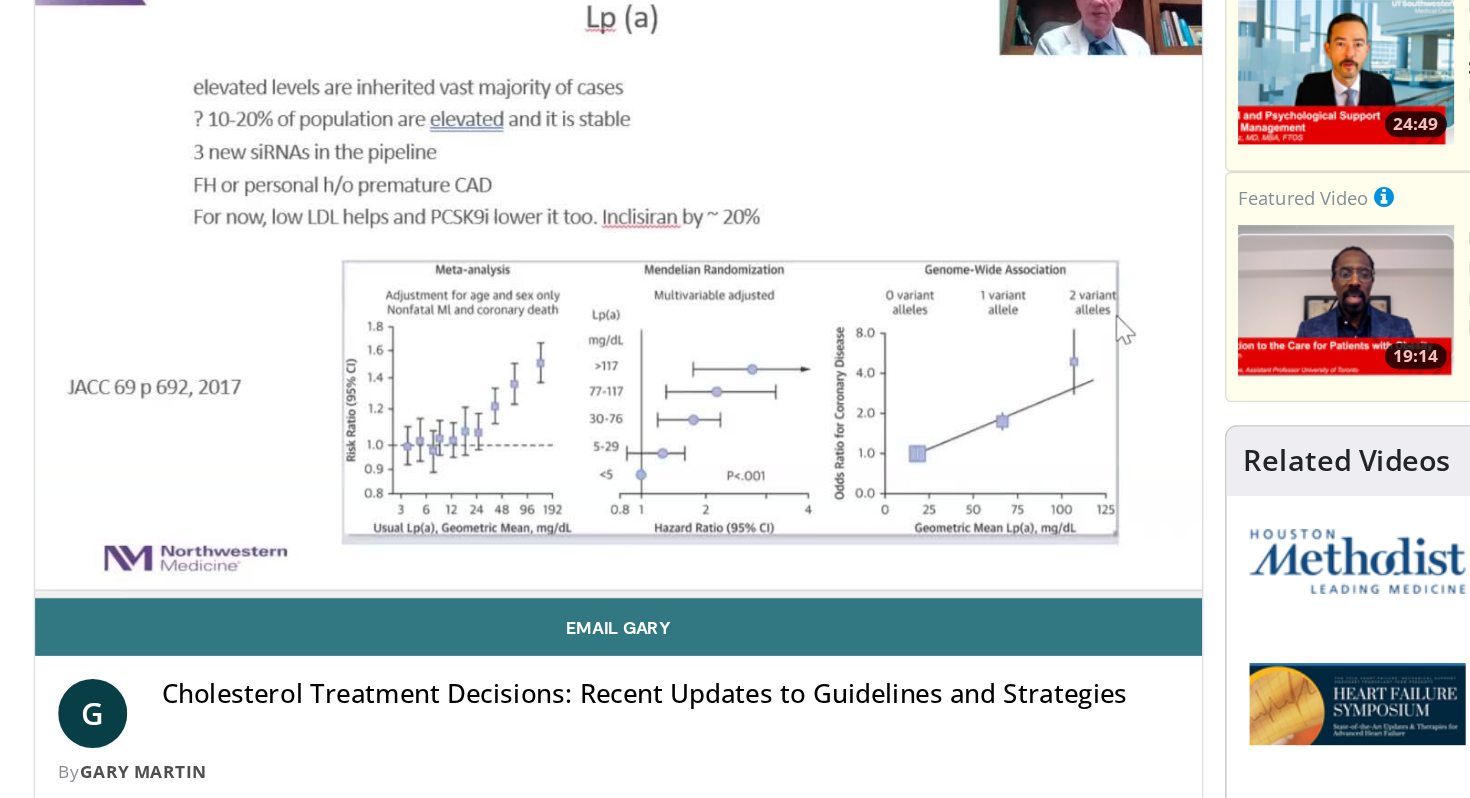 click on "10 seconds
Tap to unmute" at bounding box center (521, 318) 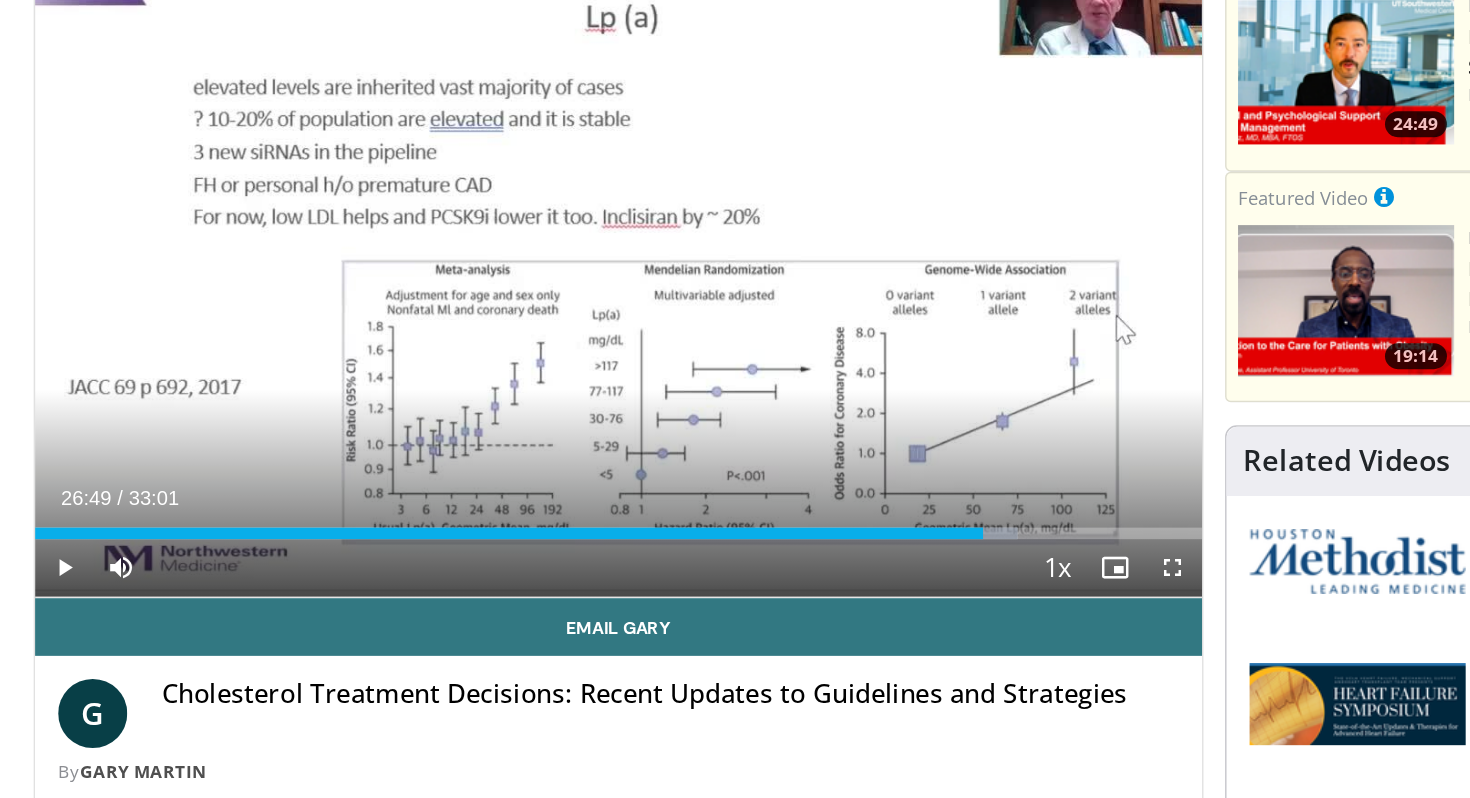 click on "10 seconds
Tap to unmute" at bounding box center (521, 318) 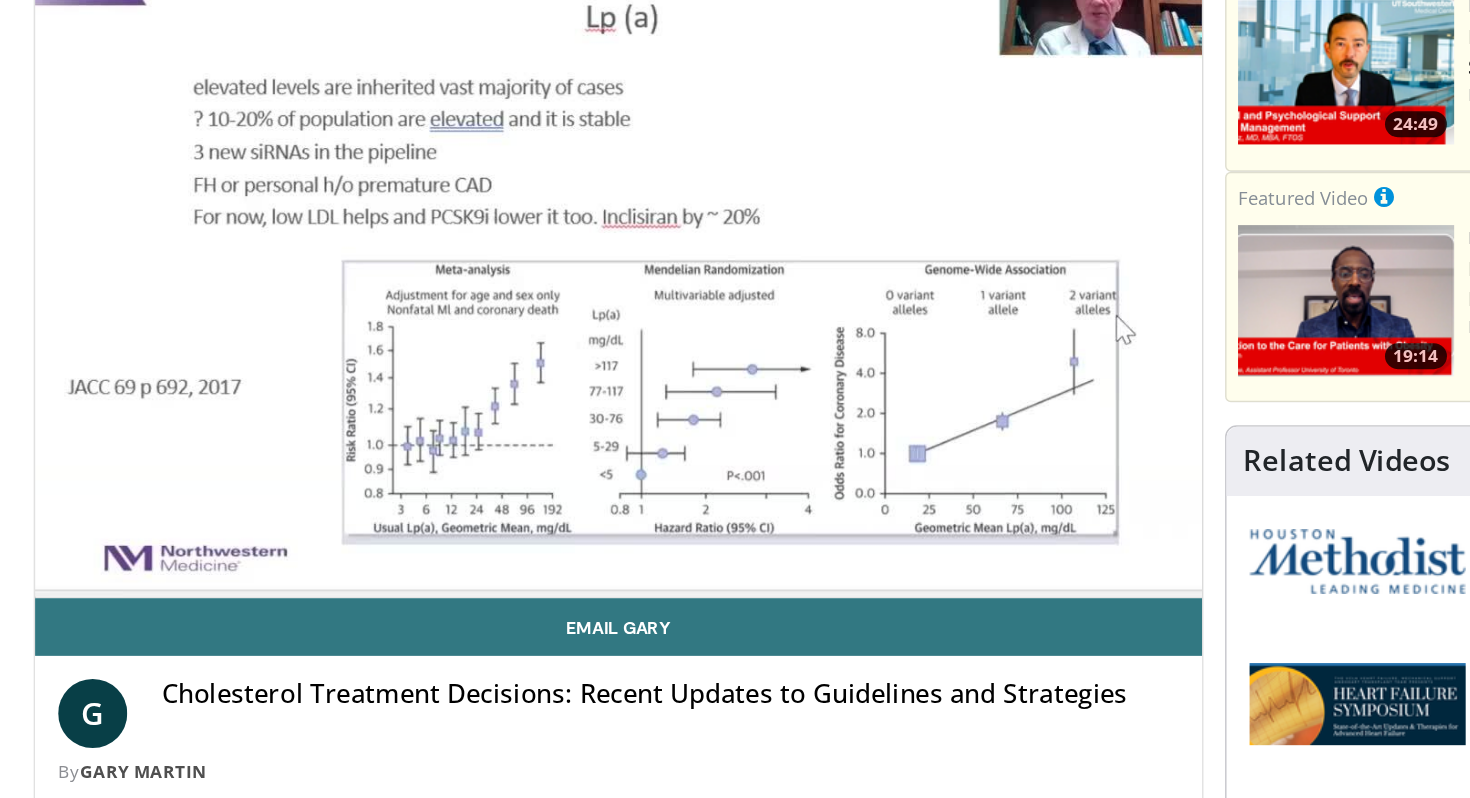 click on "**********" at bounding box center (521, 319) 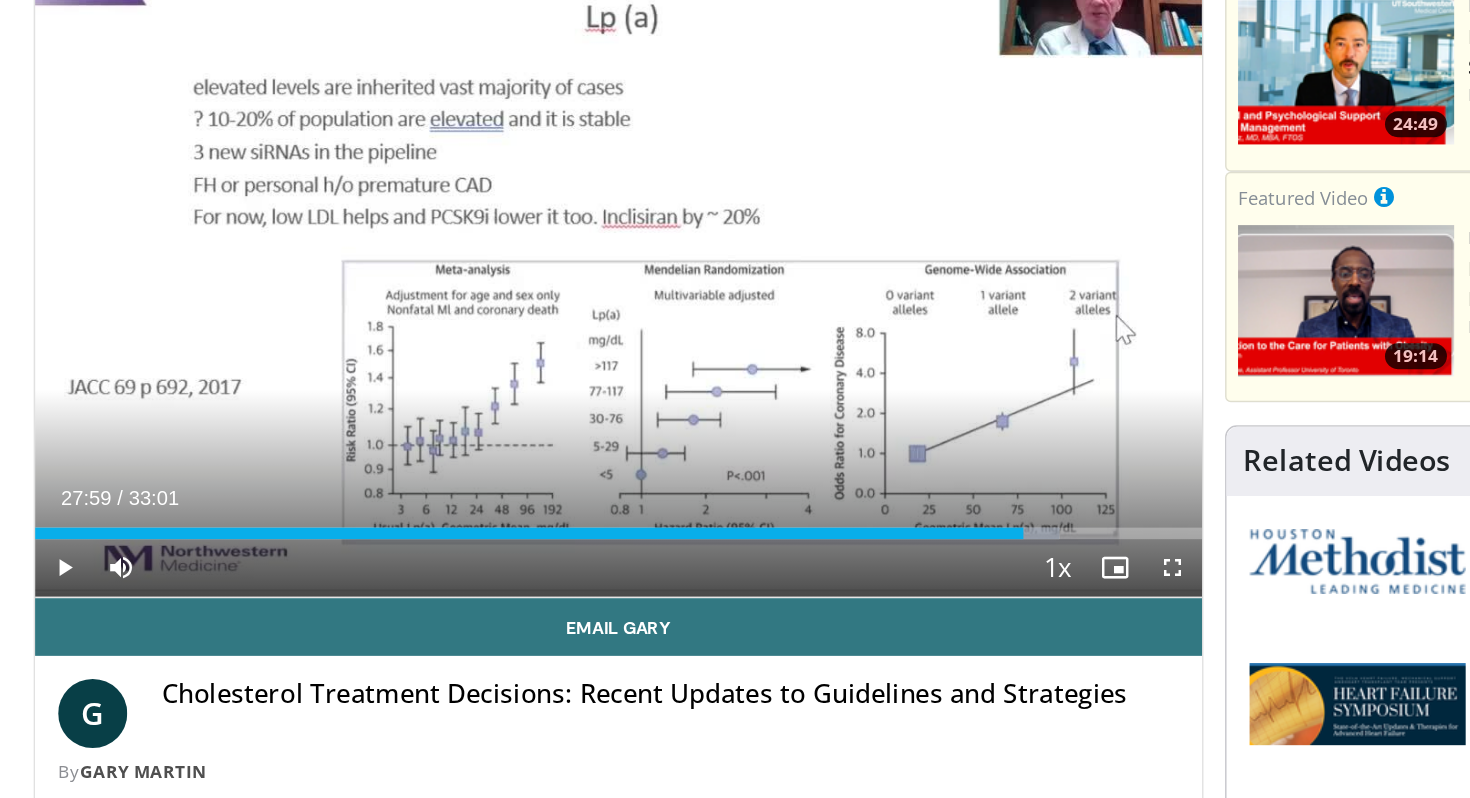 click on "Current Time  27:59 / Duration  33:01 Play Skip Backward Skip Forward Mute 0% Loaded :  87.80% 27:59 20:55 Stream Type  LIVE Seek to live, currently behind live LIVE   1x Playback Rate 0.5x 0.75x 1x , selected 1.25x 1.5x 1.75x 2x Chapters Chapters Descriptions descriptions off , selected Captions captions settings , opens captions settings dialog captions off , selected Audio Track en (Main) , selected Fullscreen Enable picture-in-picture mode" at bounding box center [521, 526] 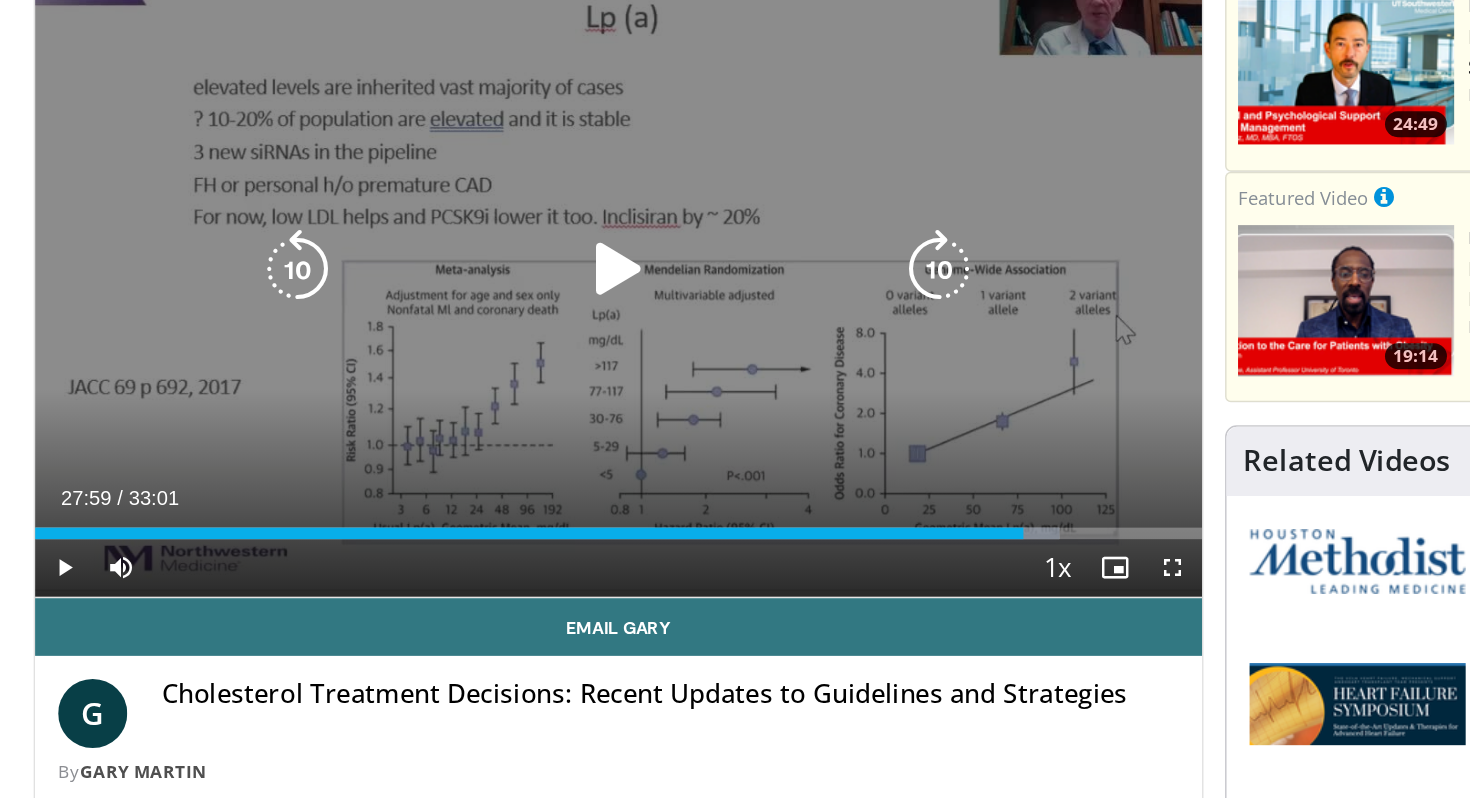 click on "10 seconds
Tap to unmute" at bounding box center [521, 318] 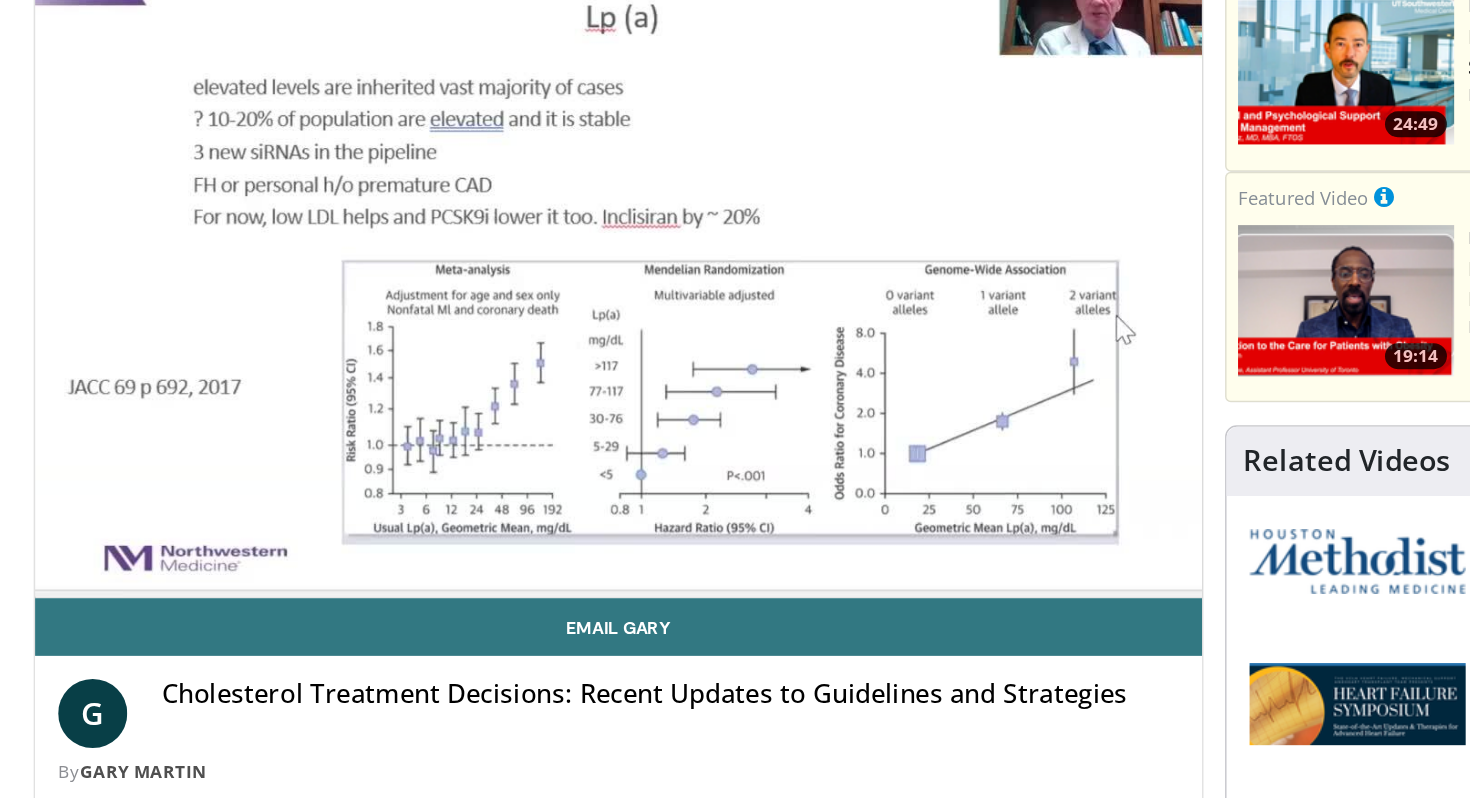 click on "10 seconds
Tap to unmute" at bounding box center [521, 318] 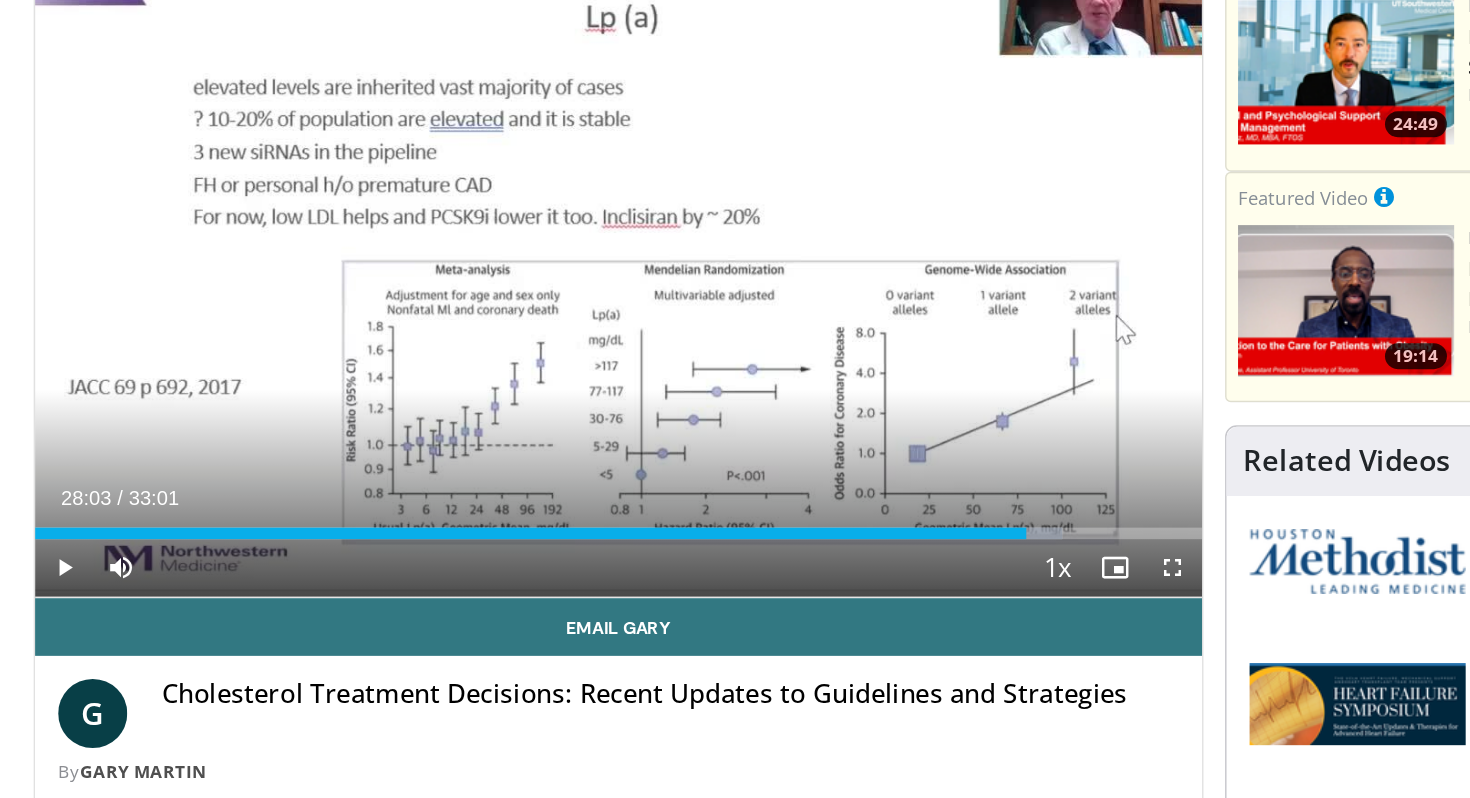 click on "10 seconds
Tap to unmute" at bounding box center [521, 318] 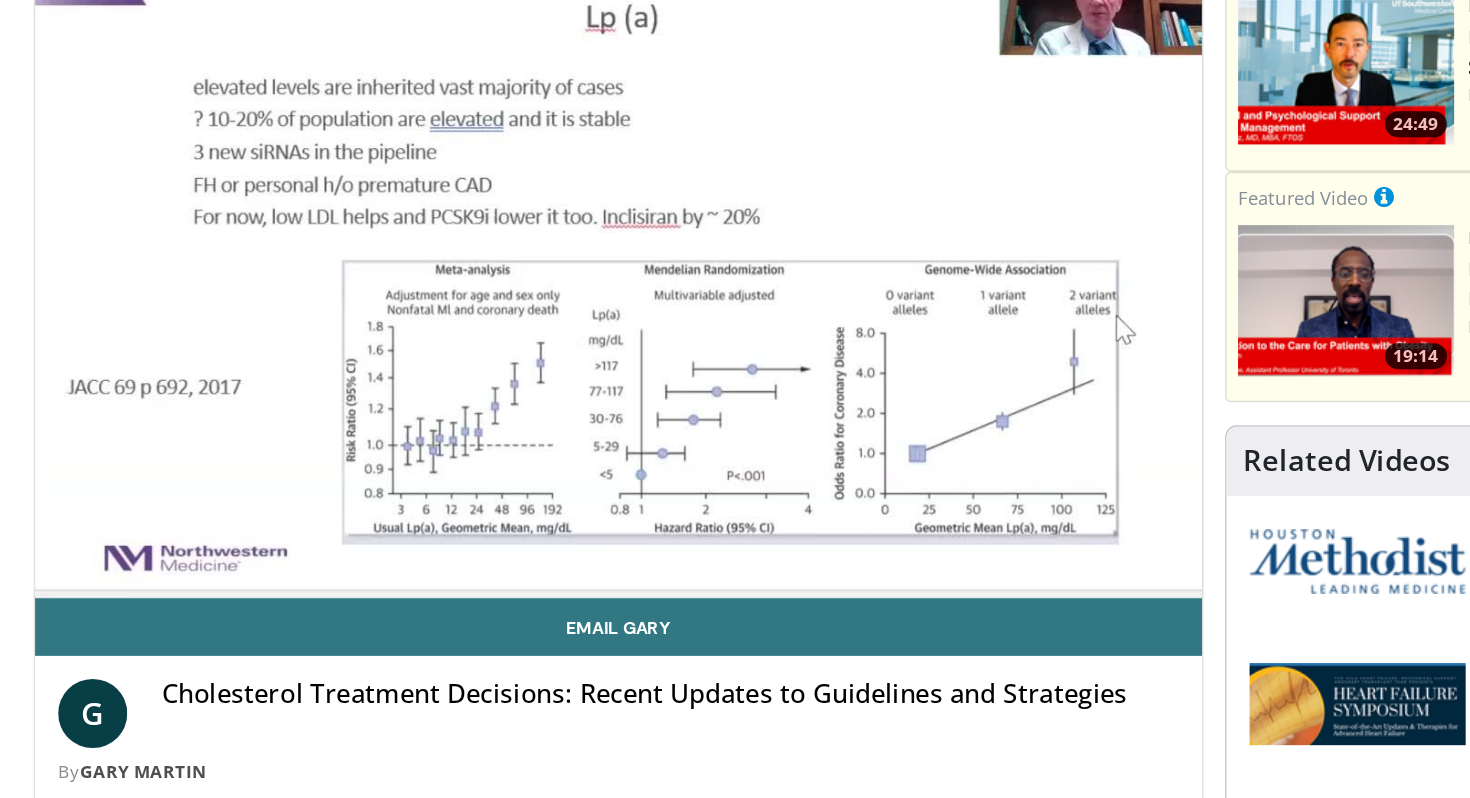 click on "10 seconds
Tap to unmute" at bounding box center (521, 318) 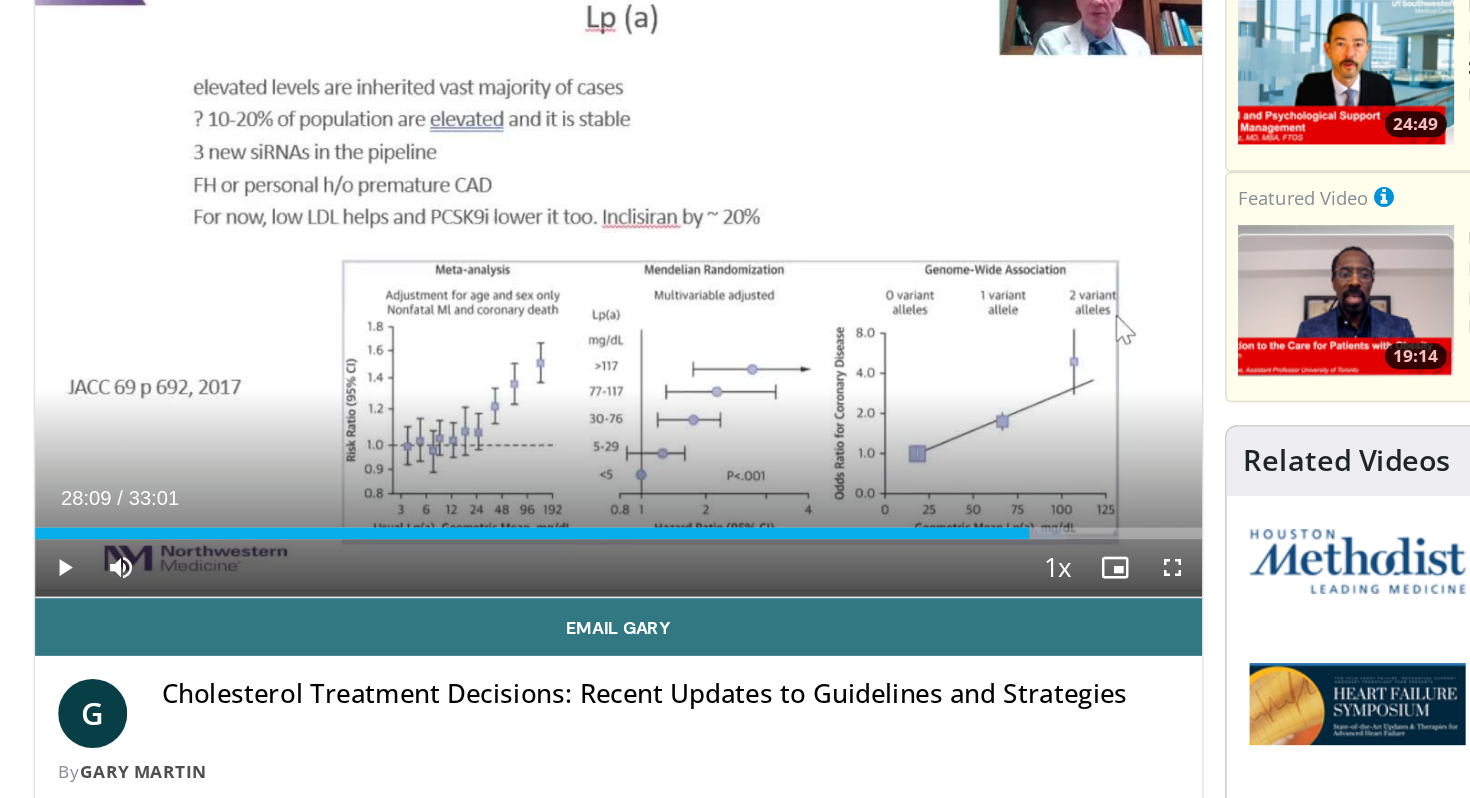 click on "10 seconds
Tap to unmute" at bounding box center (521, 318) 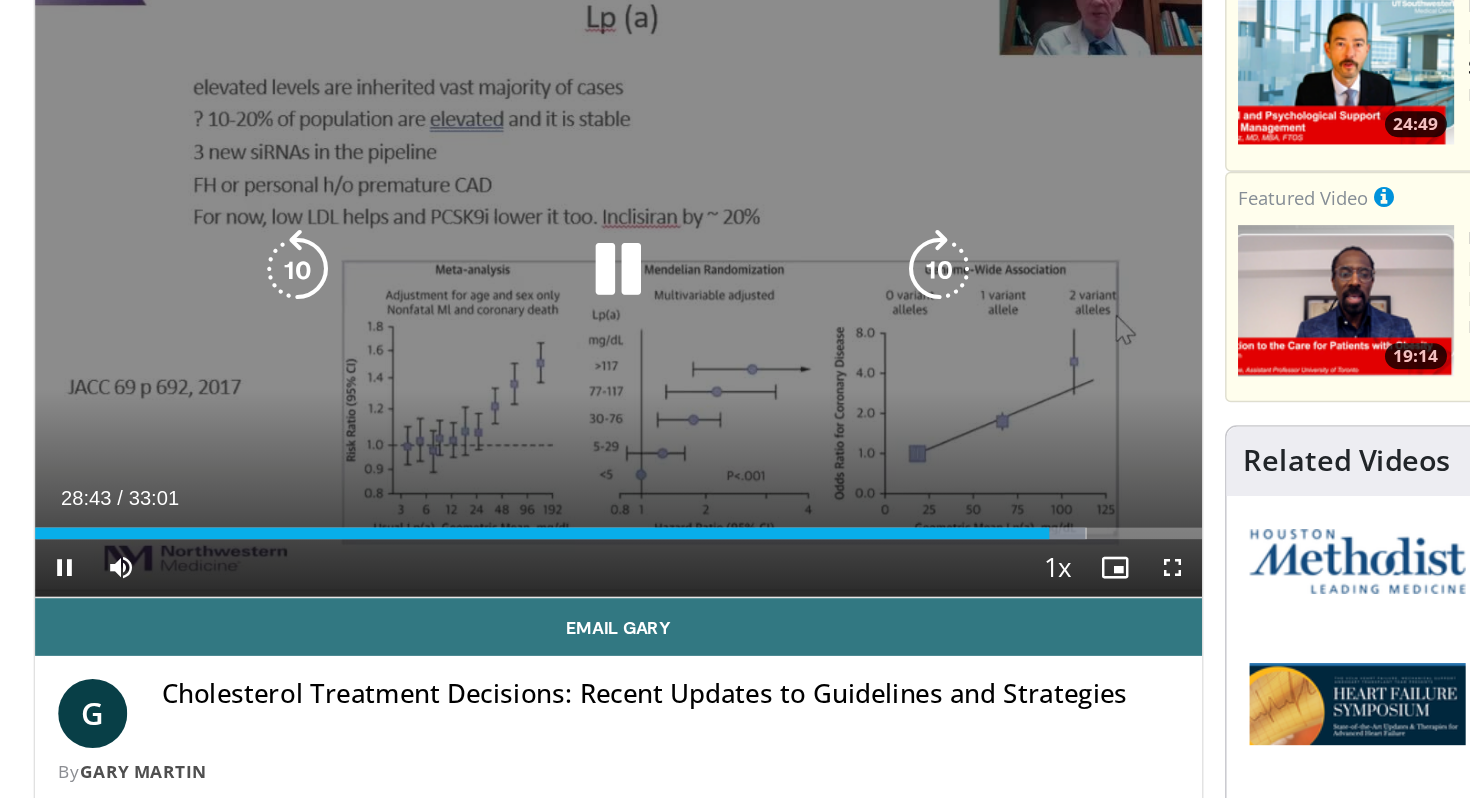 click on "10 seconds
Tap to unmute" at bounding box center (521, 318) 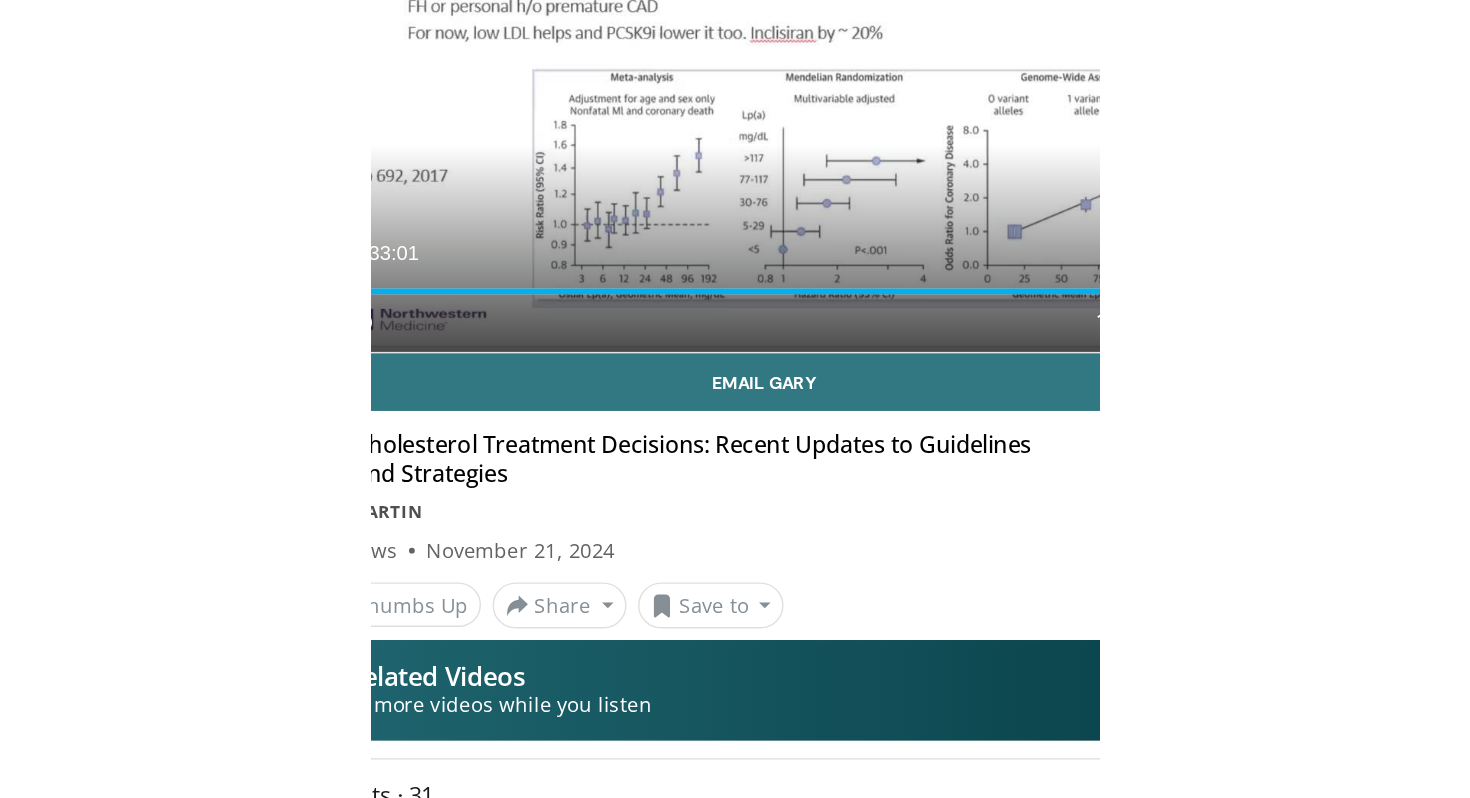 scroll, scrollTop: 122, scrollLeft: 0, axis: vertical 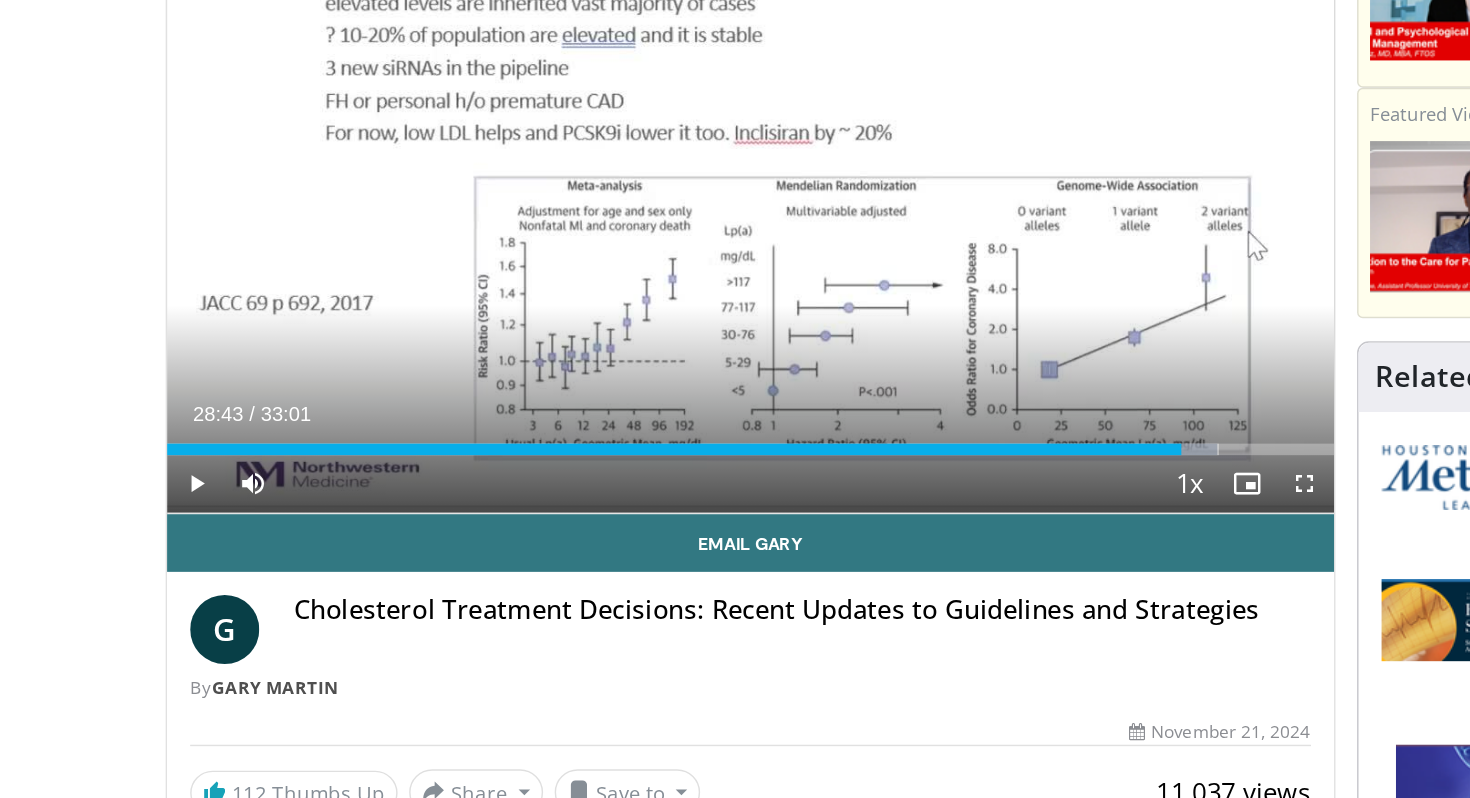 click on "Current Time  28:43 / Duration  33:01 Play Skip Backward Skip Forward Mute 0% Loaded :  90.10% 28:43 20:25 Stream Type  LIVE Seek to live, currently behind live LIVE   1x Playback Rate 0.5x 0.75x 1x , selected 1.25x 1.5x 1.75x 2x Chapters Chapters Descriptions descriptions off , selected Captions captions settings , opens captions settings dialog captions off , selected Audio Track en (Main) , selected Fullscreen Enable picture-in-picture mode" at bounding box center [521, 468] 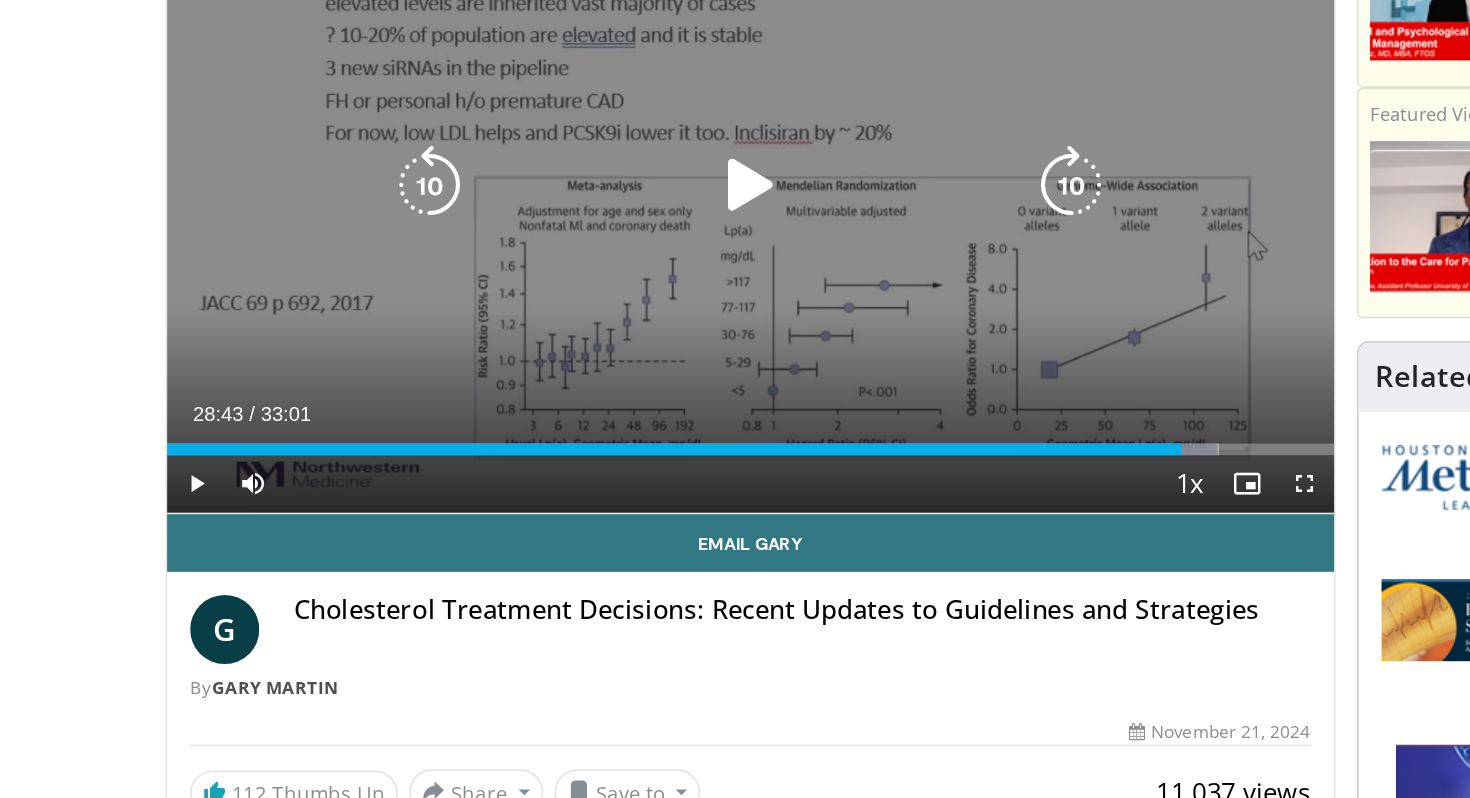 click on "10 seconds
Tap to unmute" at bounding box center (521, 260) 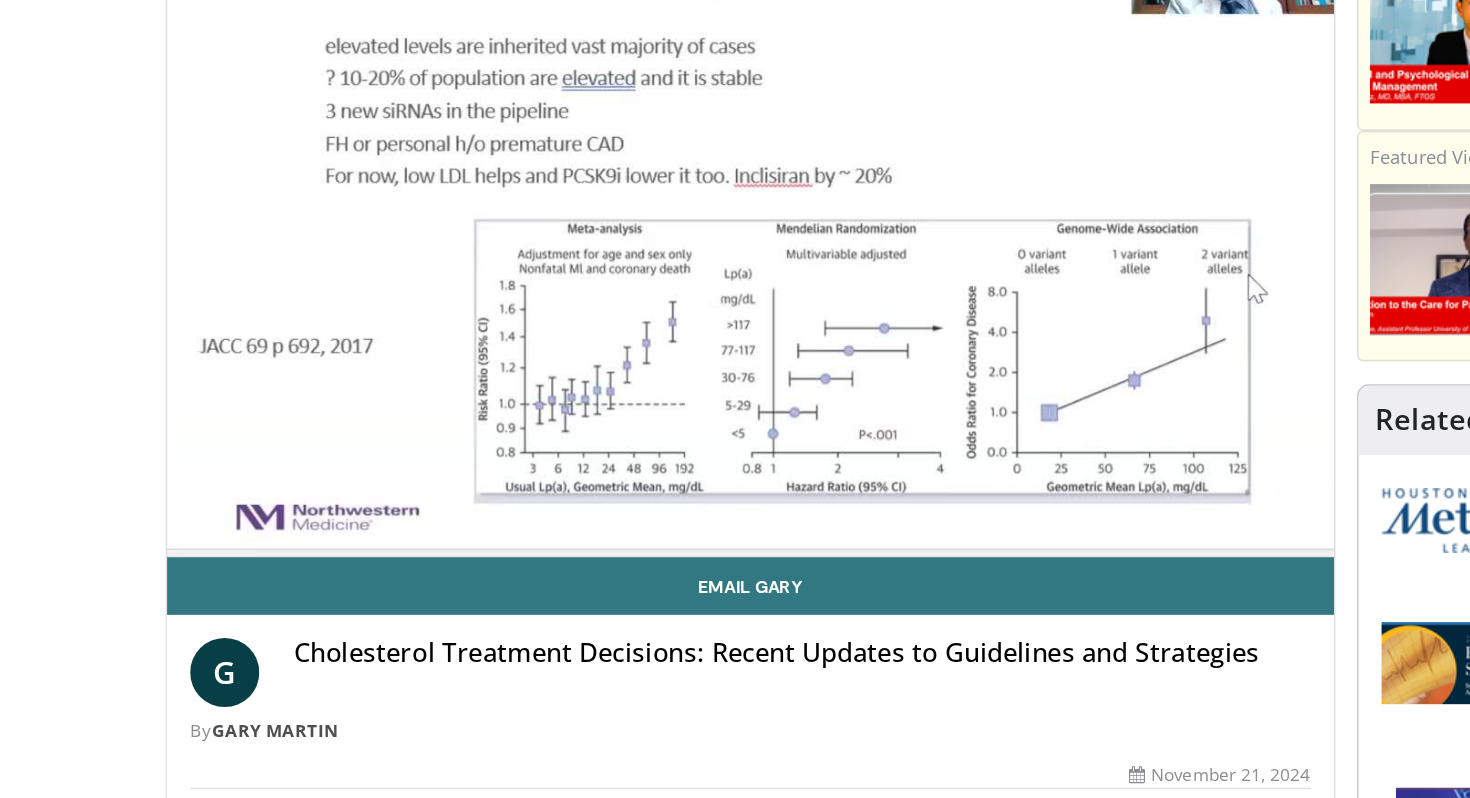click on "**********" at bounding box center (521, 261) 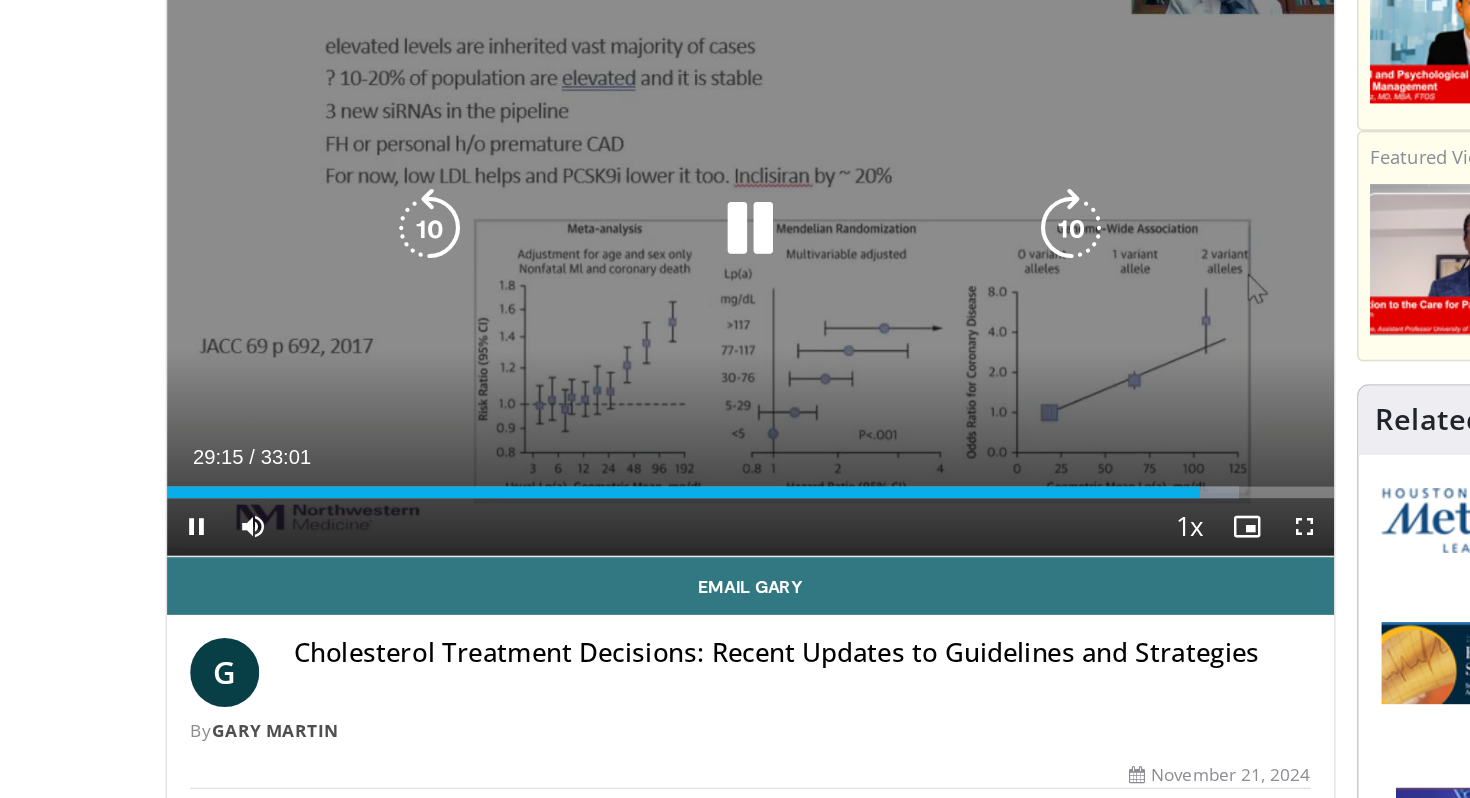 click on "10 seconds
Tap to unmute" at bounding box center [521, 260] 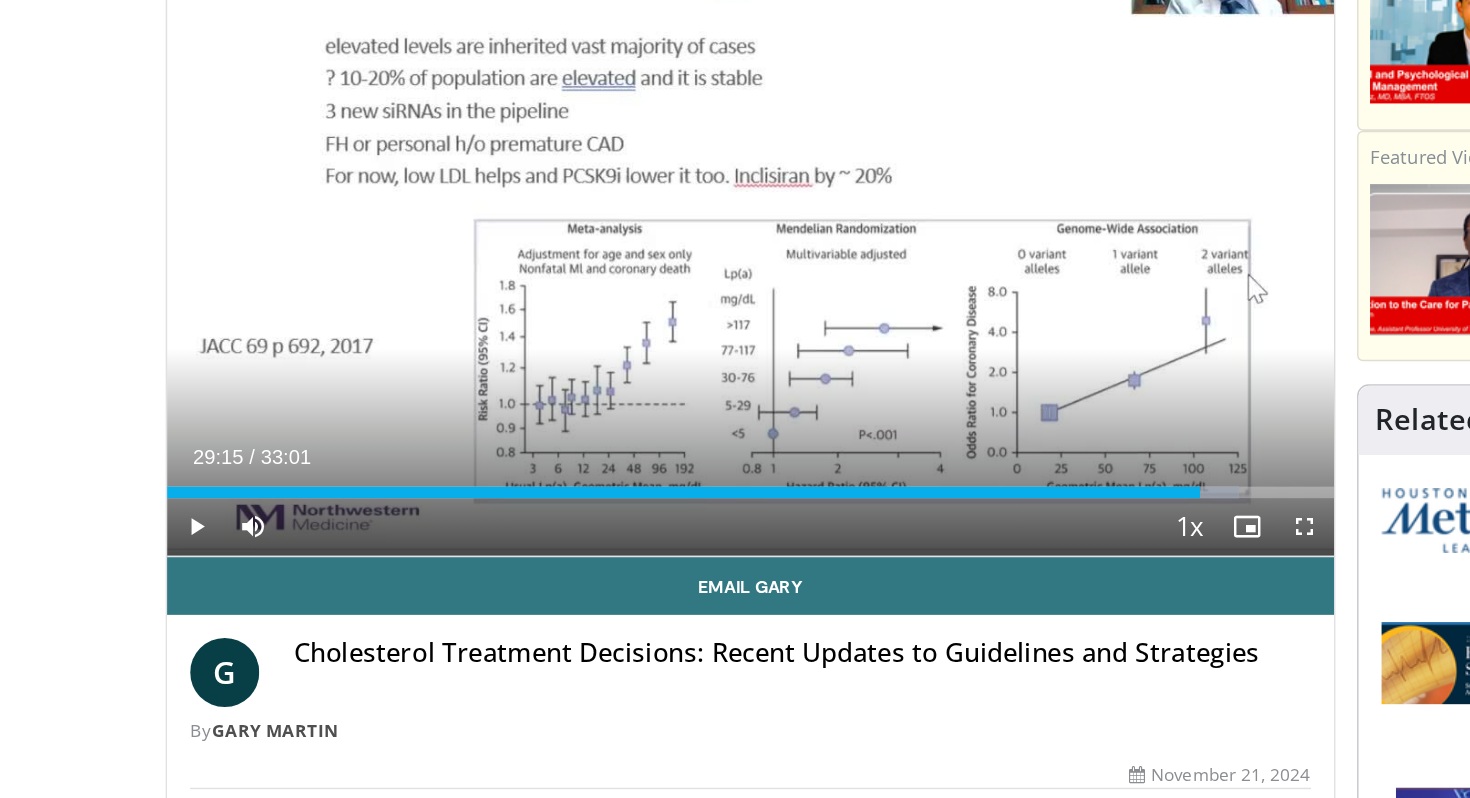 click on "10 seconds
Tap to unmute" at bounding box center [521, 260] 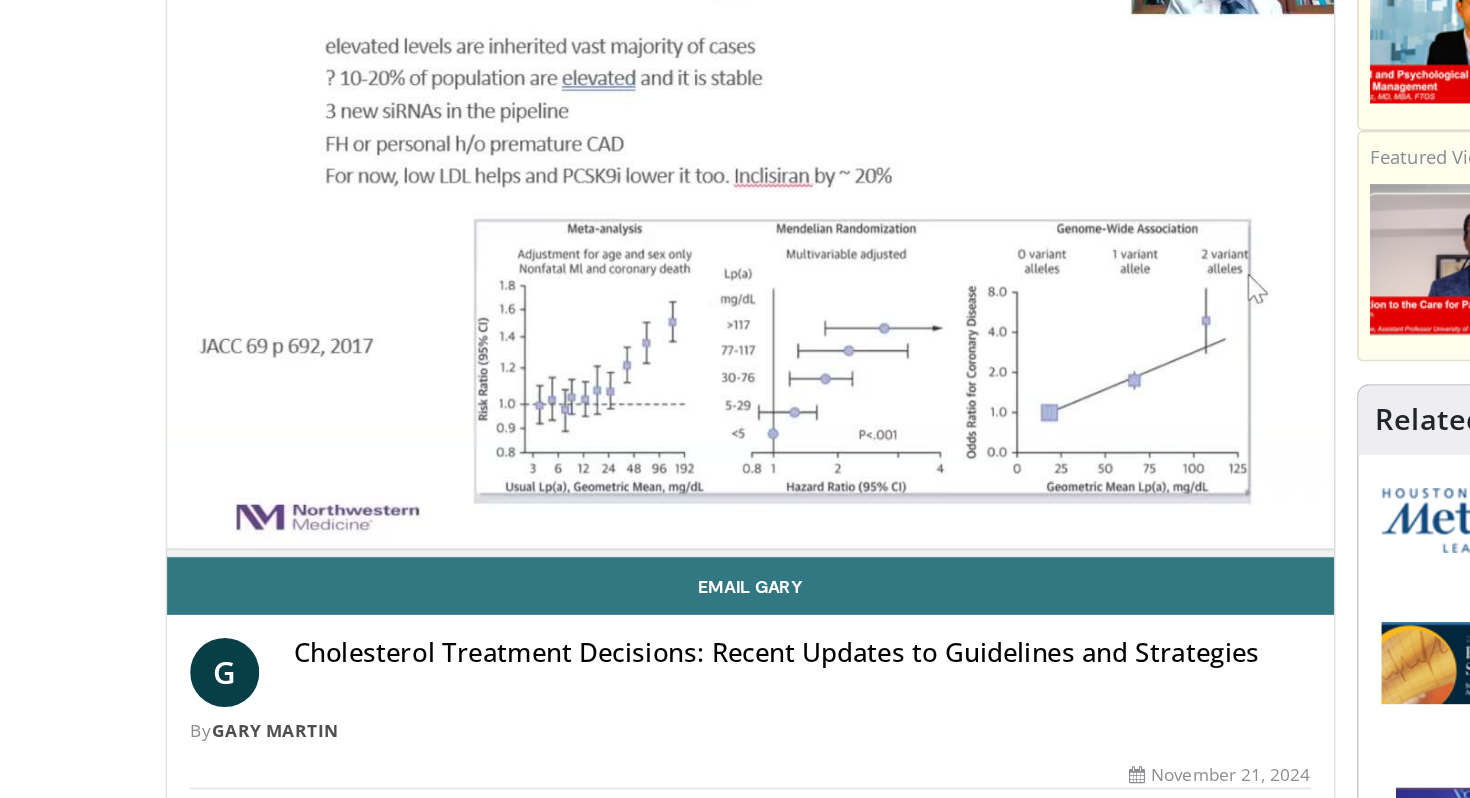 click on "10 seconds
Tap to unmute" at bounding box center (521, 260) 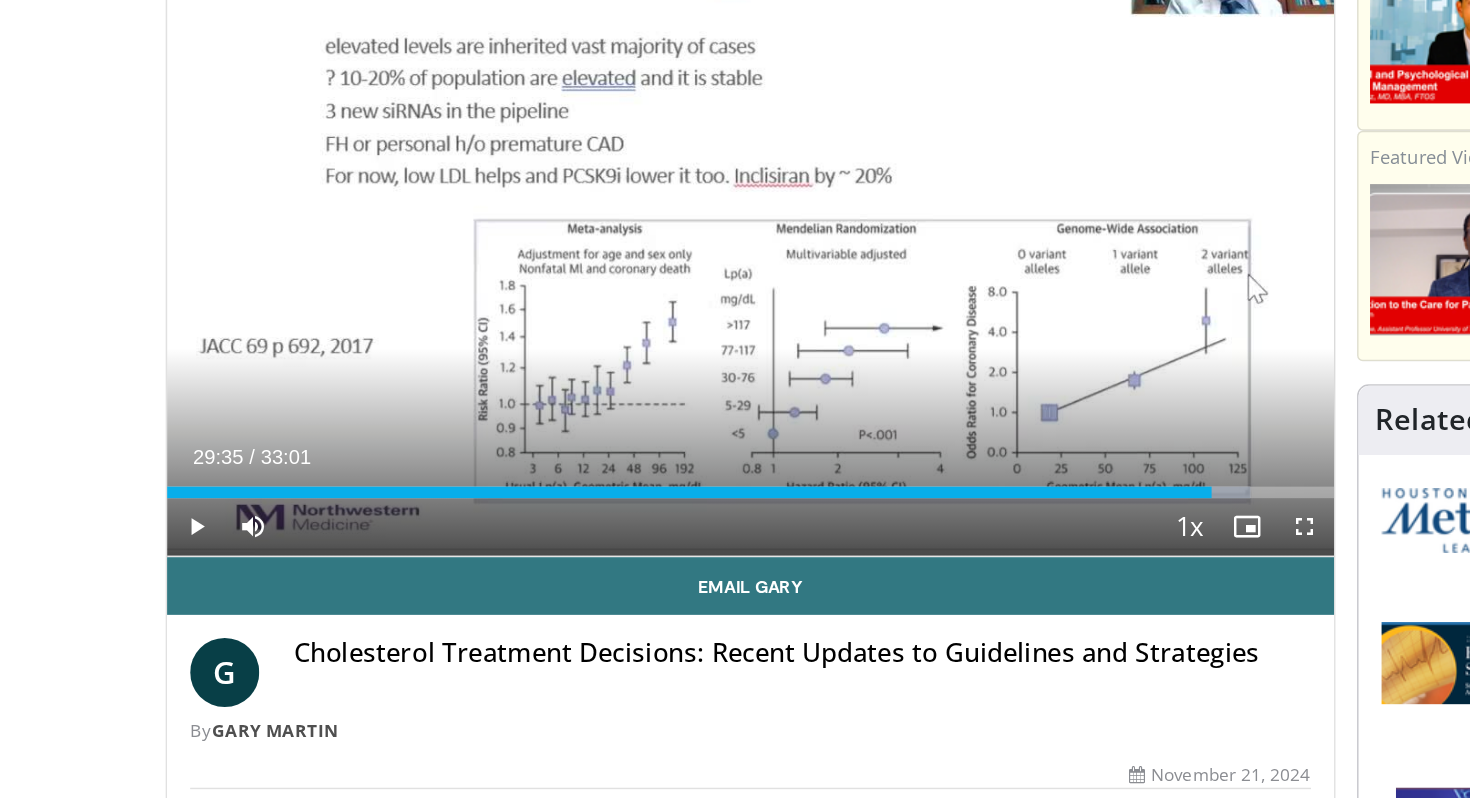 click on "10 seconds
Tap to unmute" at bounding box center (521, 260) 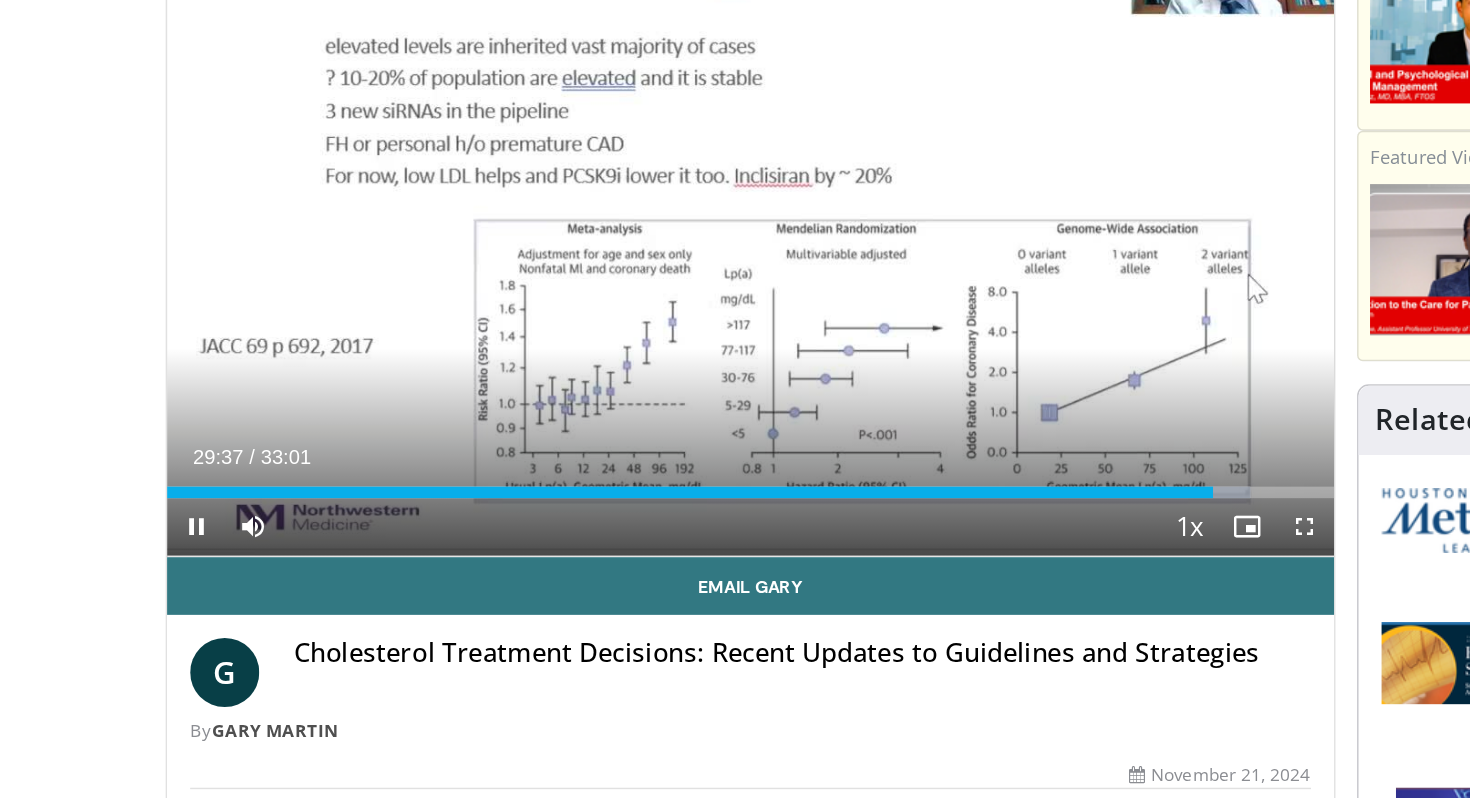 click on "10 seconds
Tap to unmute" at bounding box center (521, 260) 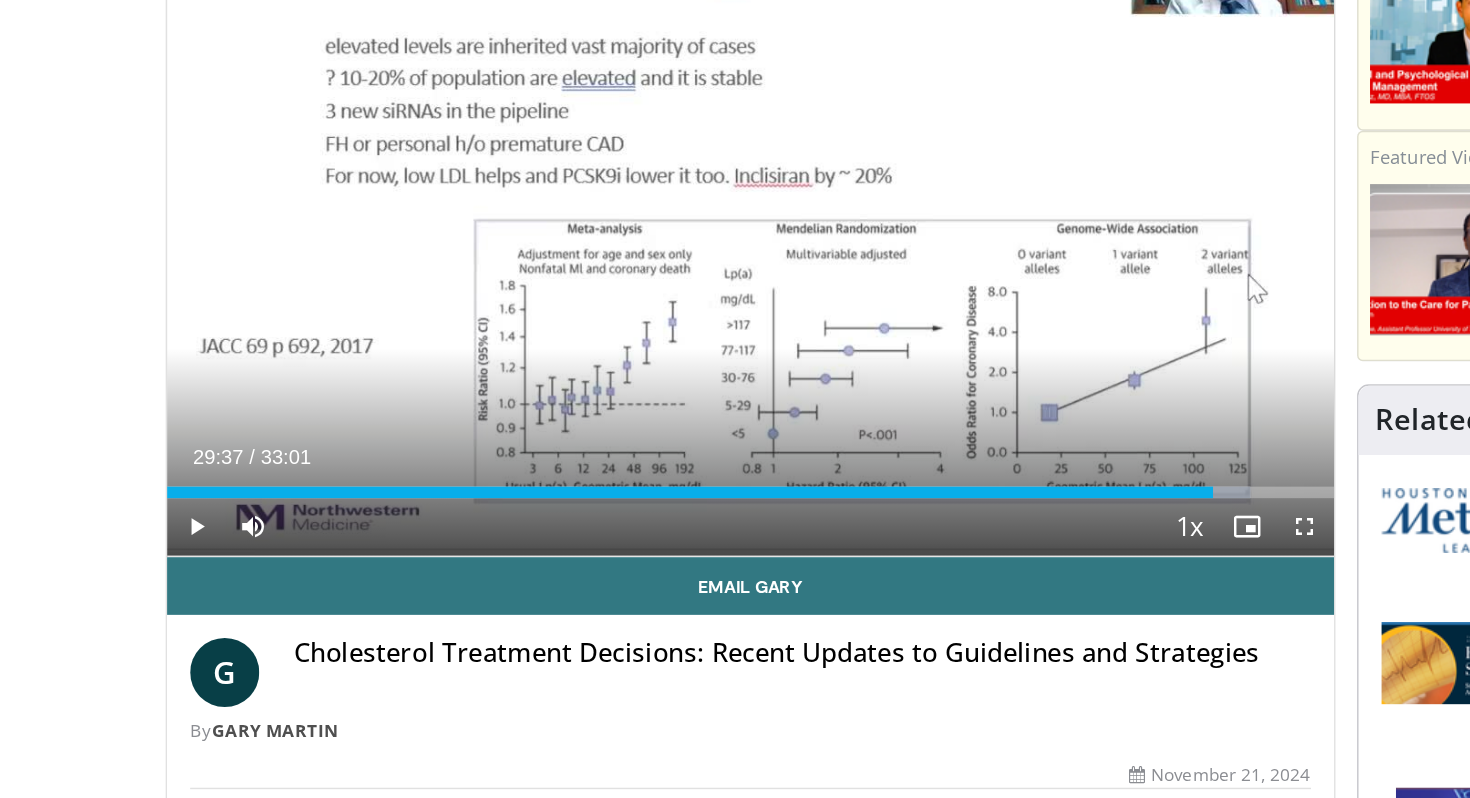 click on "10 seconds
Tap to unmute" at bounding box center [521, 260] 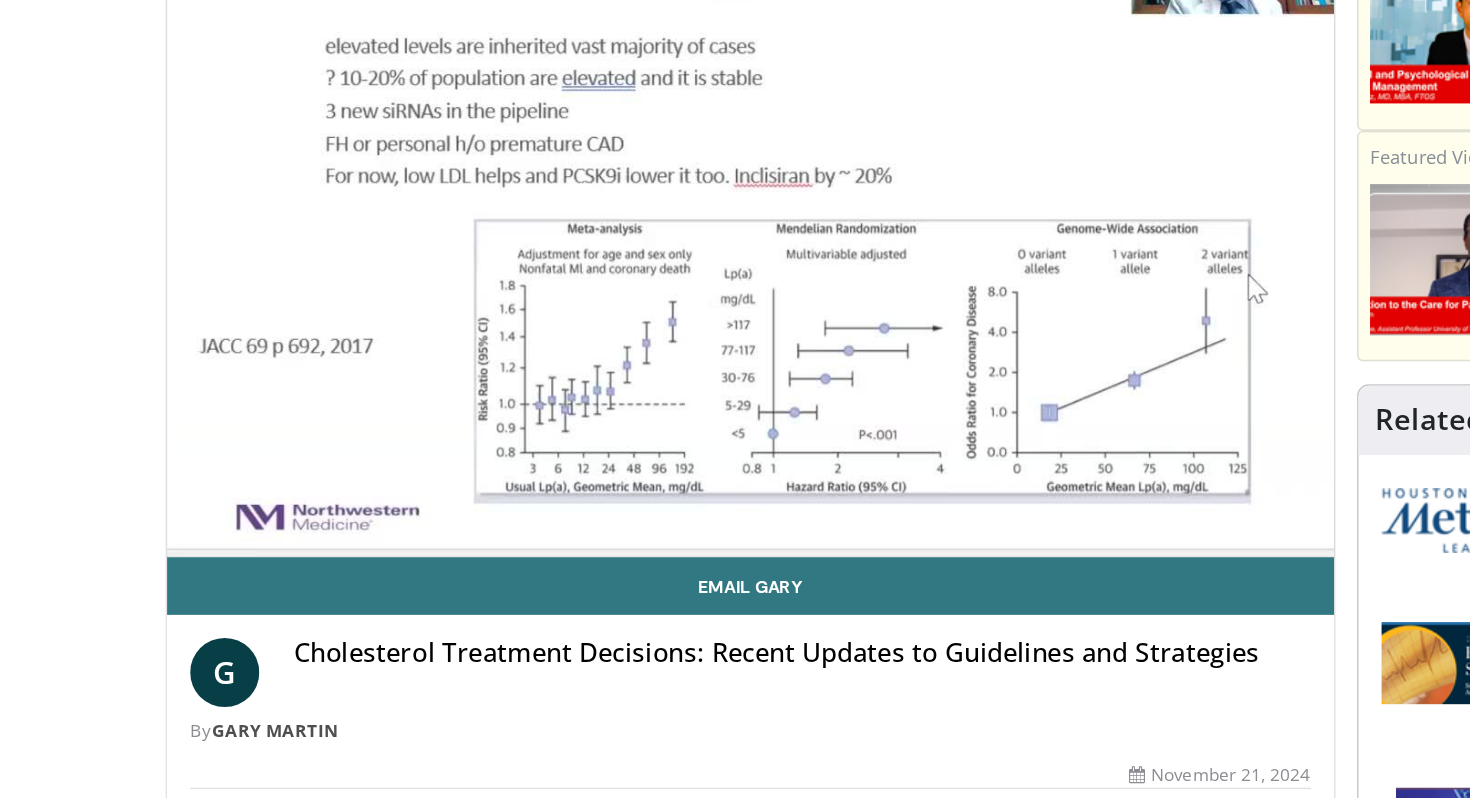 click on "10 seconds
Tap to unmute" at bounding box center [521, 260] 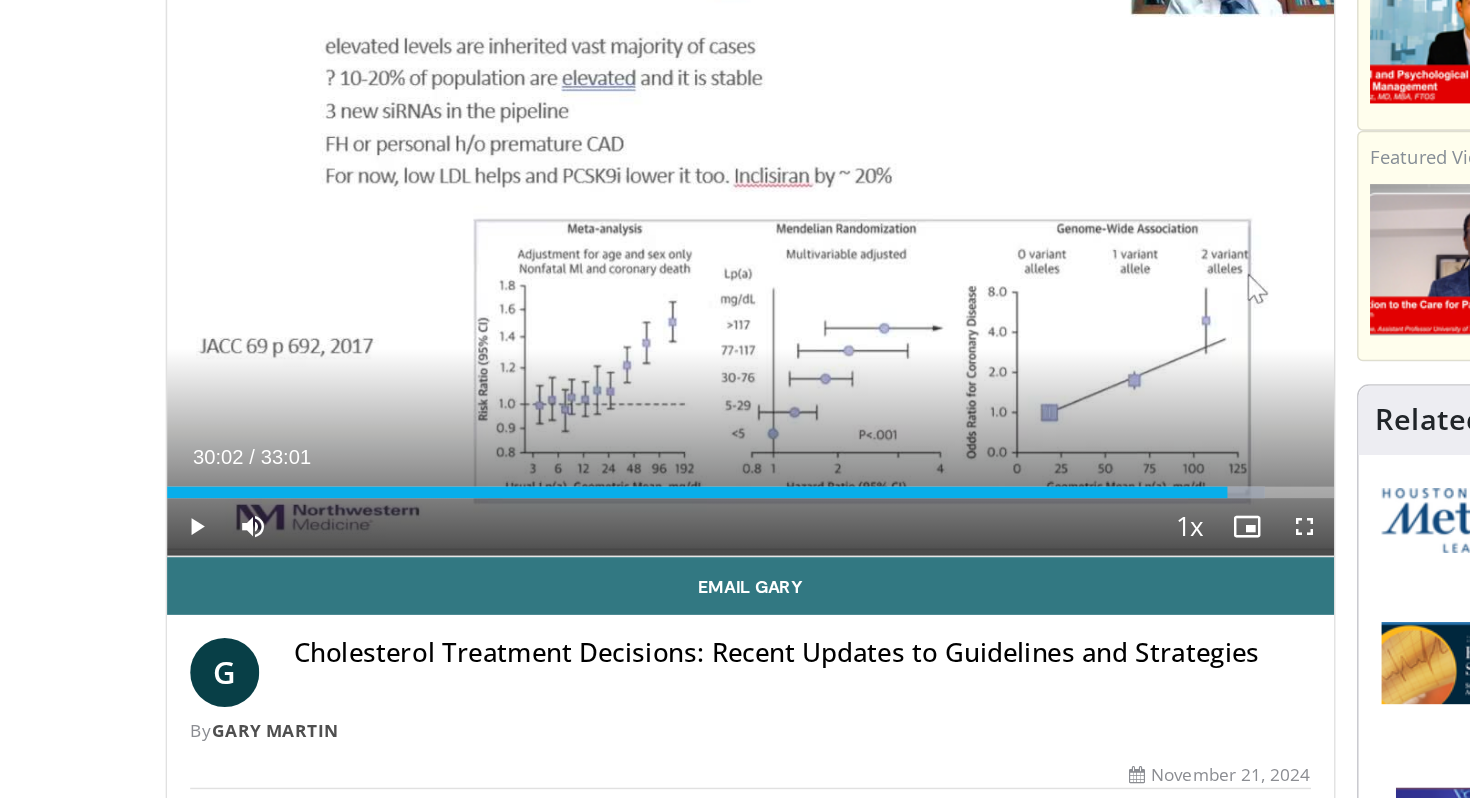 click on "10 seconds
Tap to unmute" at bounding box center (521, 260) 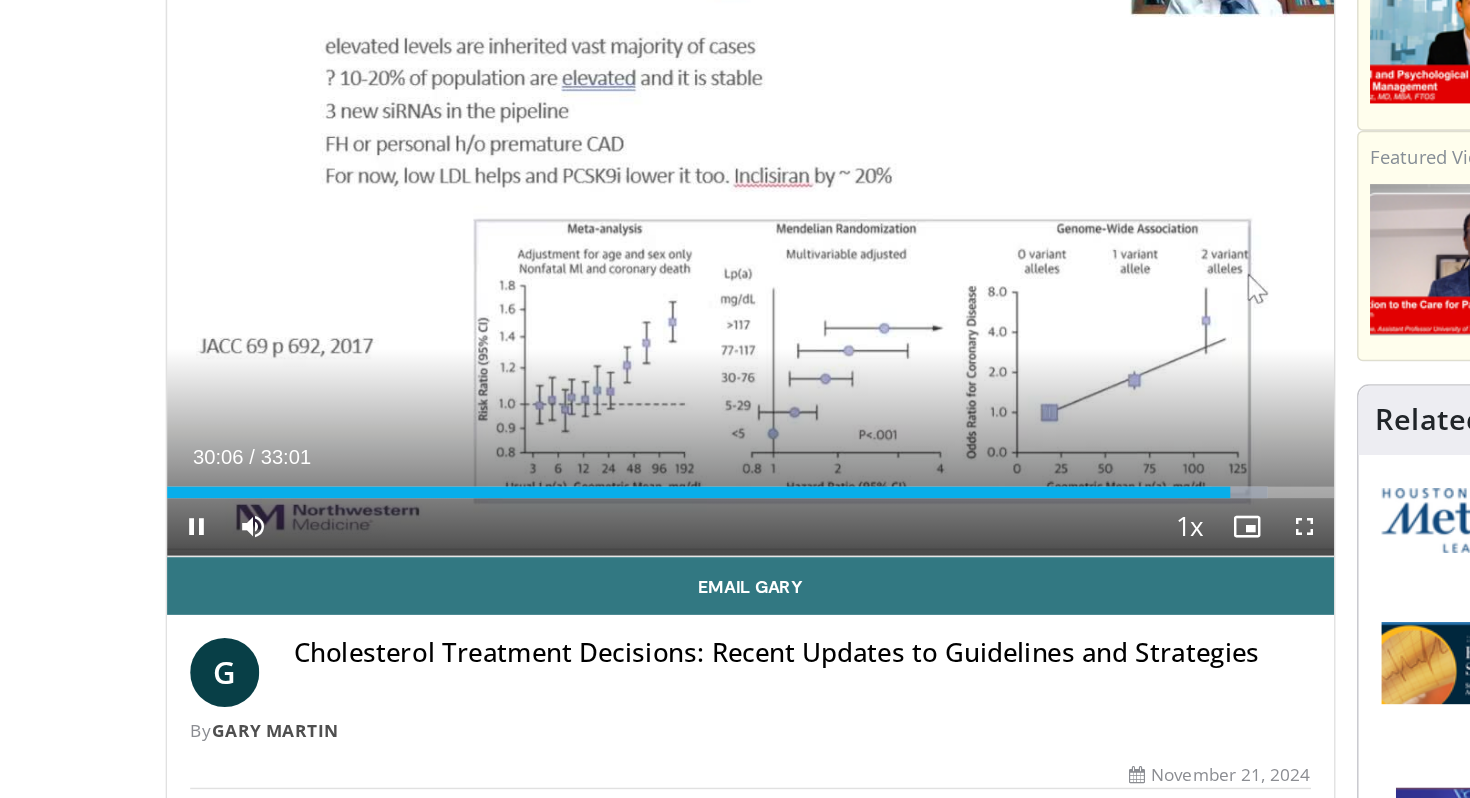 click on "10 seconds
Tap to unmute" at bounding box center (521, 260) 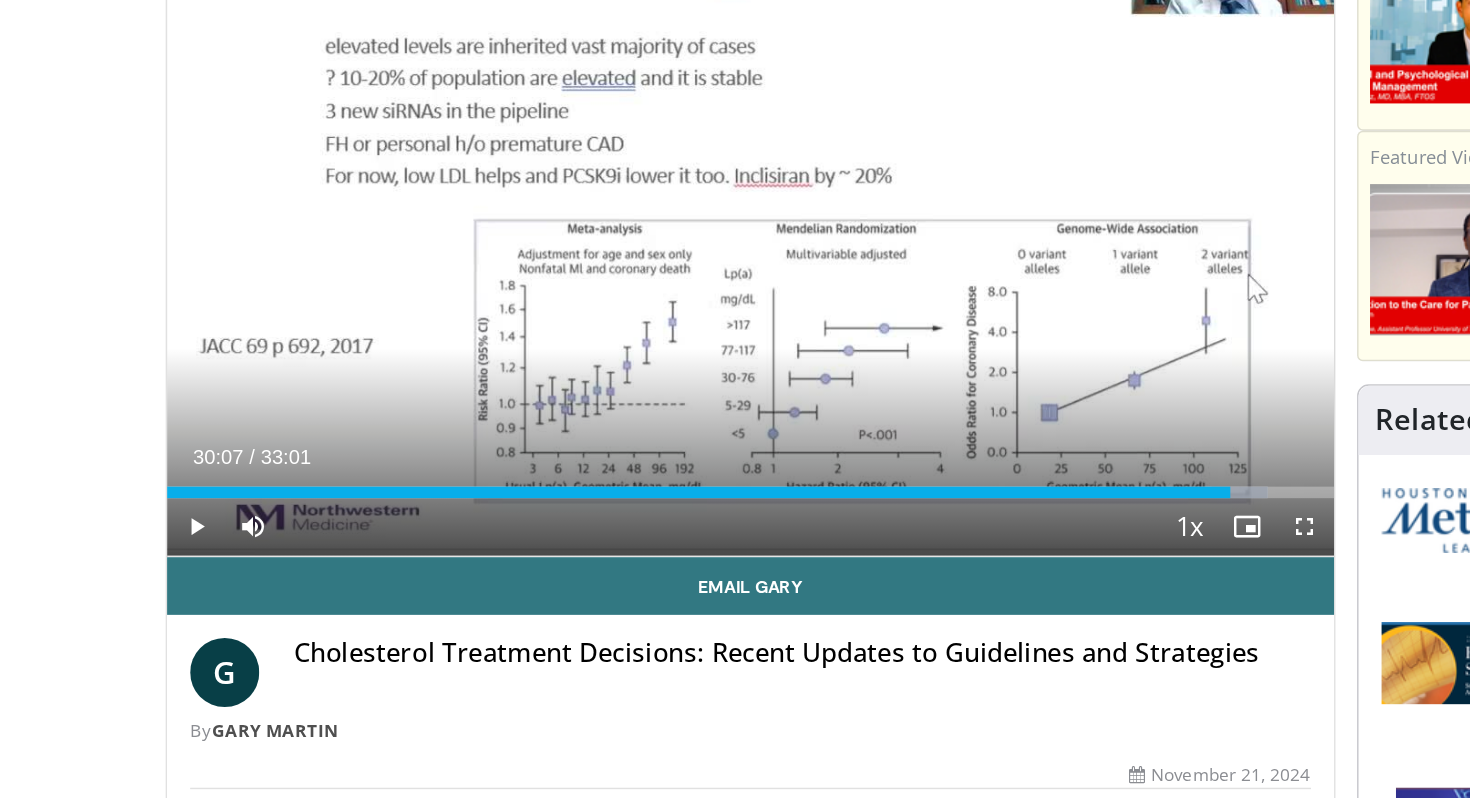 click on "10 seconds
Tap to unmute" at bounding box center (521, 260) 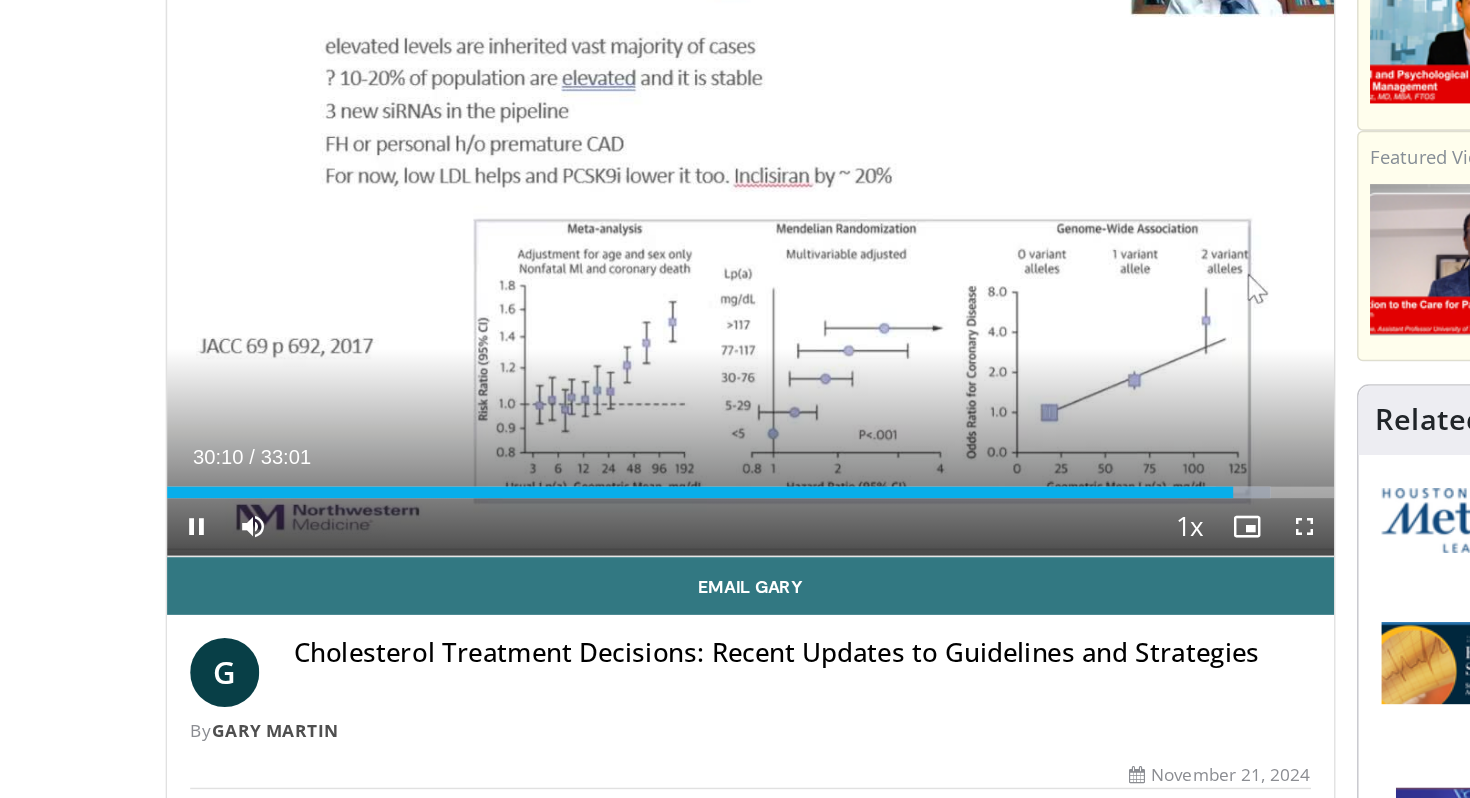 click on "10 seconds
Tap to unmute" at bounding box center (521, 260) 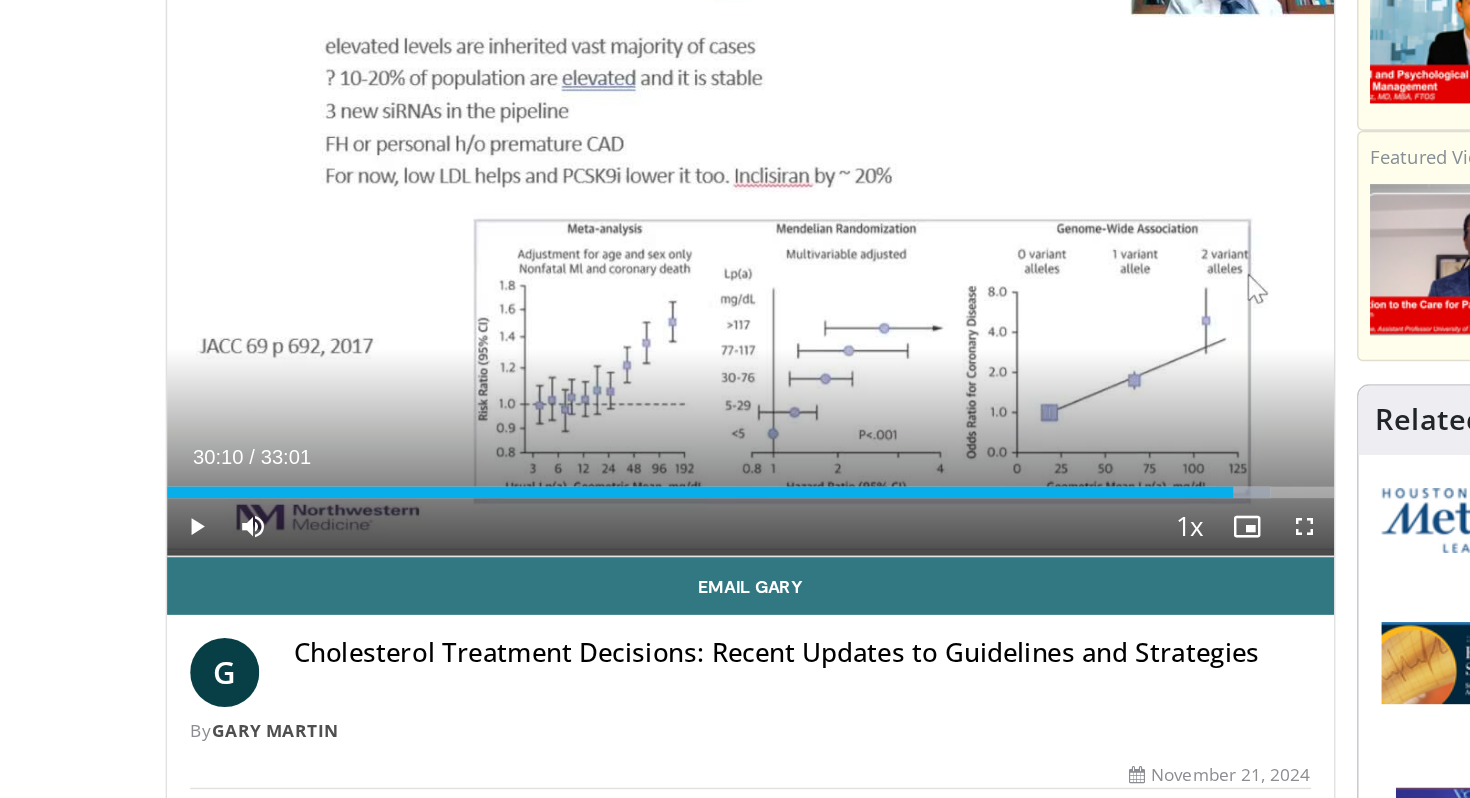 click on "10 seconds
Tap to unmute" at bounding box center [521, 260] 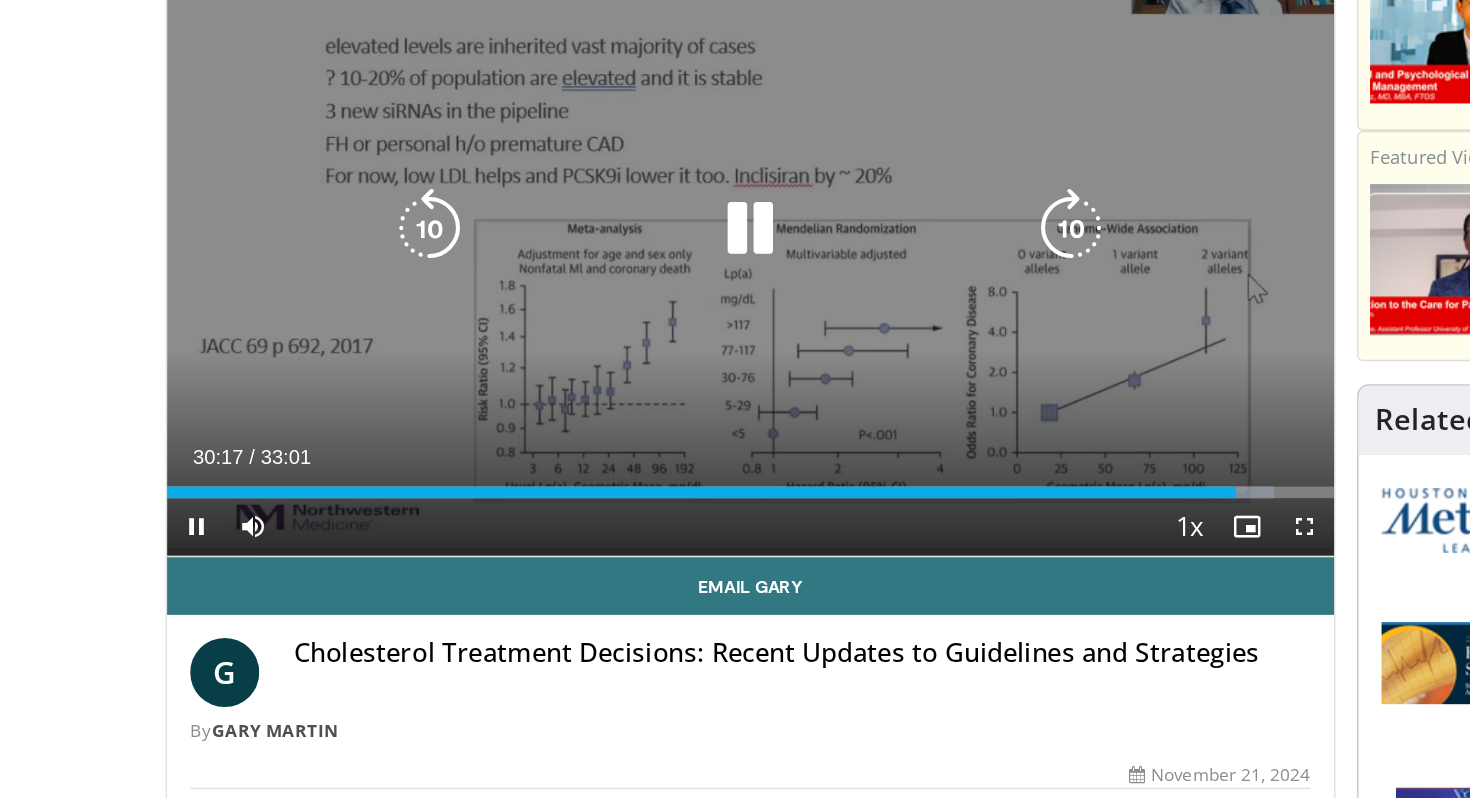 click on "10 seconds
Tap to unmute" at bounding box center (521, 260) 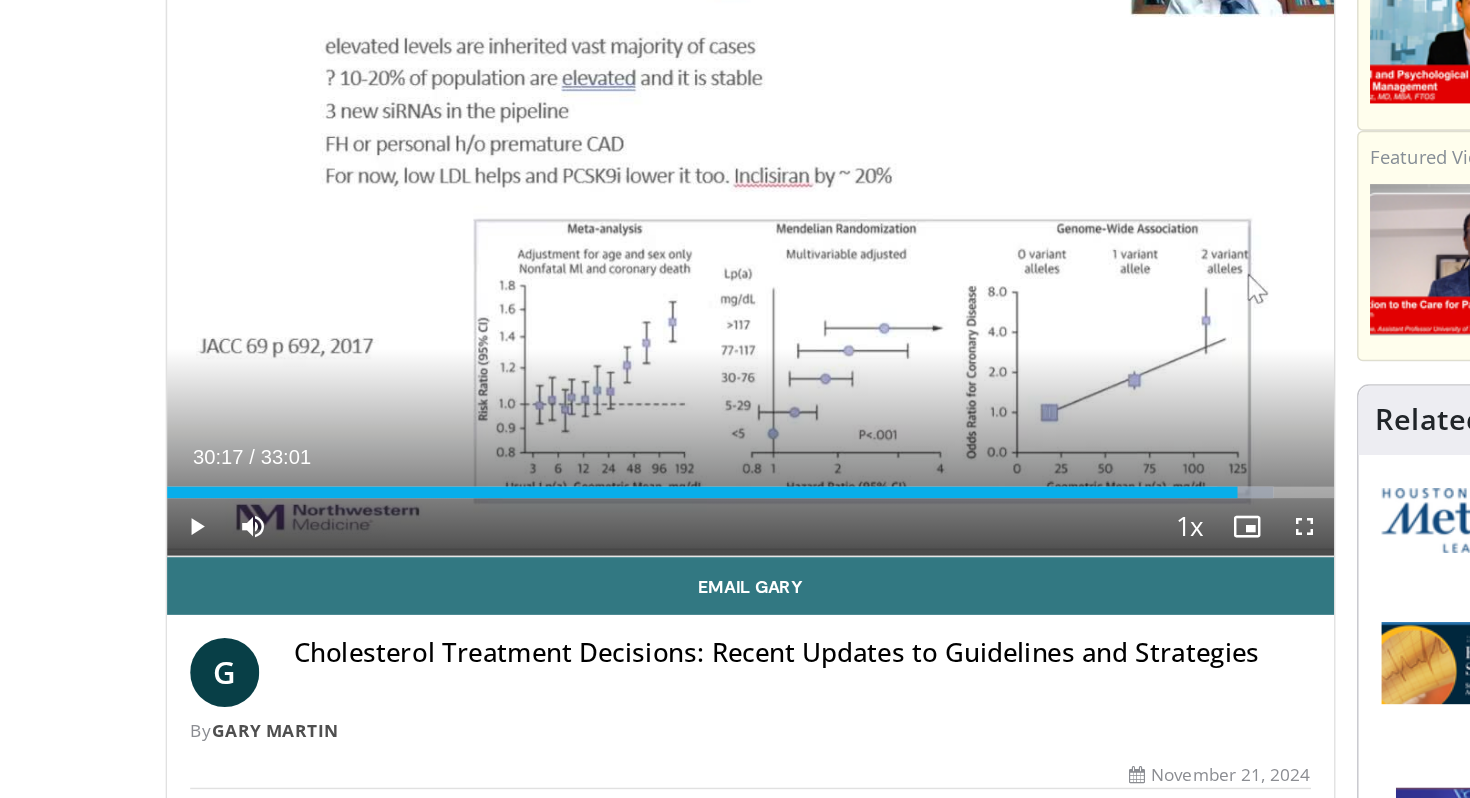 click on "10 seconds
Tap to unmute" at bounding box center [521, 260] 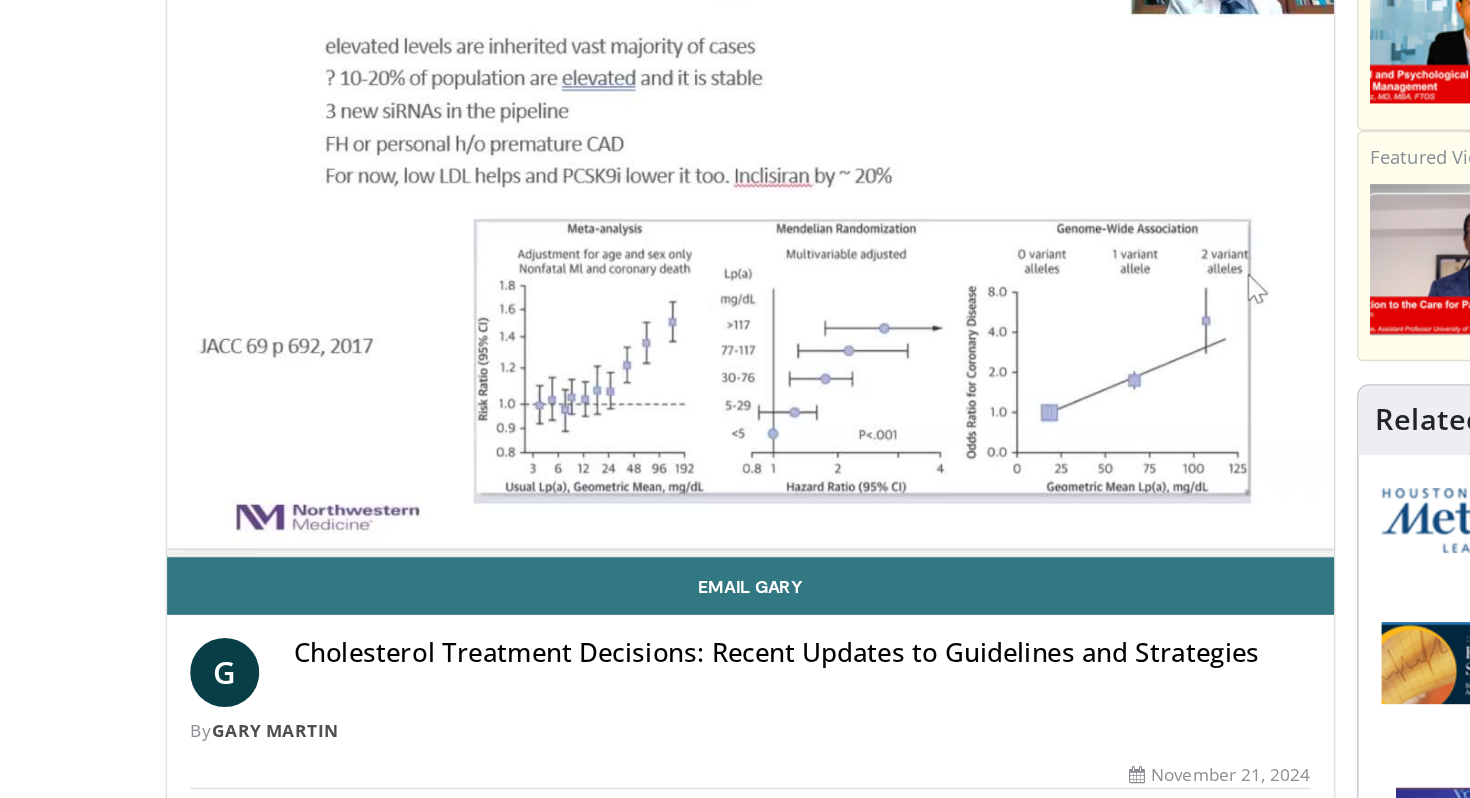 click on "10 seconds
Tap to unmute" at bounding box center [521, 260] 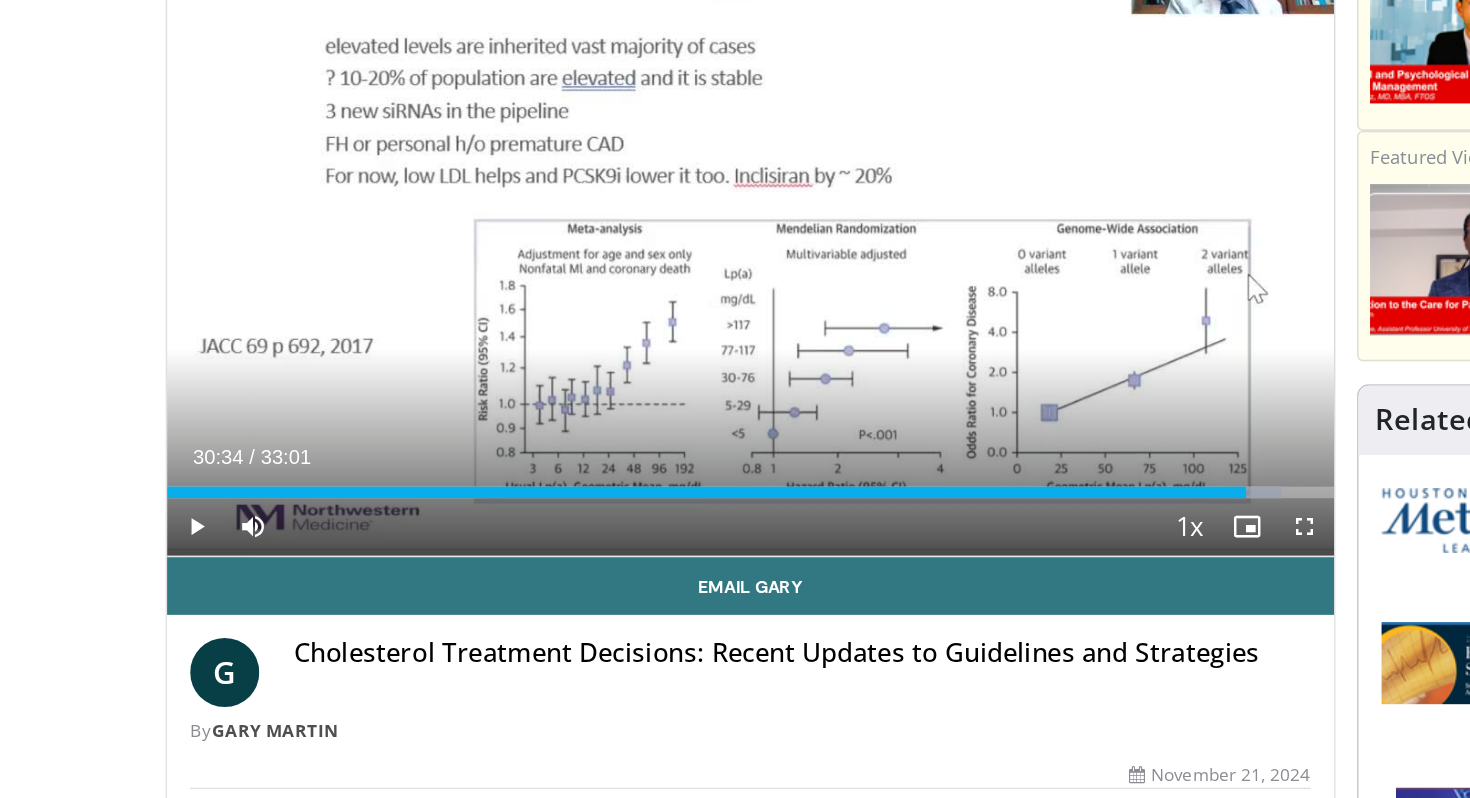 click on "10 seconds
Tap to unmute" at bounding box center (521, 260) 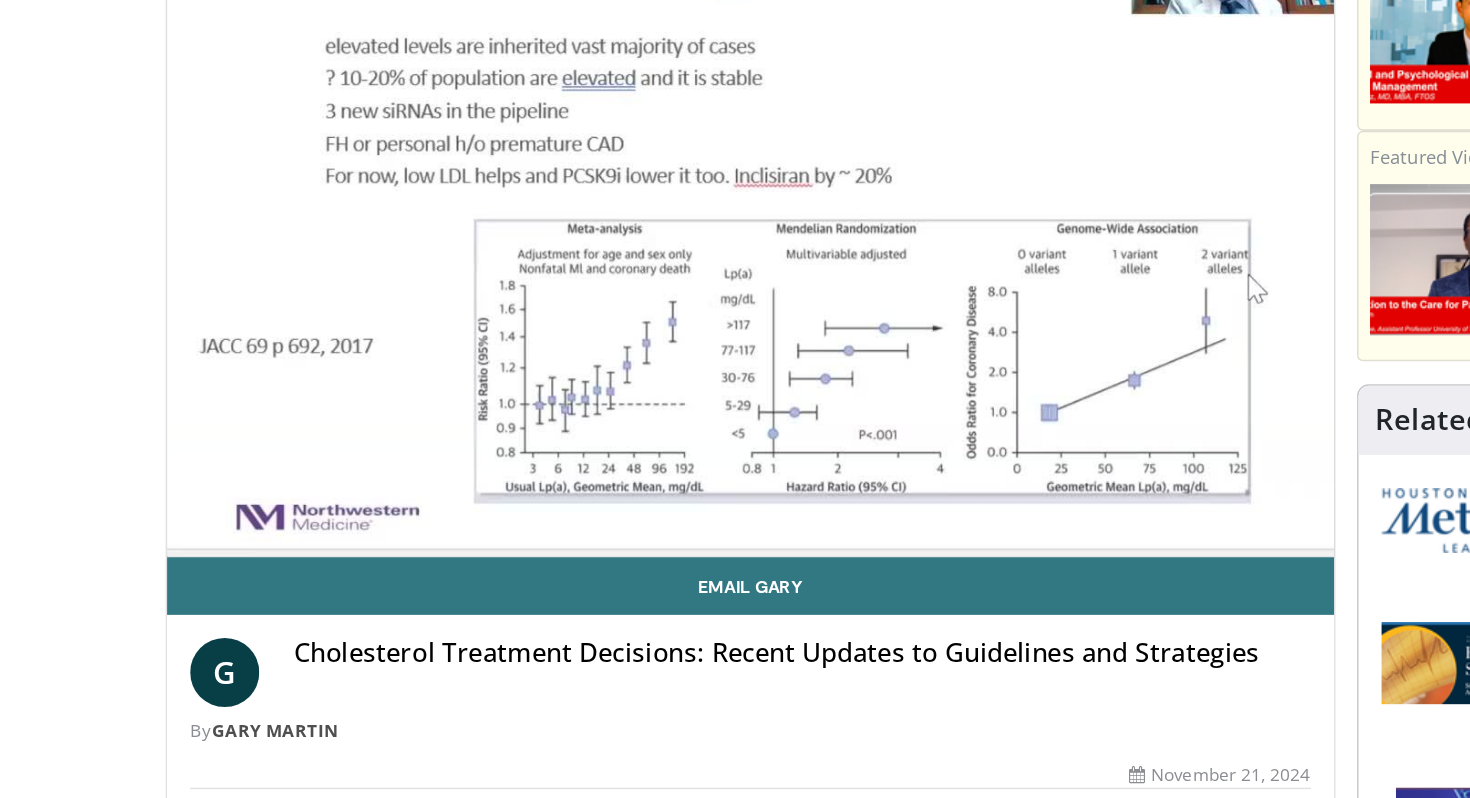 click on "10 seconds
Tap to unmute" at bounding box center (521, 260) 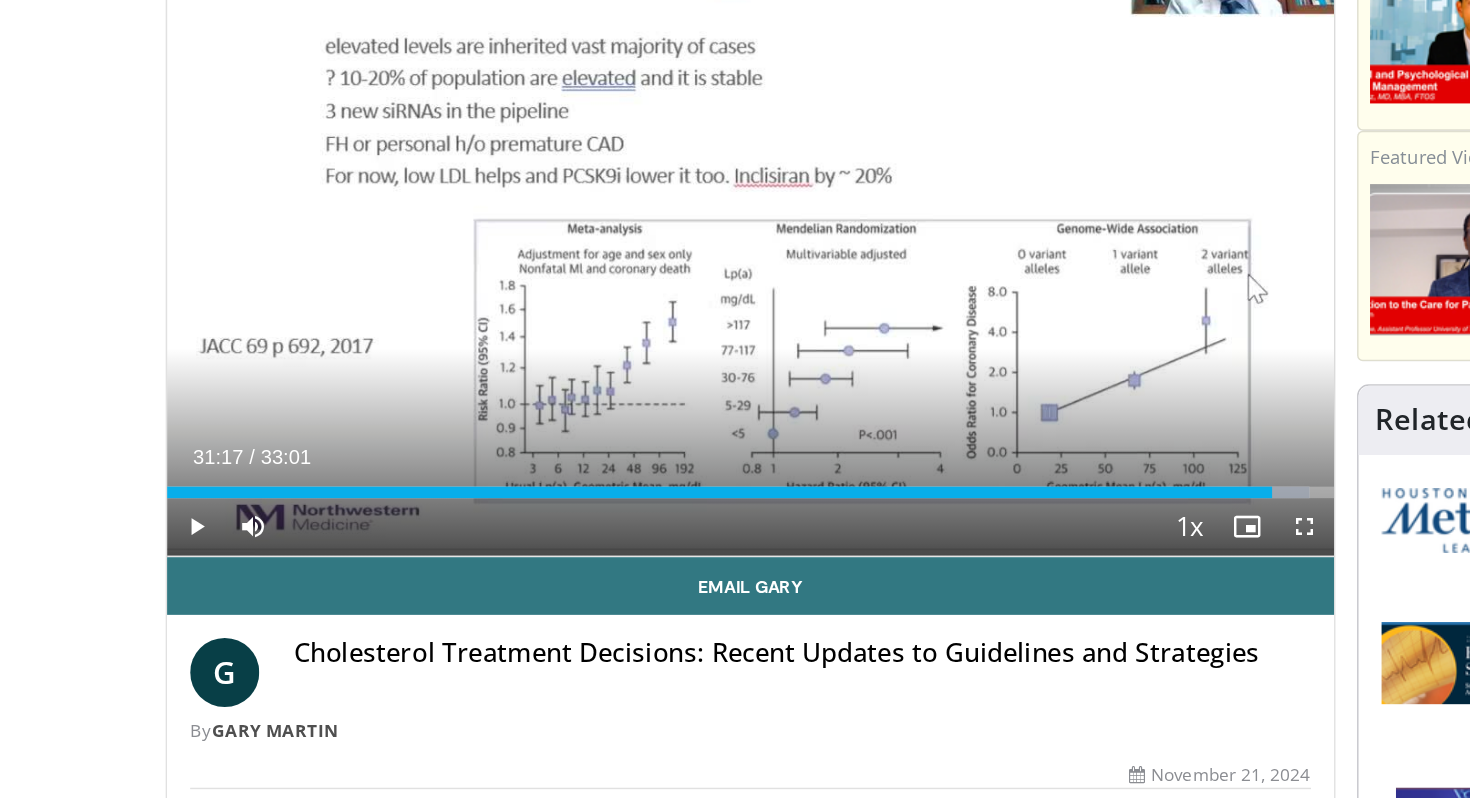 click on "10 seconds
Tap to unmute" at bounding box center (521, 260) 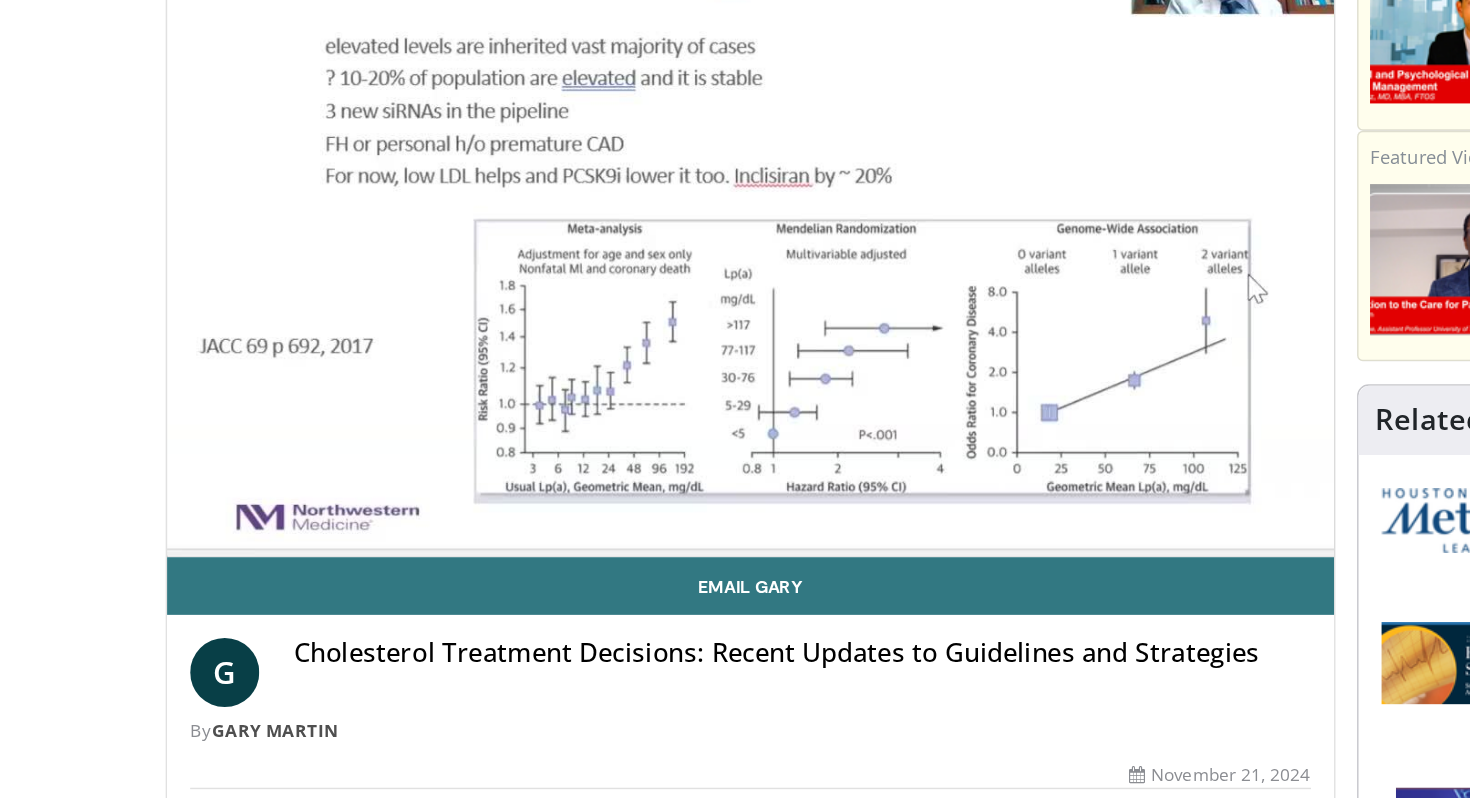 click on "10 seconds
Tap to unmute" at bounding box center (521, 260) 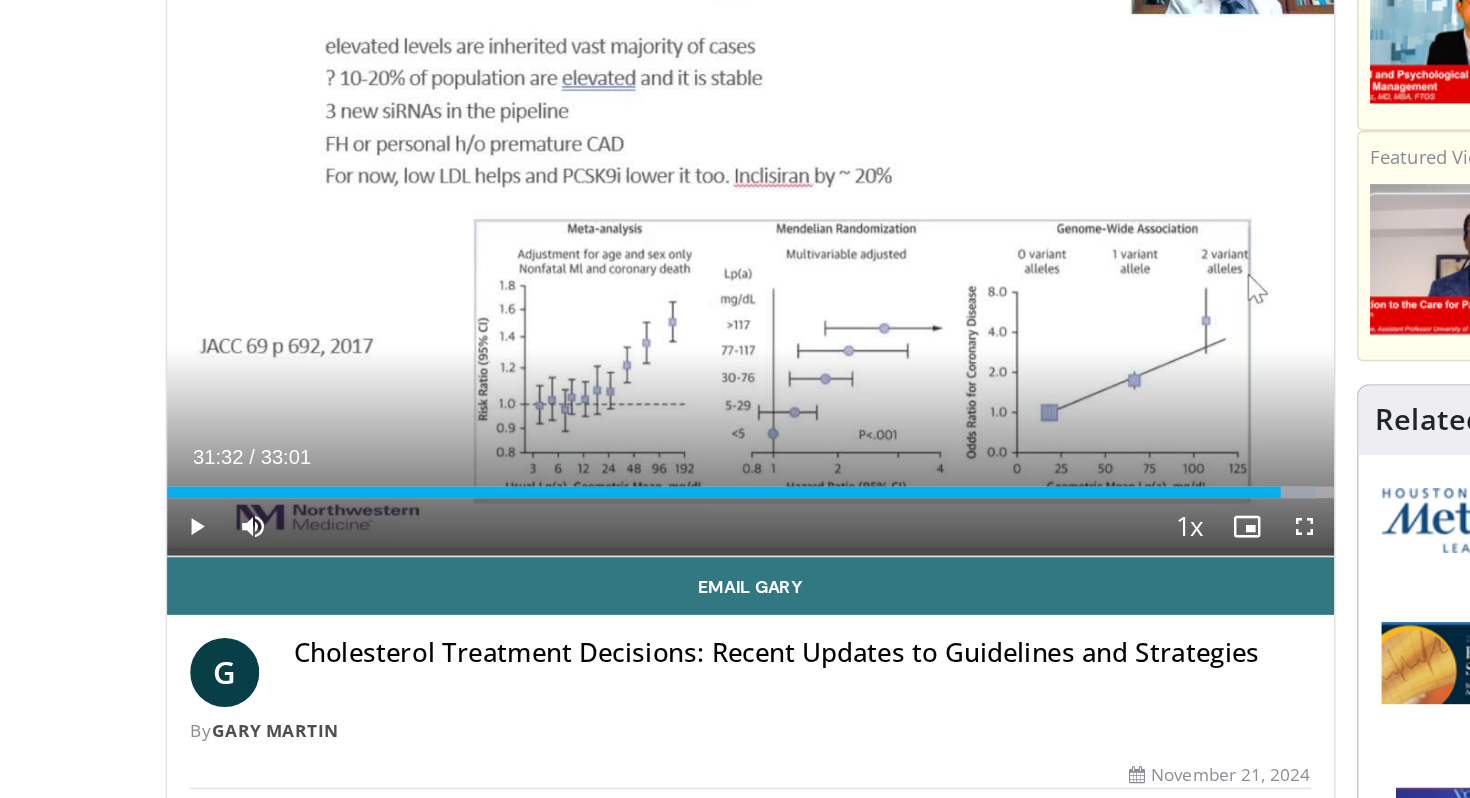 click on "10 seconds
Tap to unmute" at bounding box center (521, 260) 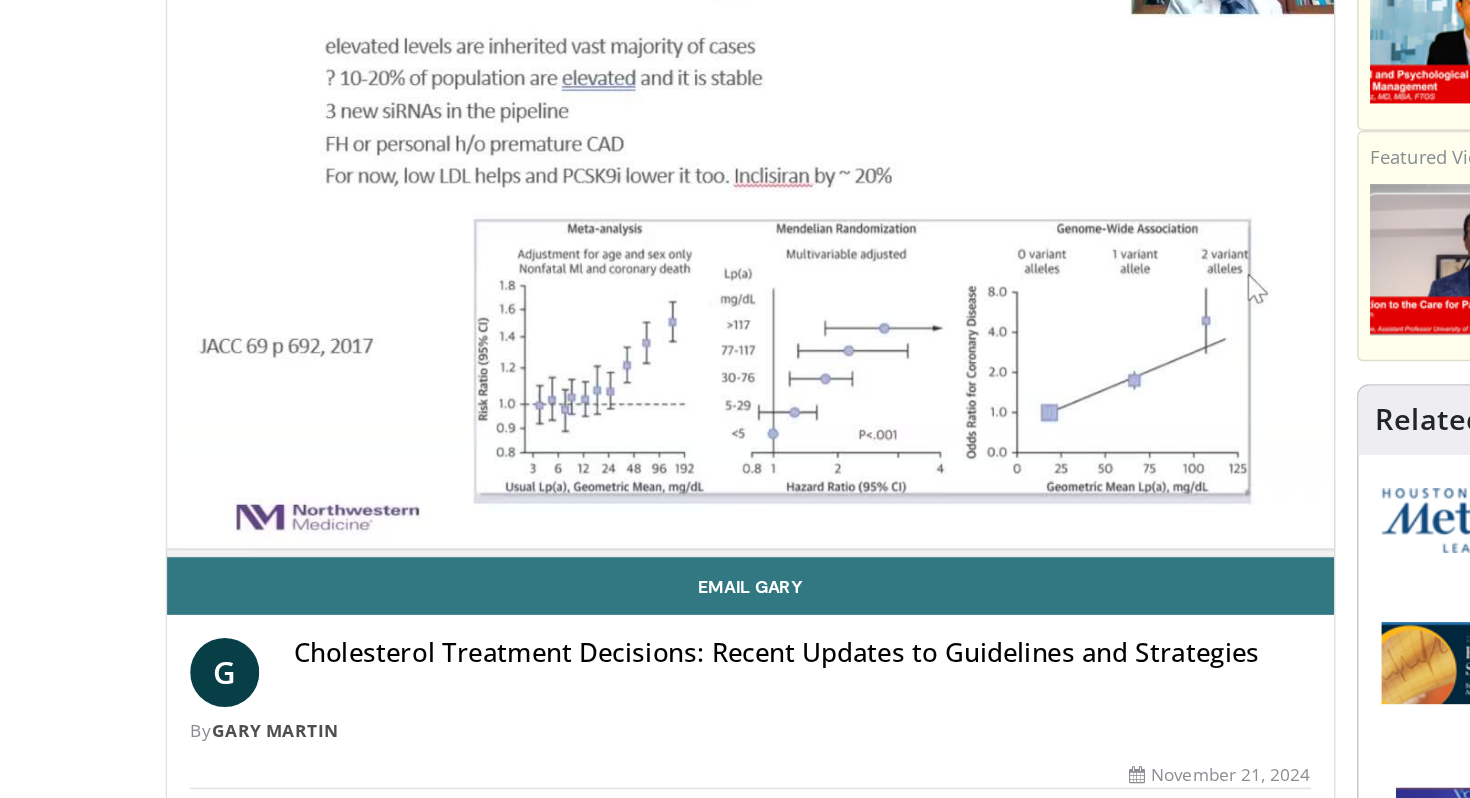 click on "10 seconds
Tap to unmute" at bounding box center (521, 260) 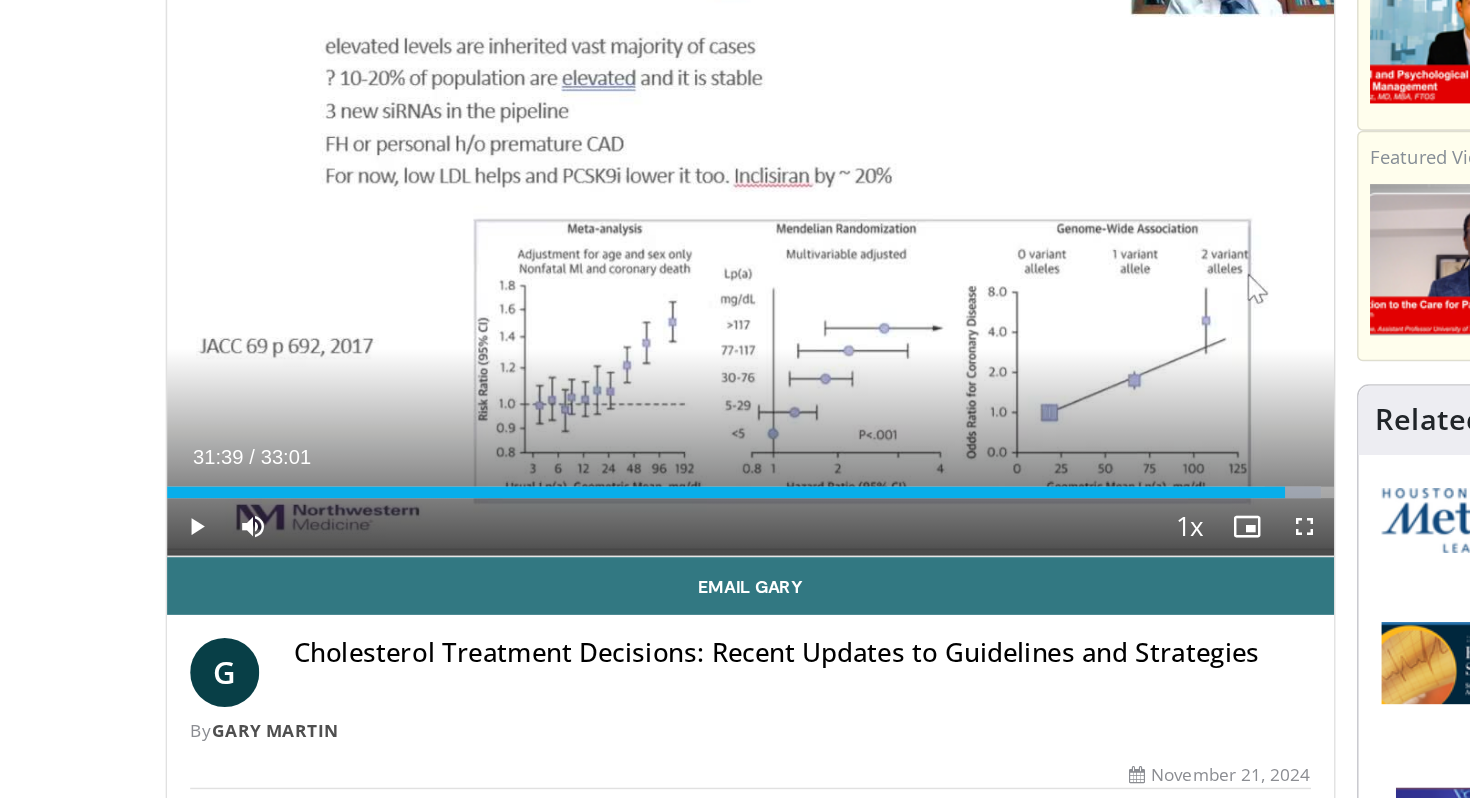 click on "10 seconds
Tap to unmute" at bounding box center (521, 260) 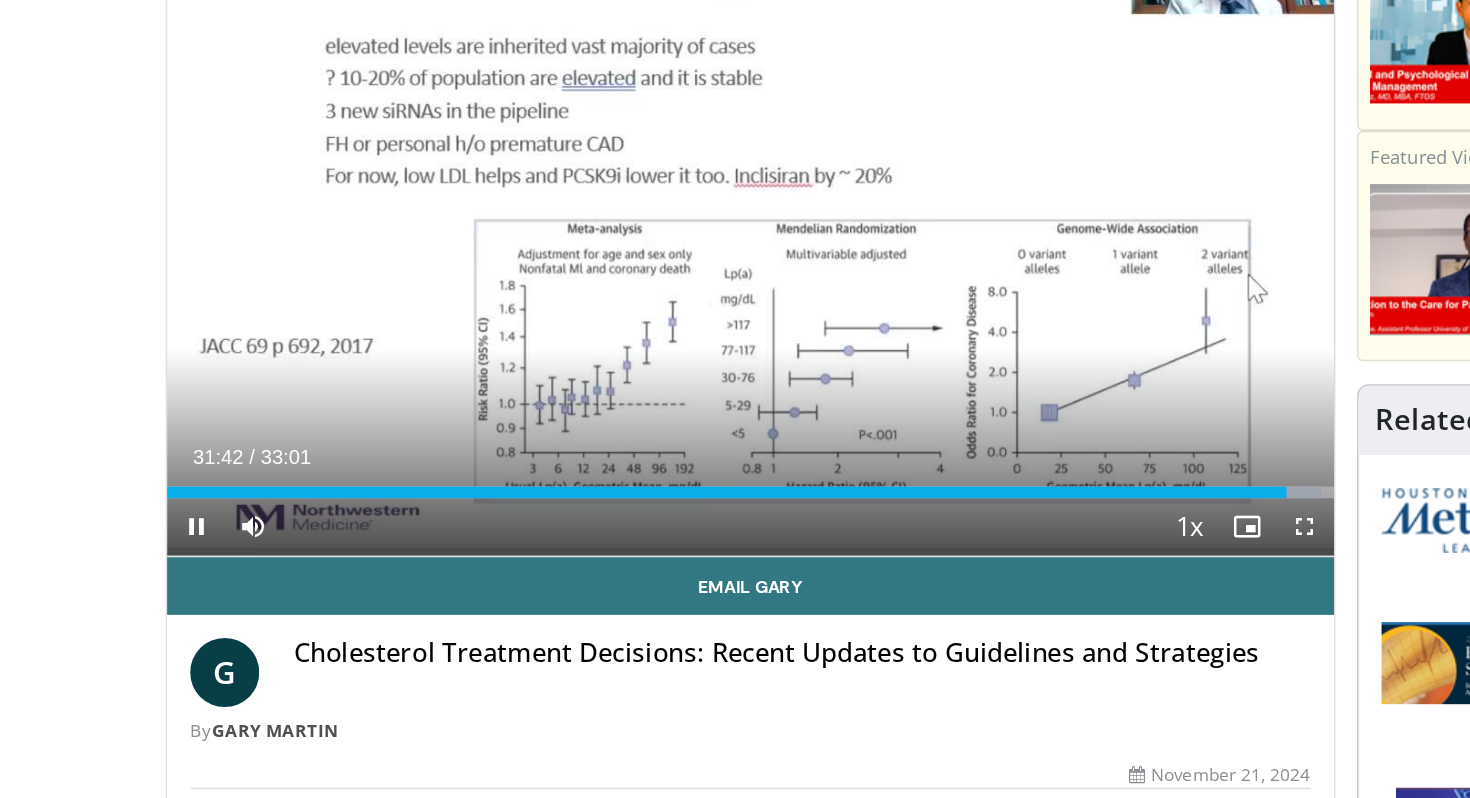 click on "10 seconds
Tap to unmute" at bounding box center [521, 260] 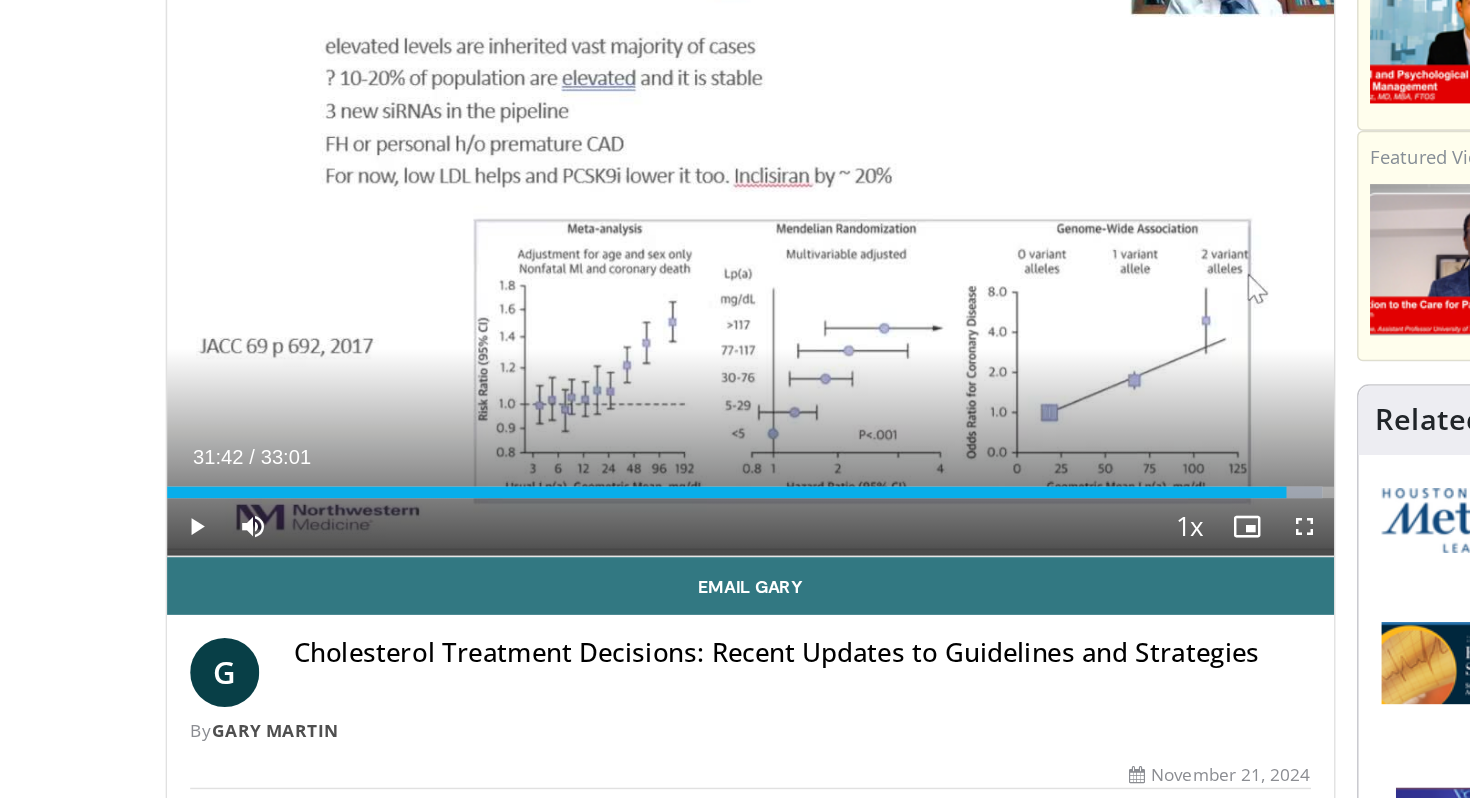 click on "10 seconds
Tap to unmute" at bounding box center (521, 260) 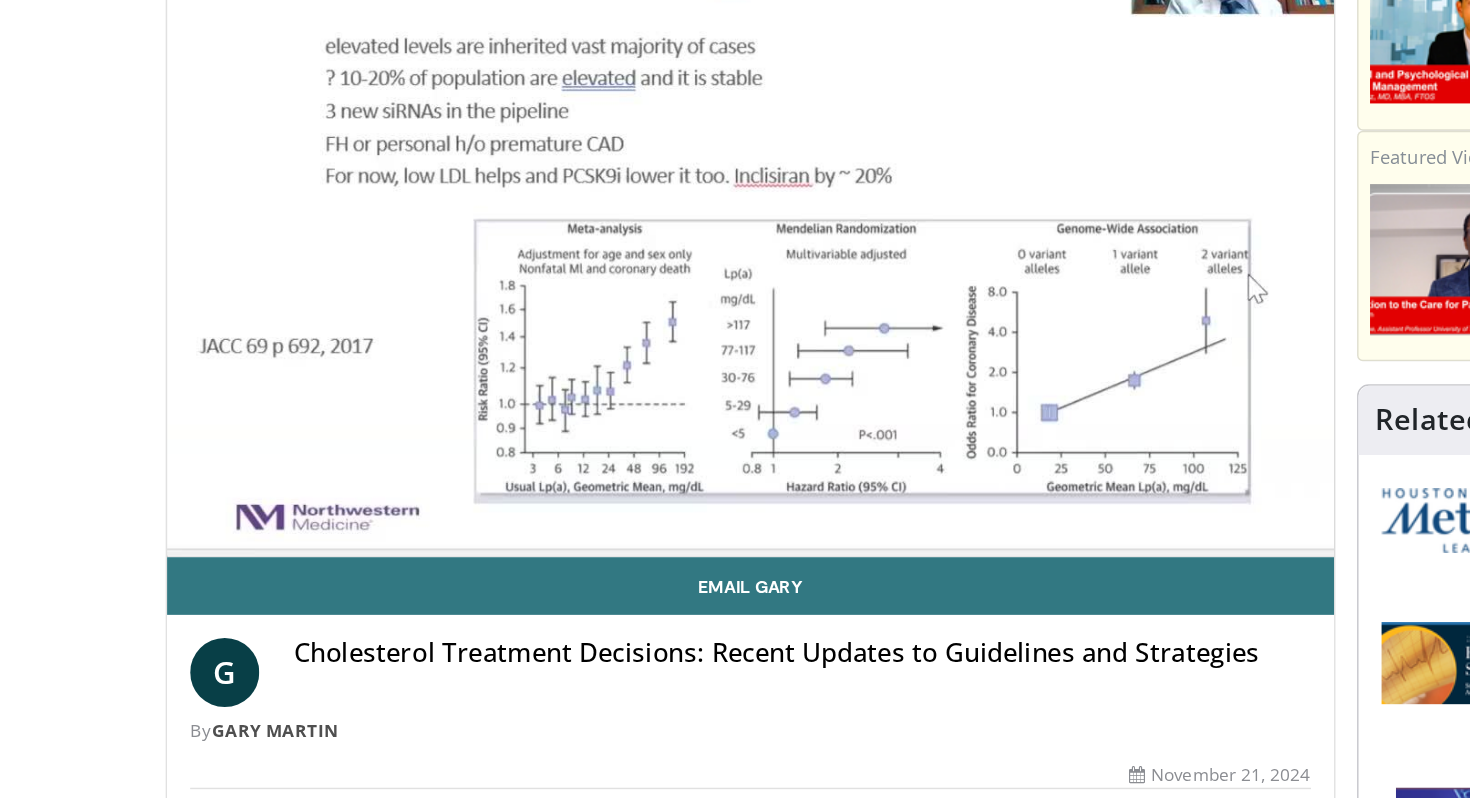 click on "10 seconds
Tap to unmute" at bounding box center [521, 260] 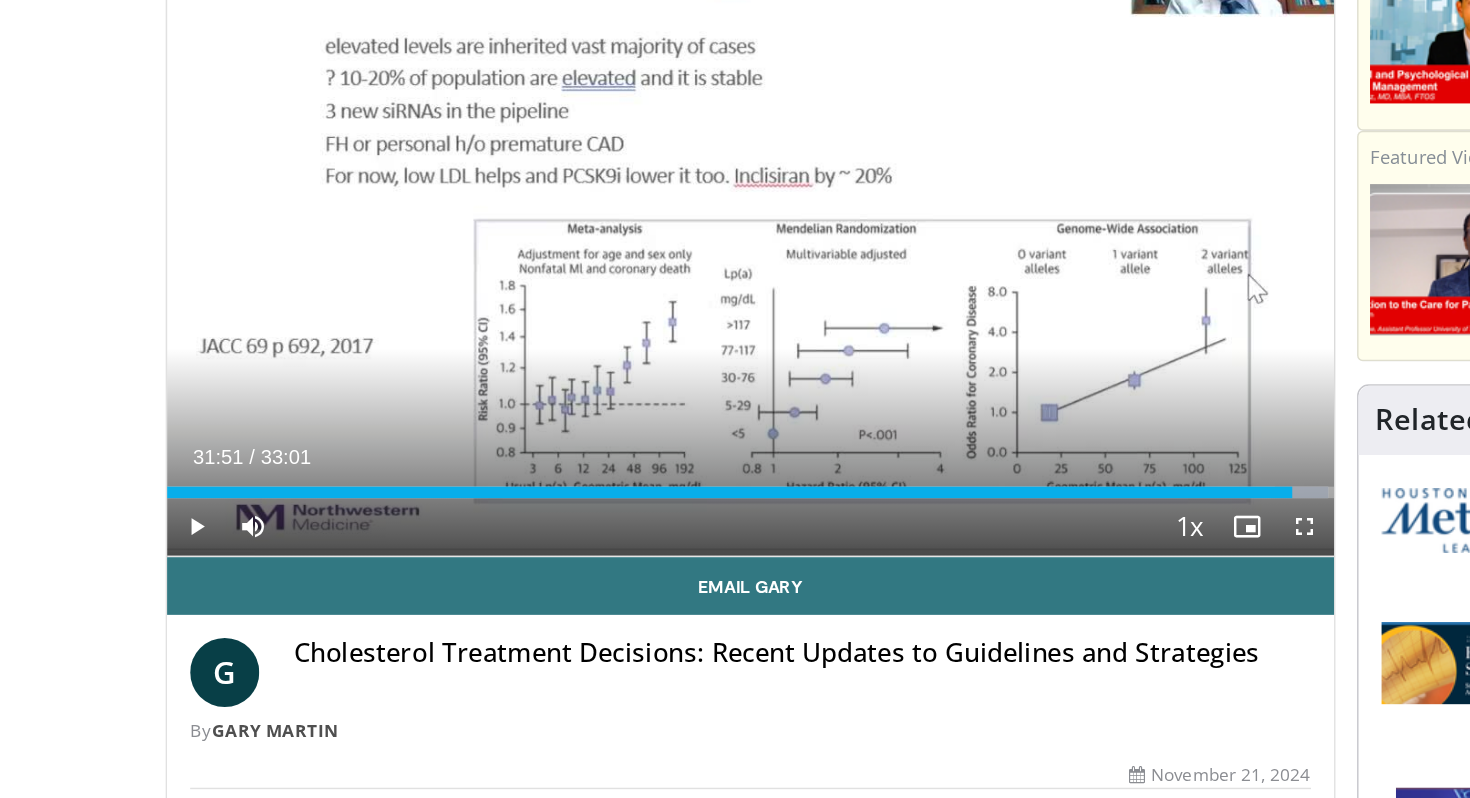 click on "10 seconds
Tap to unmute" at bounding box center [521, 260] 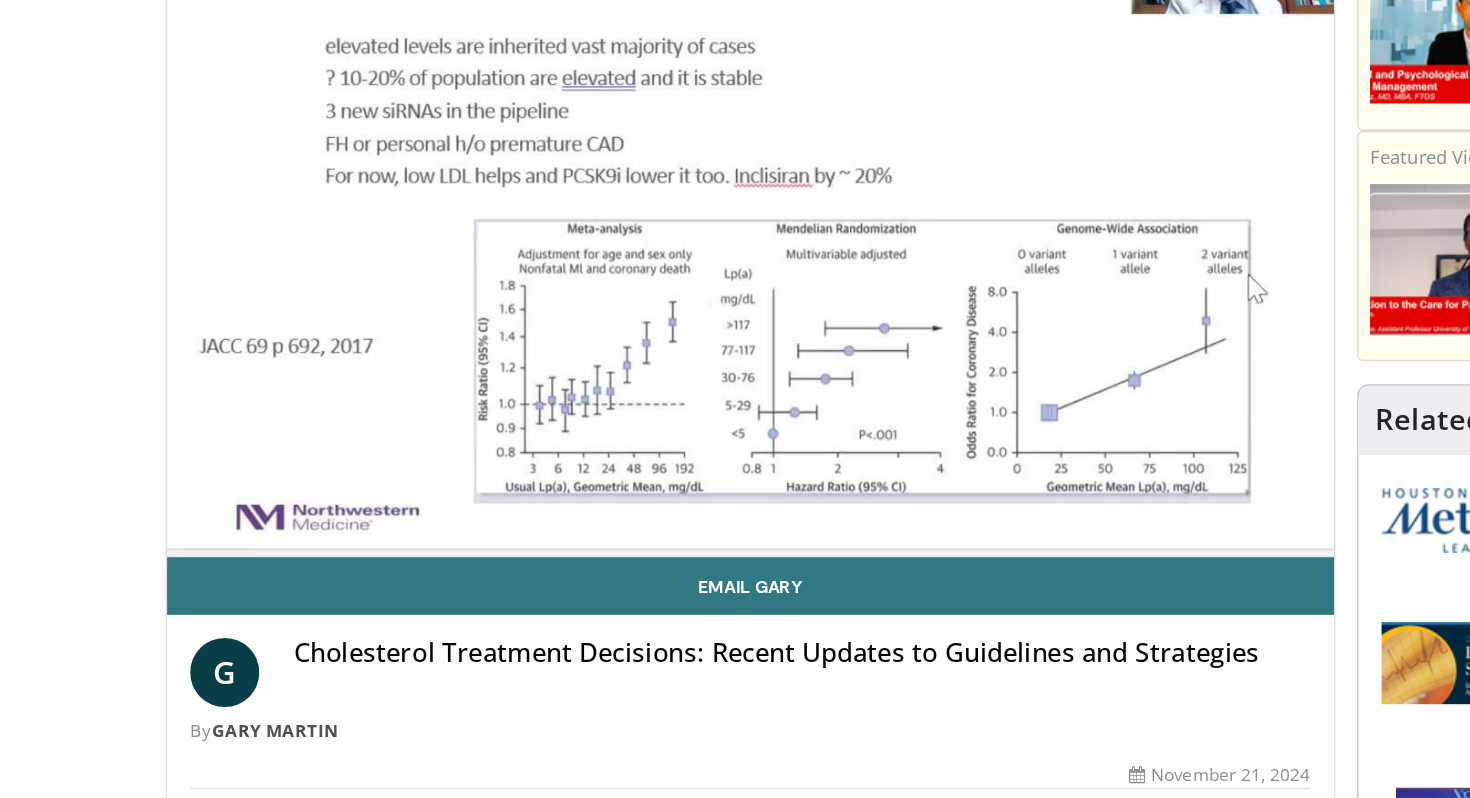 click on "10 seconds
Tap to unmute" at bounding box center (521, 260) 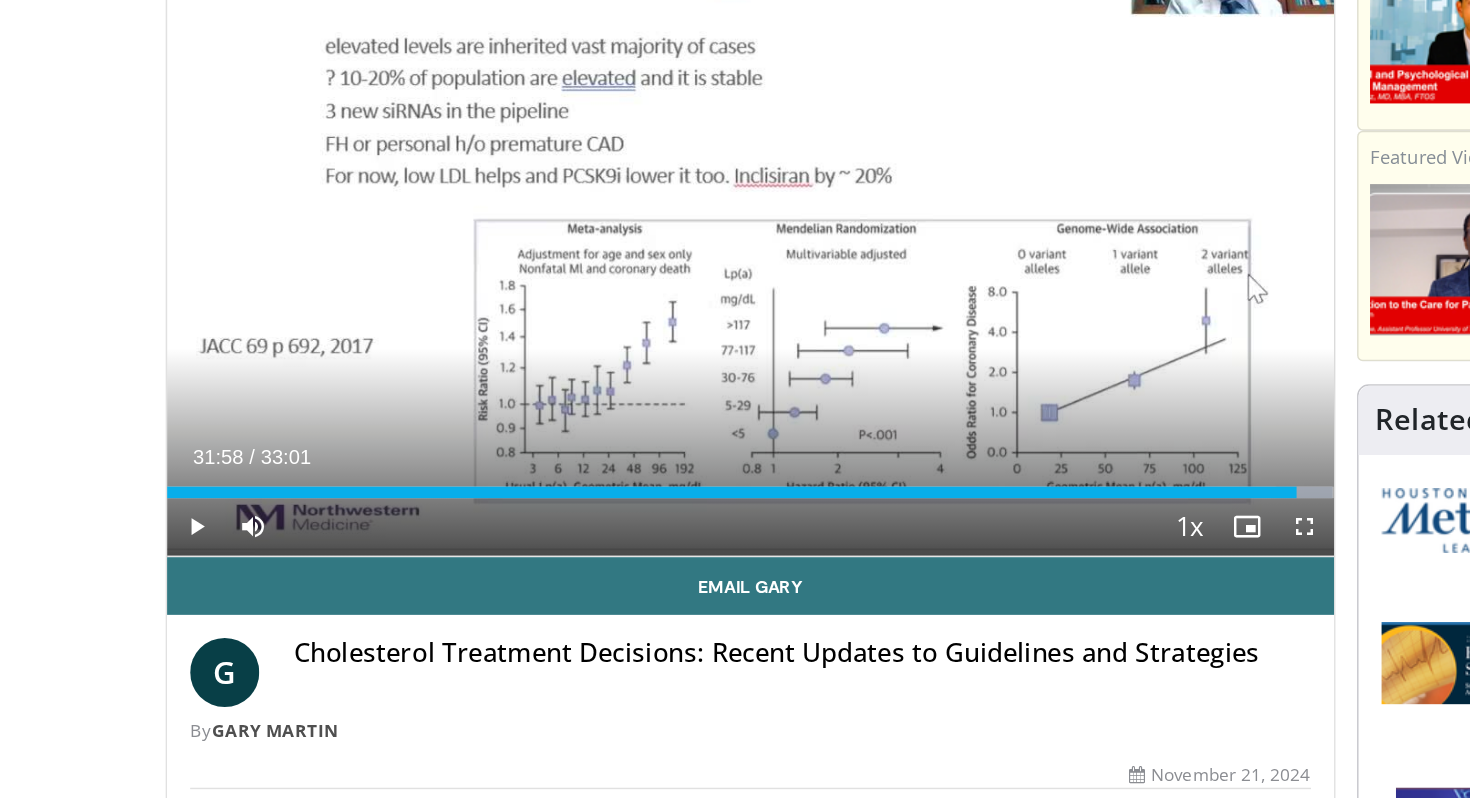click on "10 seconds
Tap to unmute" at bounding box center [521, 260] 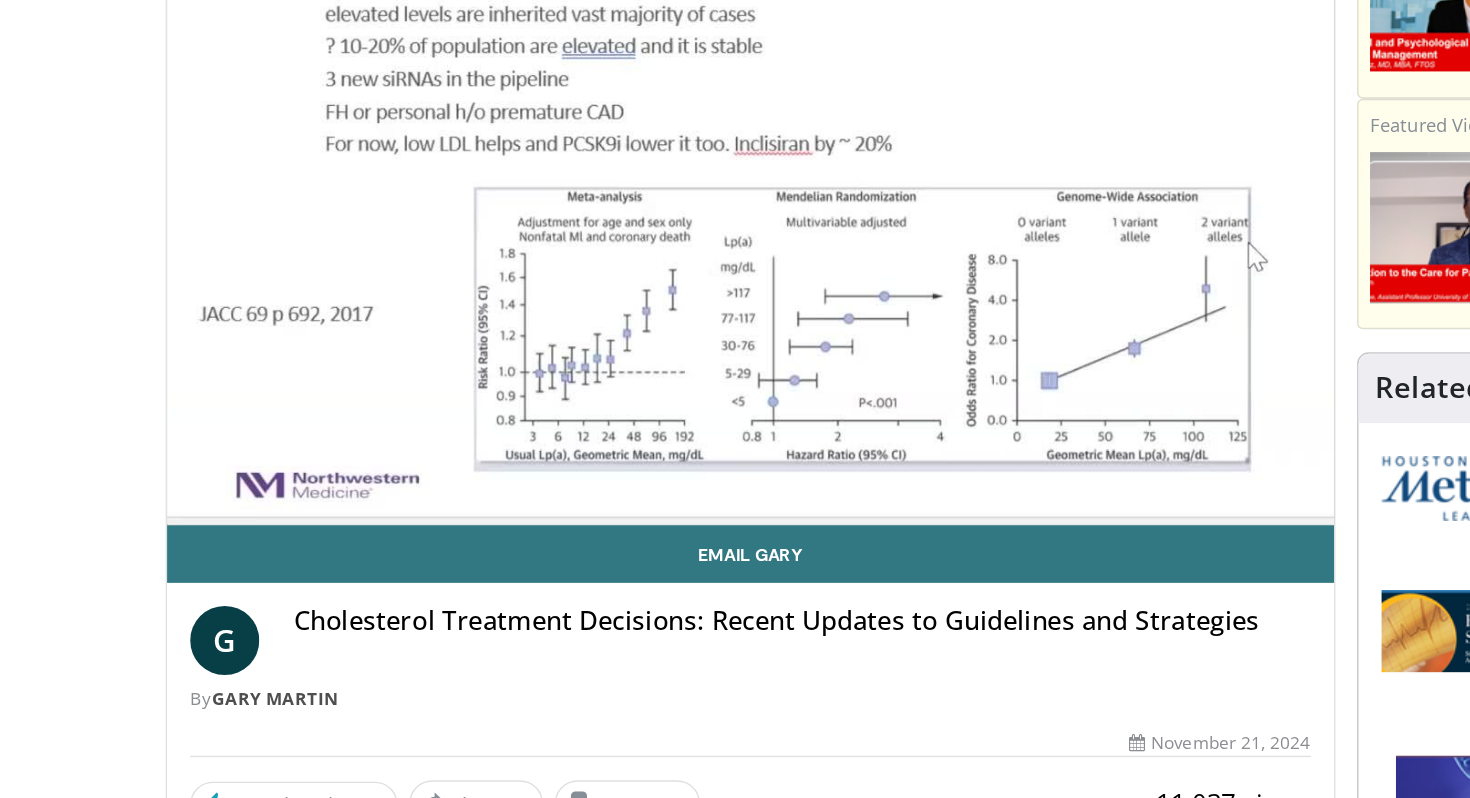 click on "**********" at bounding box center [521, 261] 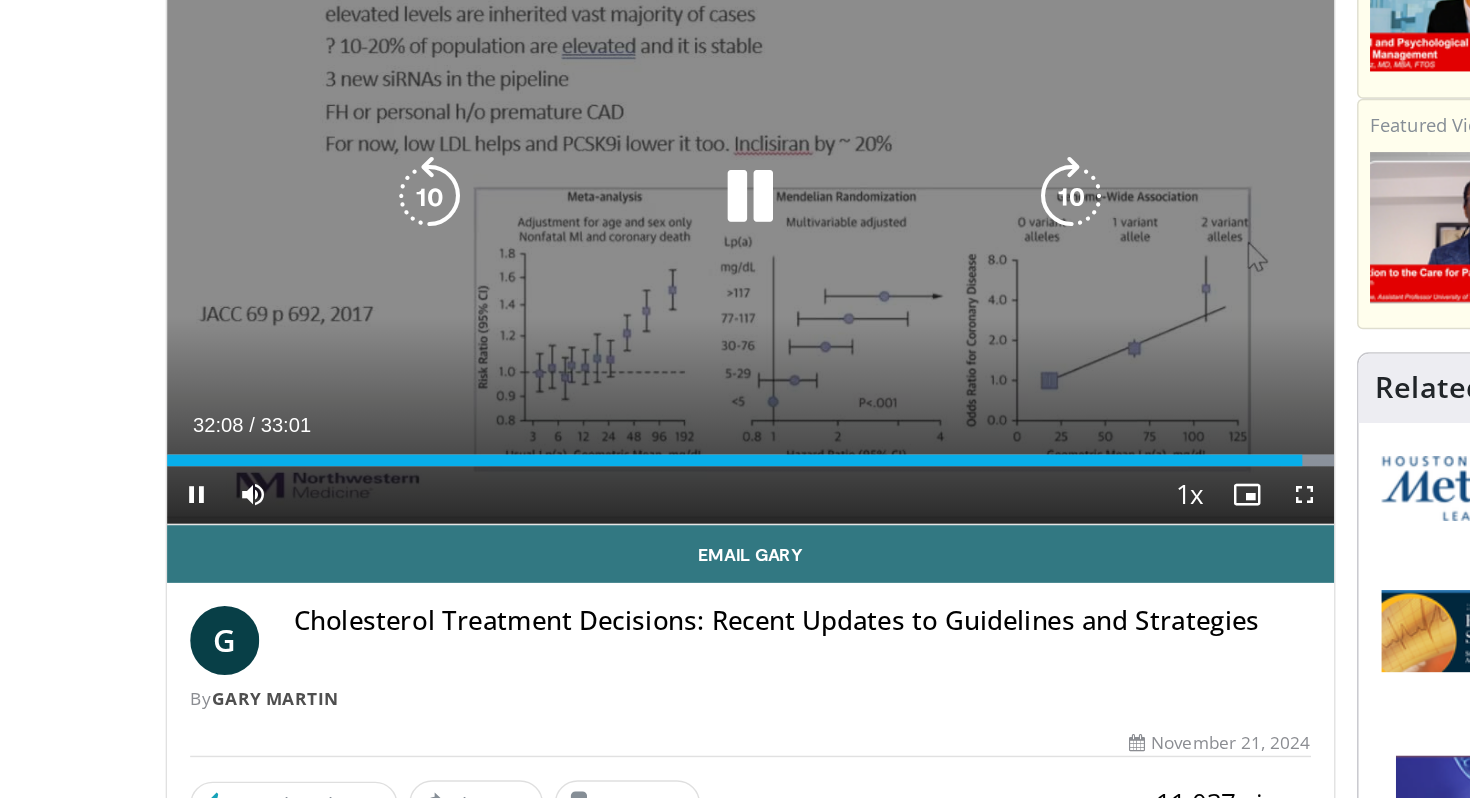 click on "10 seconds
Tap to unmute" at bounding box center (521, 260) 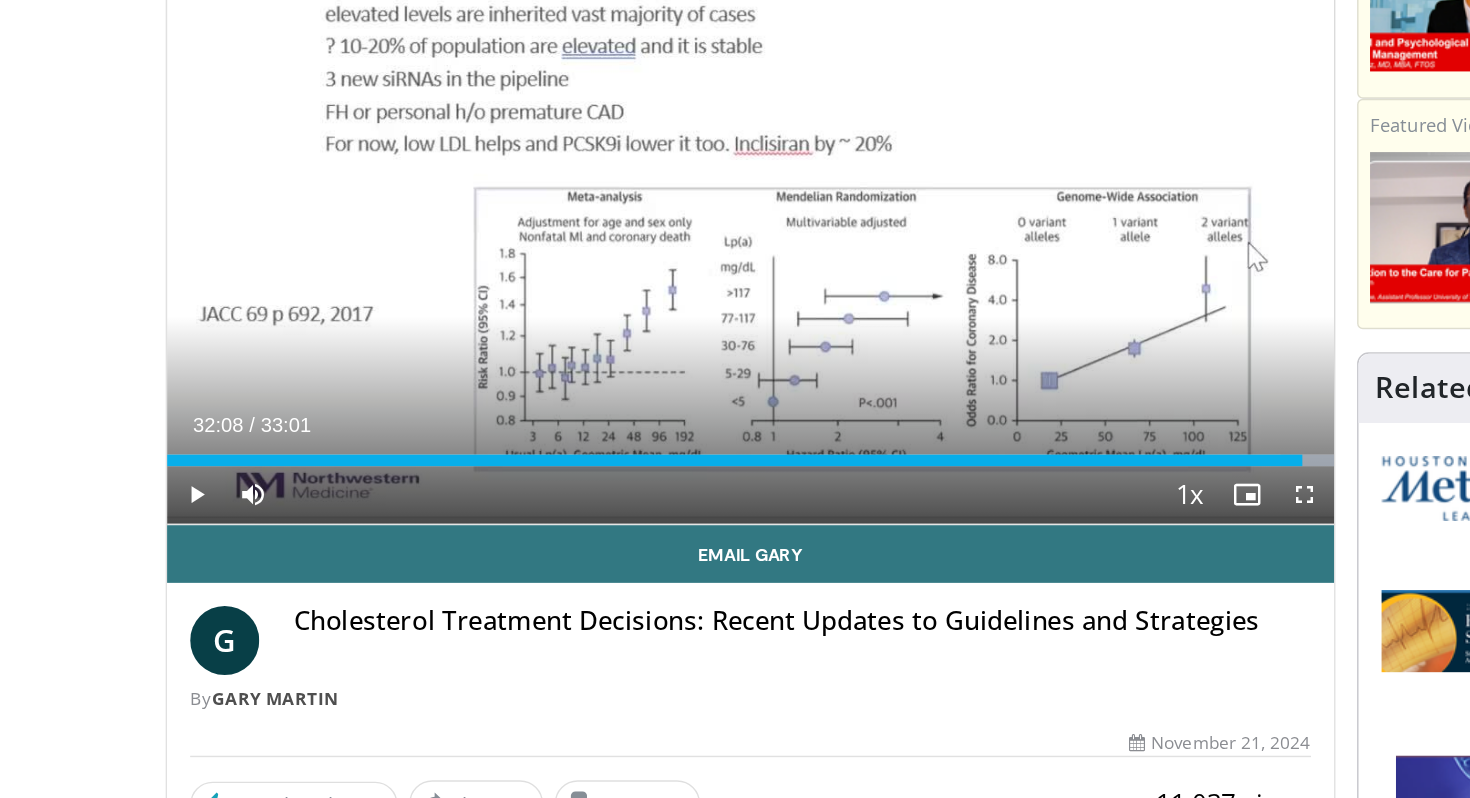 click on "10 seconds
Tap to unmute" at bounding box center [521, 260] 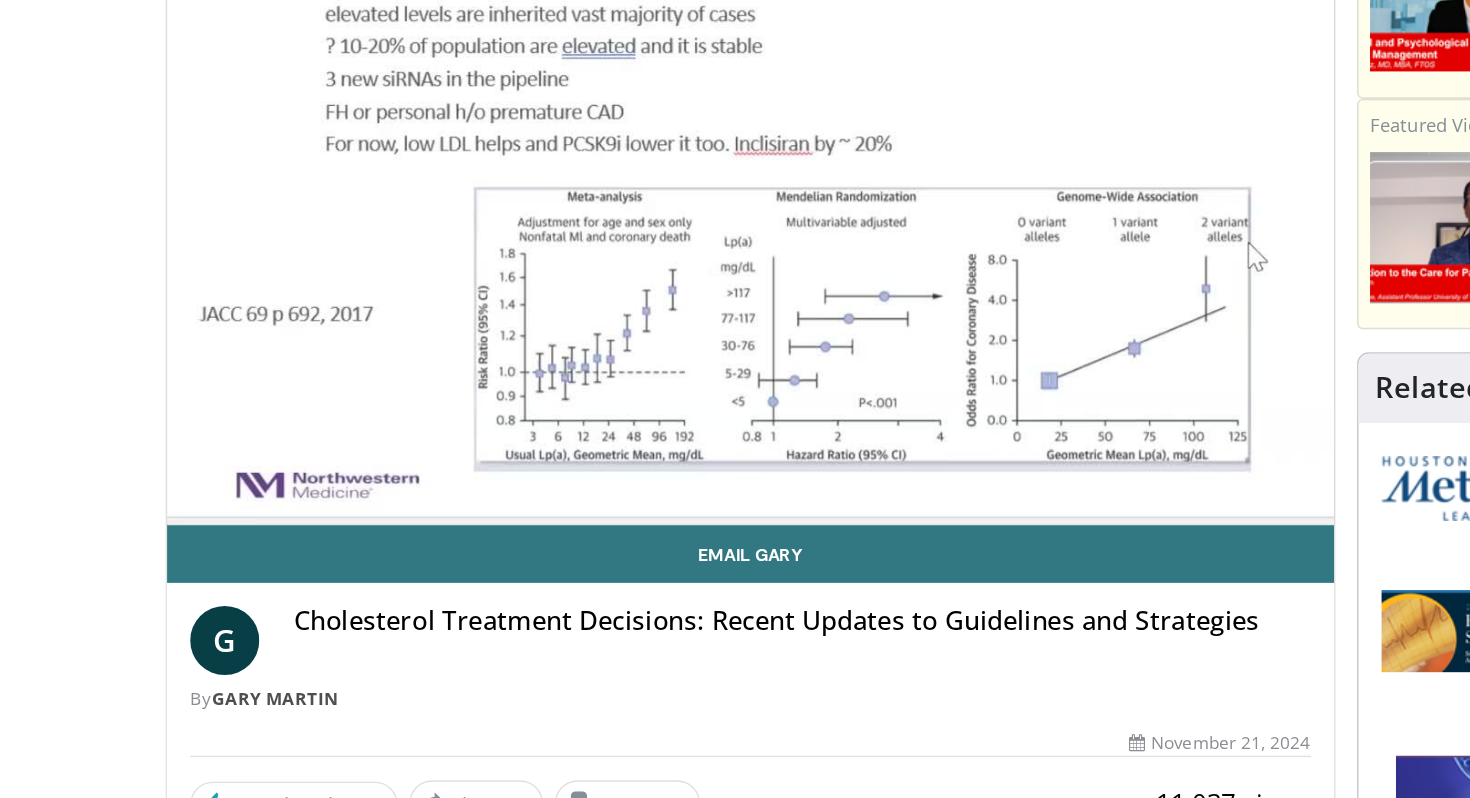 click on "10 seconds
Tap to unmute" at bounding box center [521, 260] 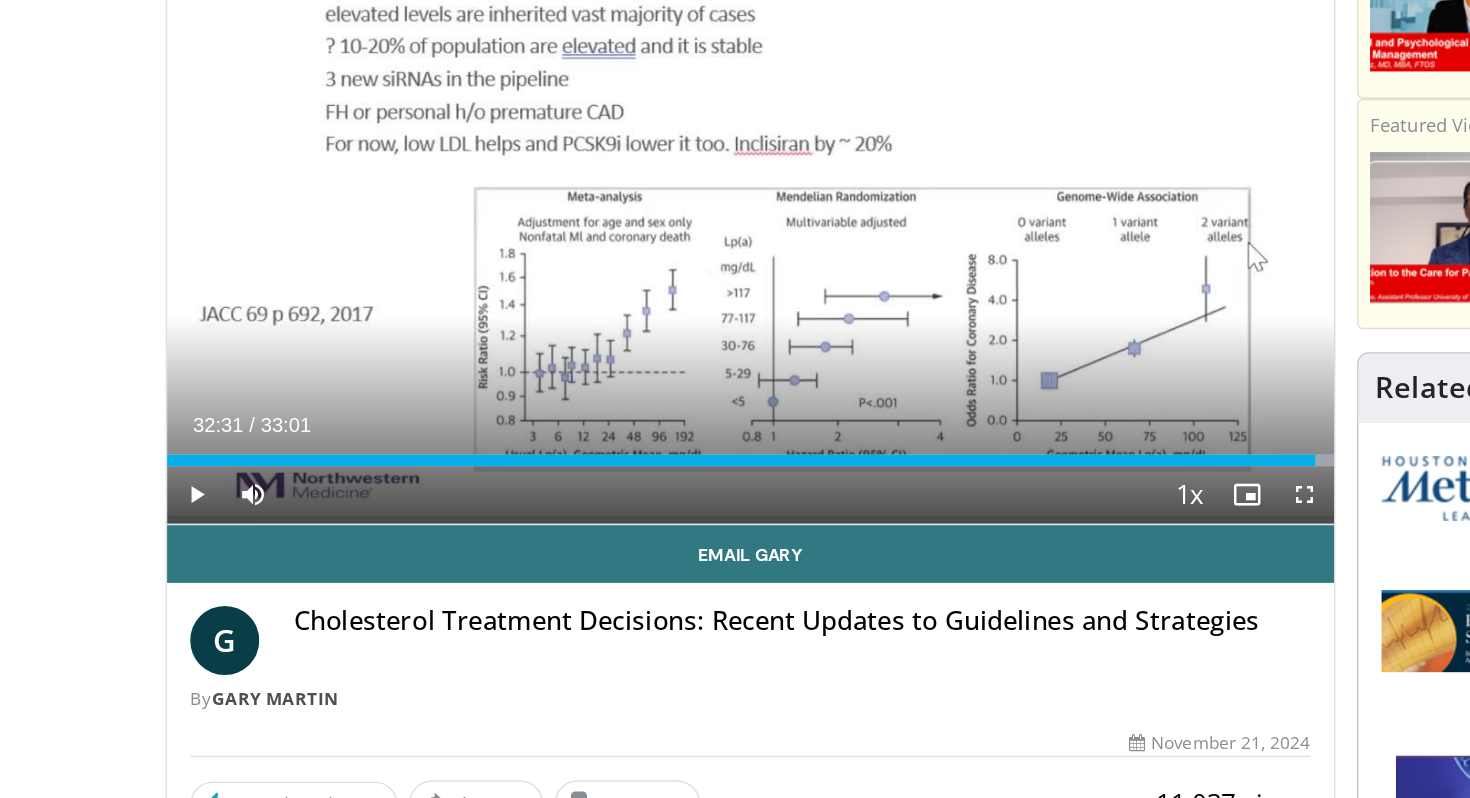 click on "10 seconds
Tap to unmute" at bounding box center (521, 260) 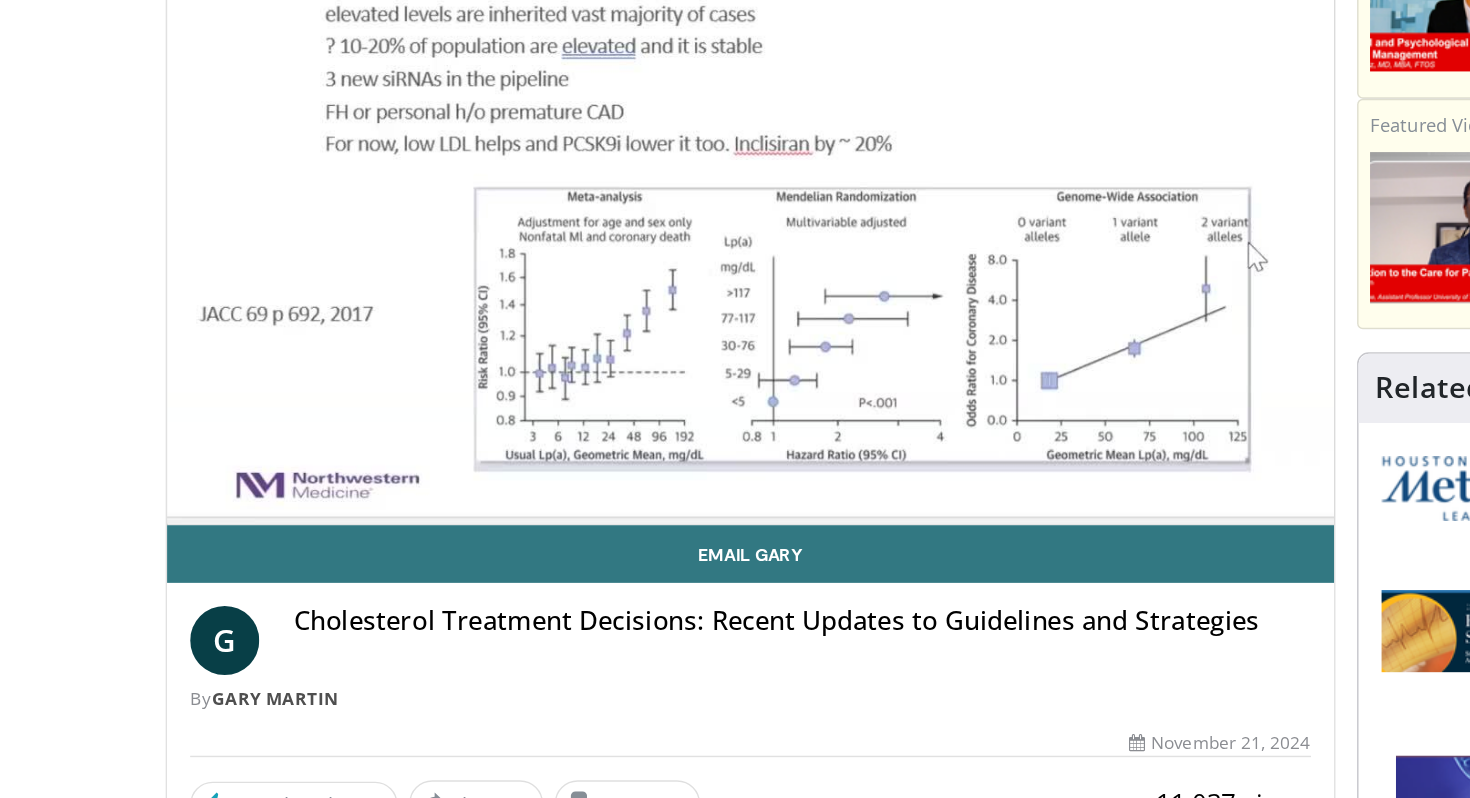 click on "10 seconds
Tap to unmute" at bounding box center (521, 260) 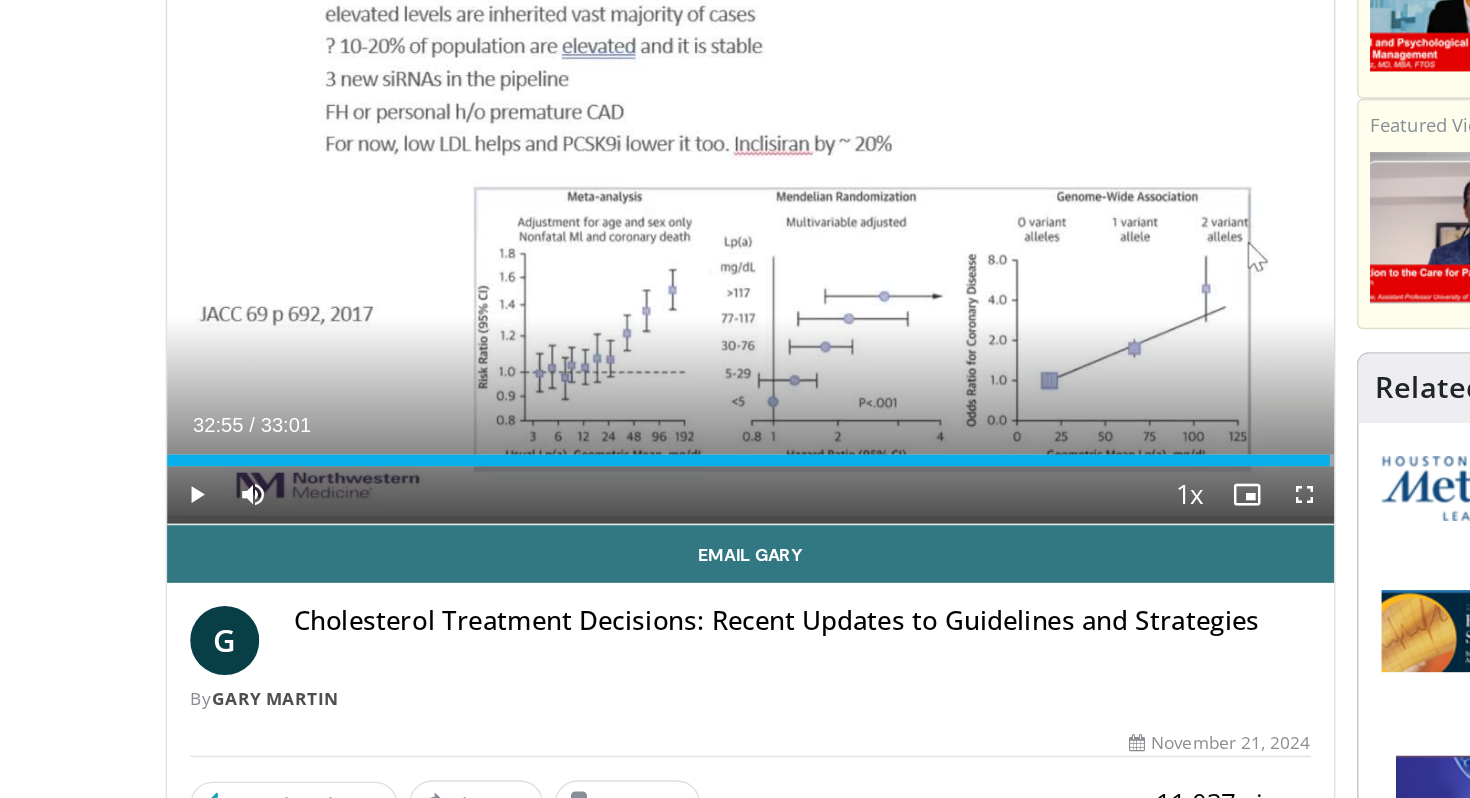 click on "10 seconds
Tap to unmute" at bounding box center [521, 260] 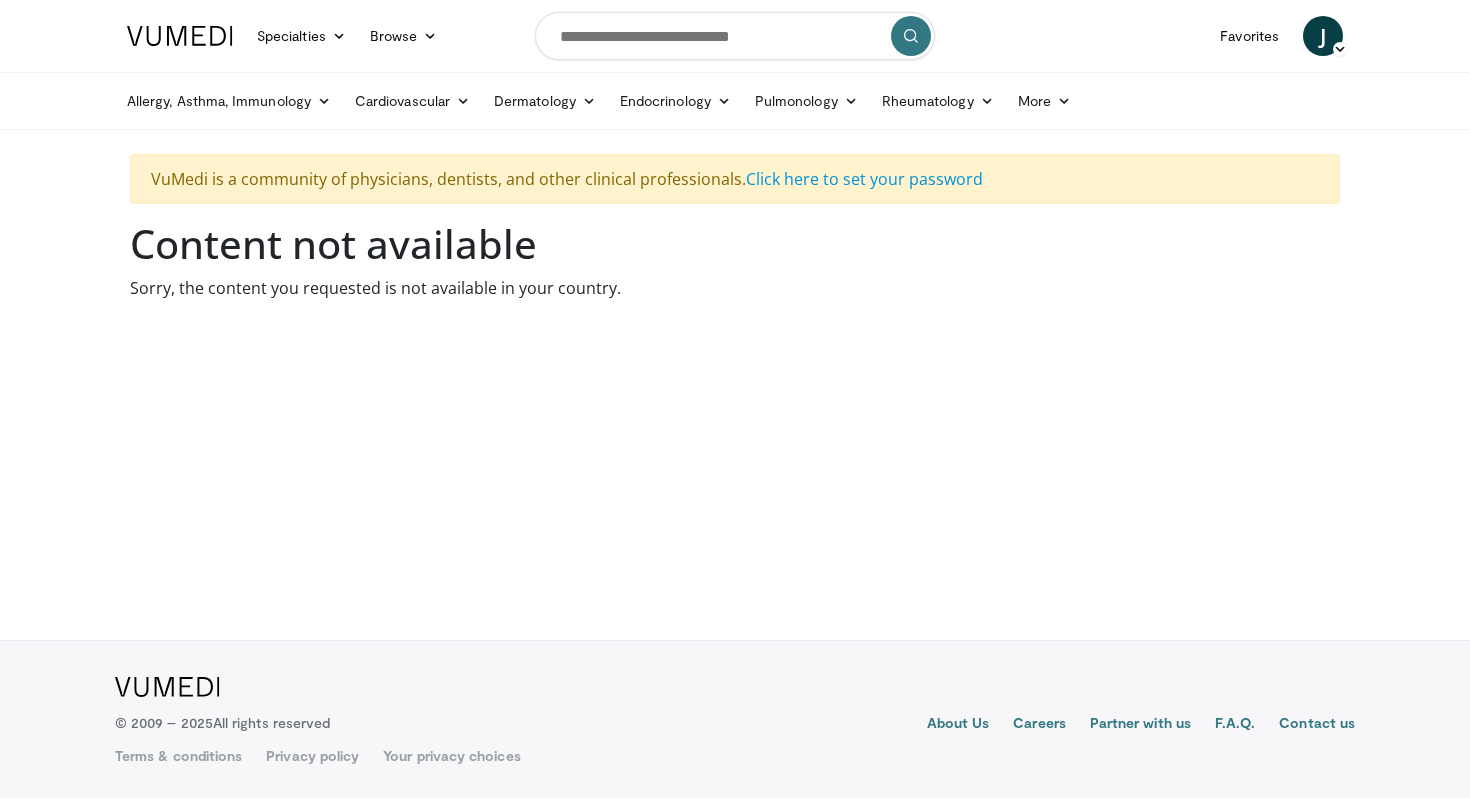 scroll, scrollTop: 0, scrollLeft: 0, axis: both 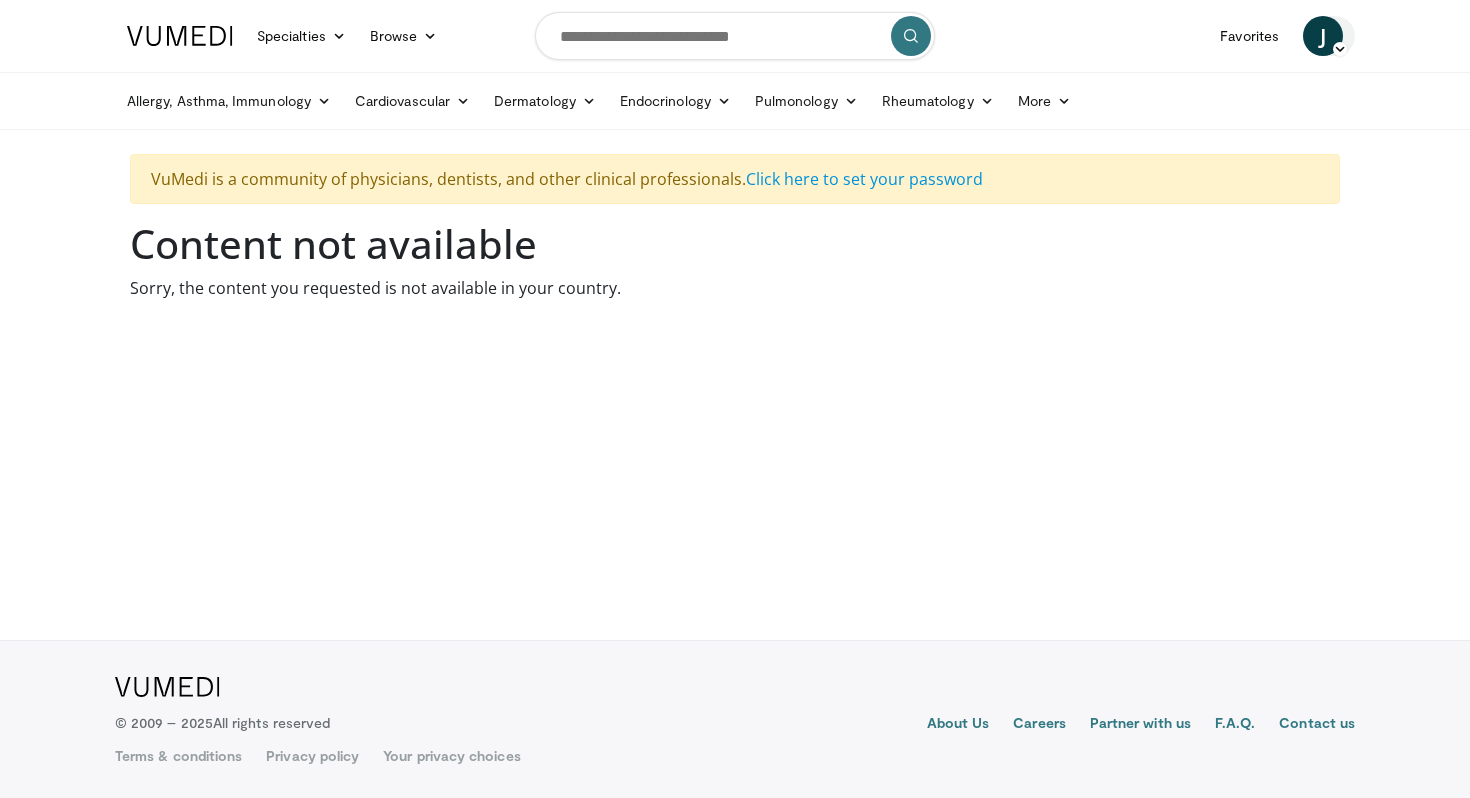 click on "J" at bounding box center (1323, 36) 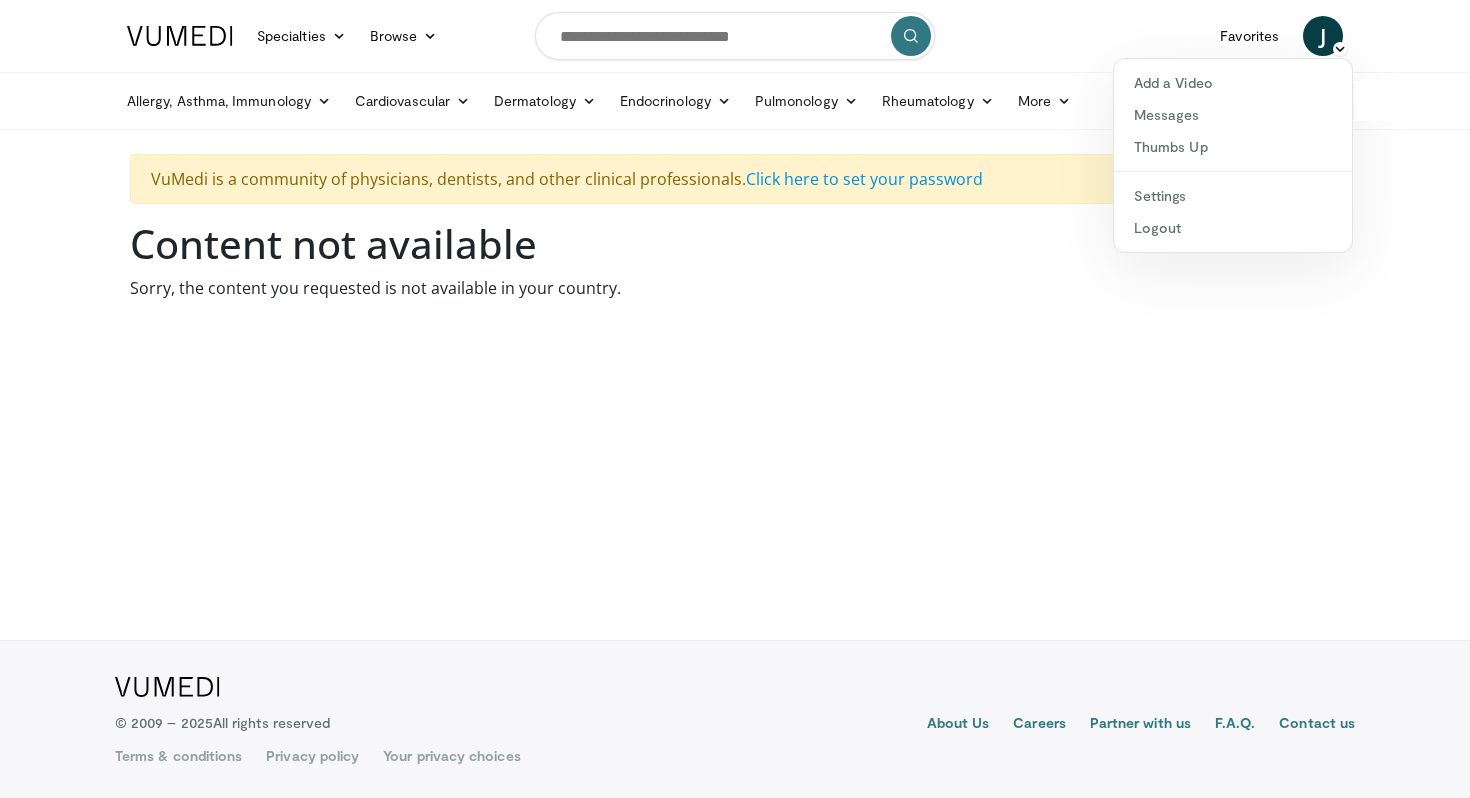 click on "Specialties
Adult & Family Medicine
Allergy, Asthma, Immunology
Anesthesiology
Cardiology
Dental
Dermatology
Endocrinology
Gastroenterology & Hepatology
General Surgery
Hematology & Oncology
Infectious Disease
Nephrology
Neurology
Neurosurgery
Obstetrics & Gynecology
Ophthalmology
Oral Maxillofacial
Orthopaedics
Otolaryngology
Pediatrics
Plastic Surgery
Podiatry
Psychiatry
Pulmonology
Radiation Oncology
Radiology
Rheumatology
Urology" at bounding box center [735, 399] 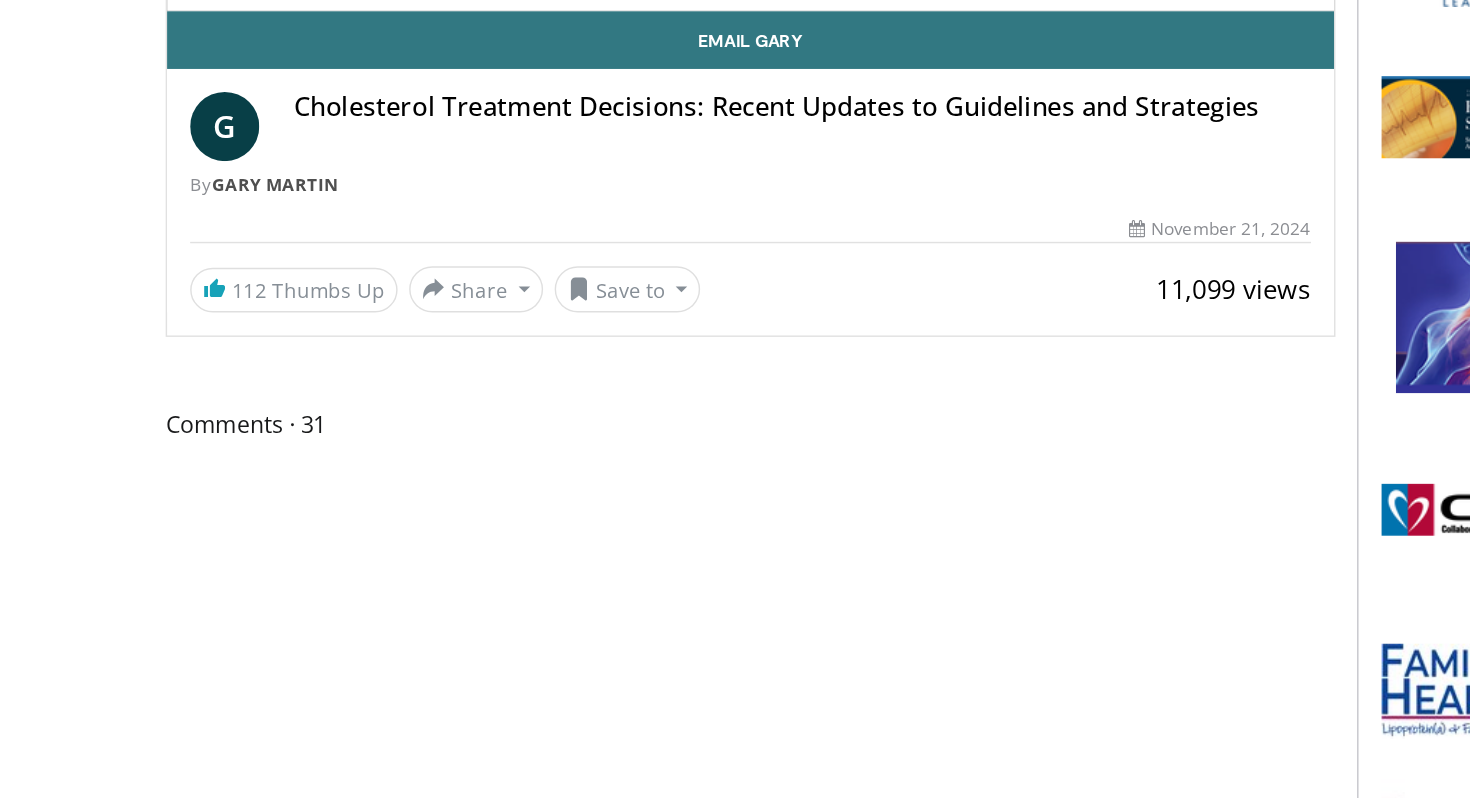 scroll, scrollTop: 122, scrollLeft: 0, axis: vertical 